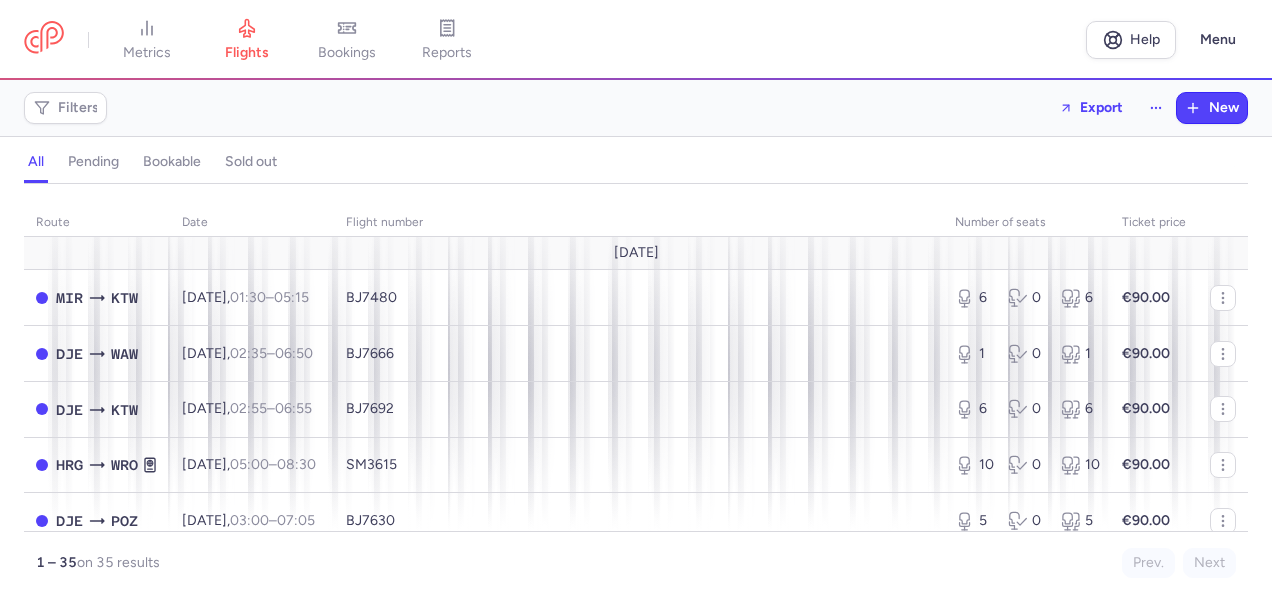 scroll, scrollTop: 0, scrollLeft: 0, axis: both 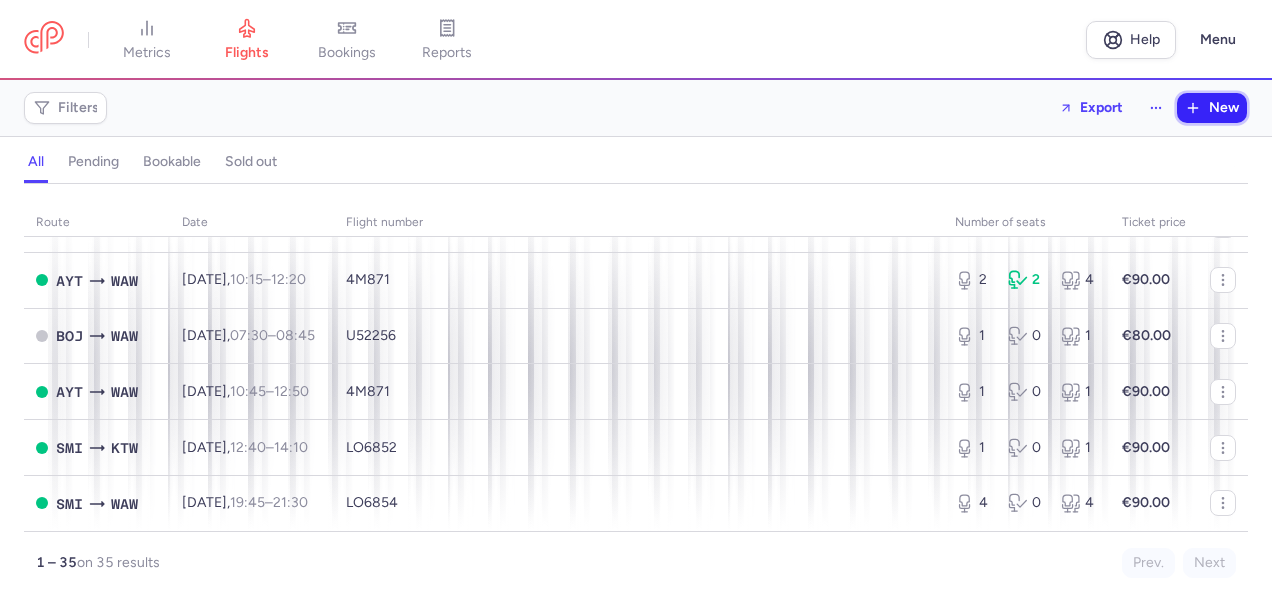 click on "New" at bounding box center [1212, 108] 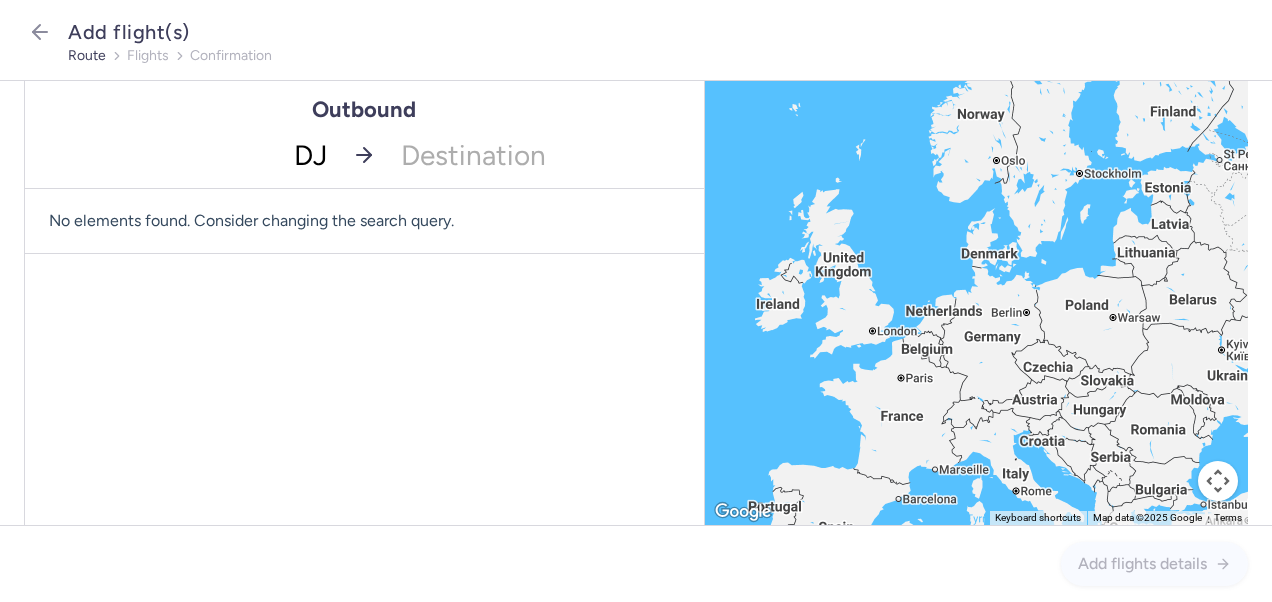 type on "DJE" 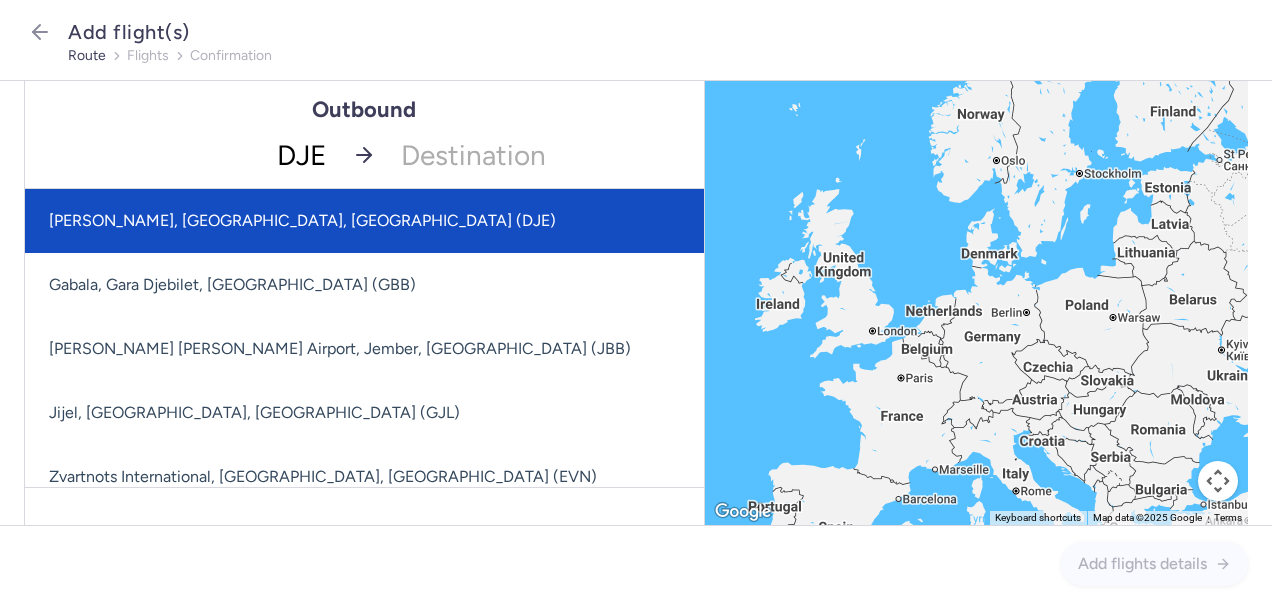 click on "Djerba-Zarzis, Djerba, Tunisia (DJE)" 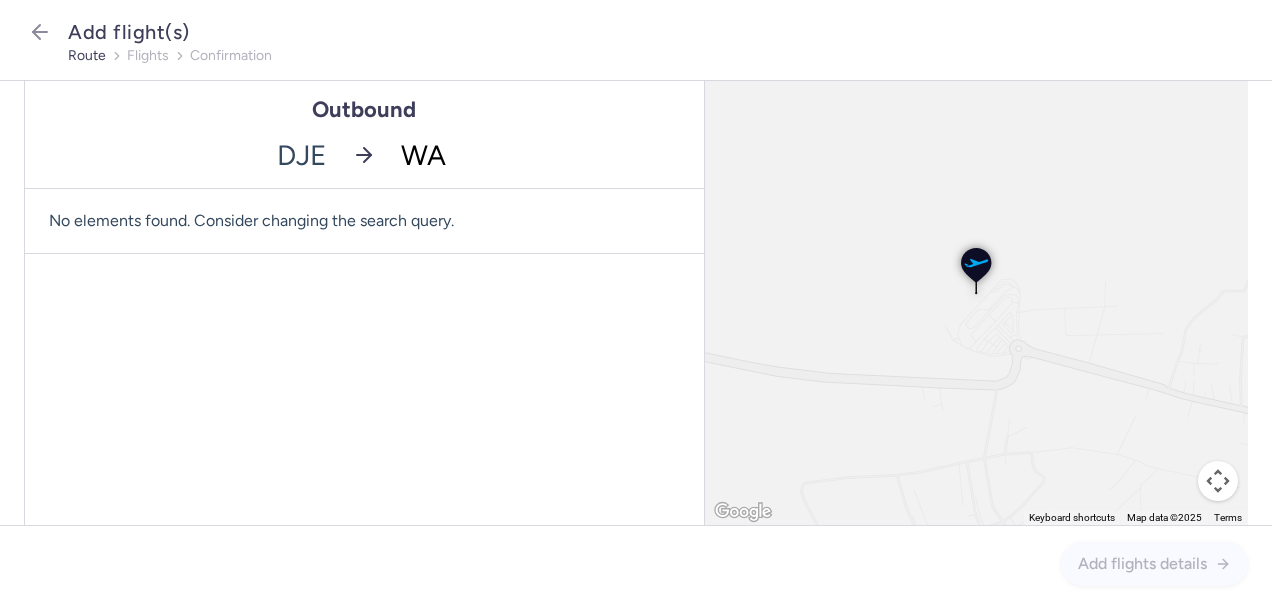 type on "WAW" 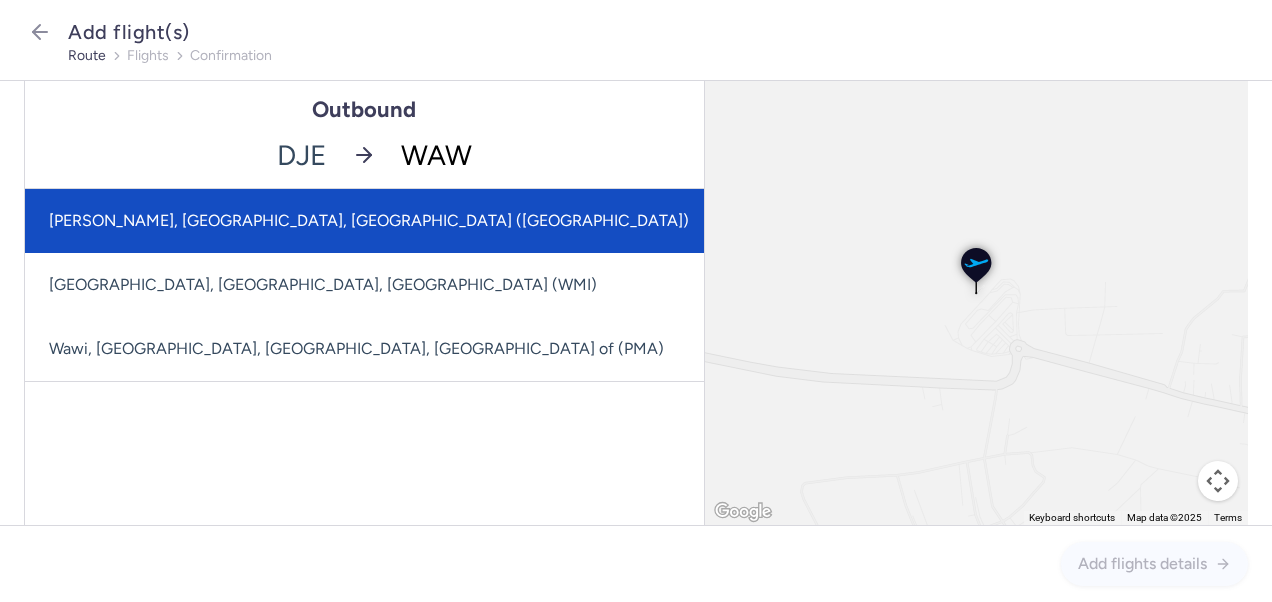 click on "Frederic Chopin, Warsaw, Poland (WAW)" 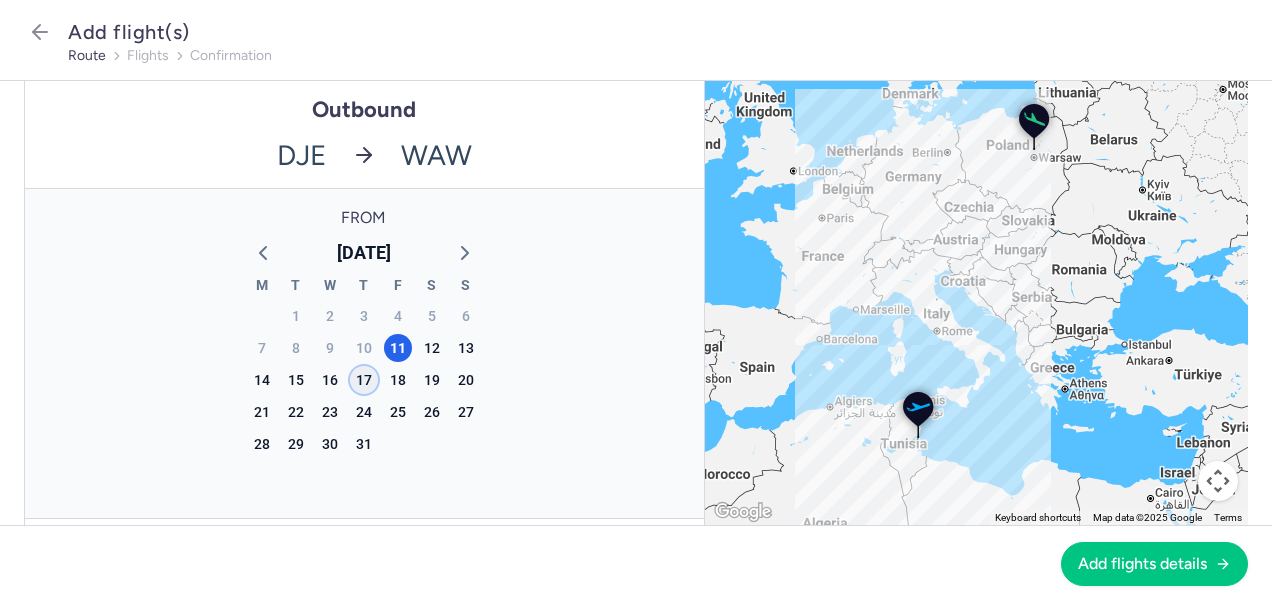 click on "17" 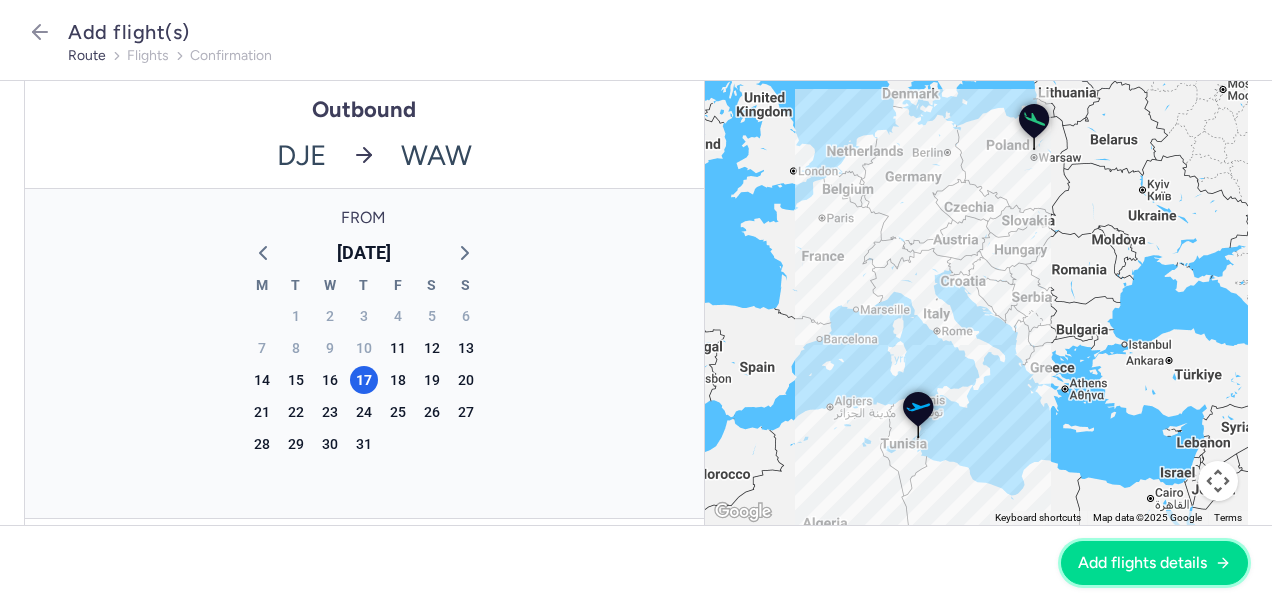 click on "Add flights details" at bounding box center (1142, 563) 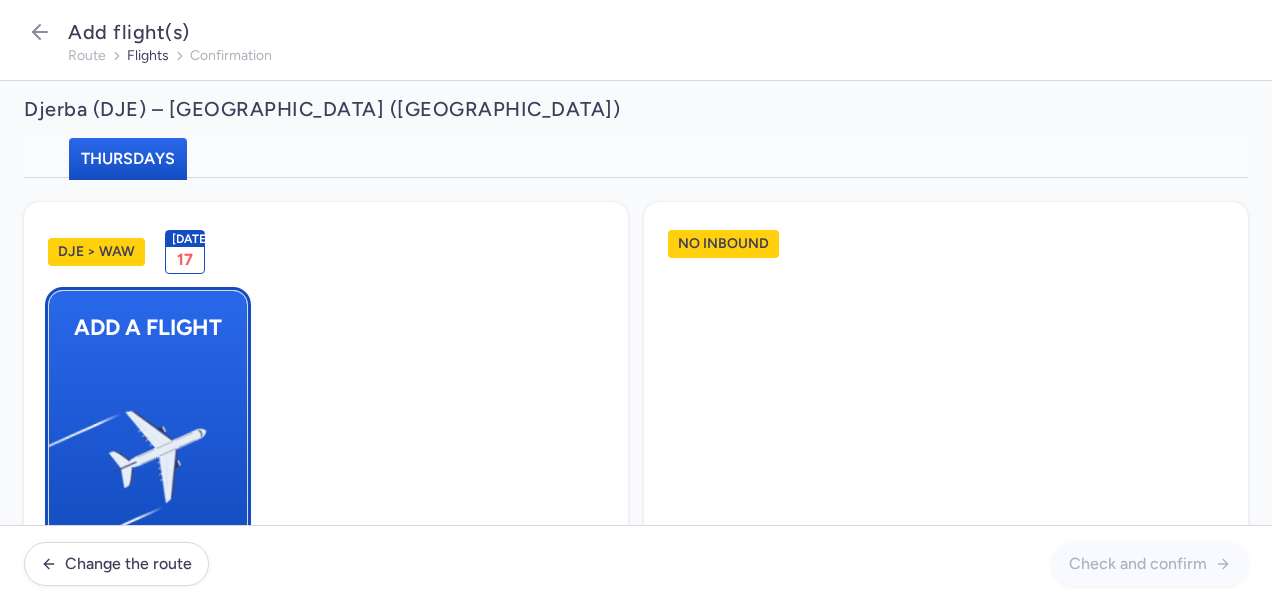 click at bounding box center [59, 448] 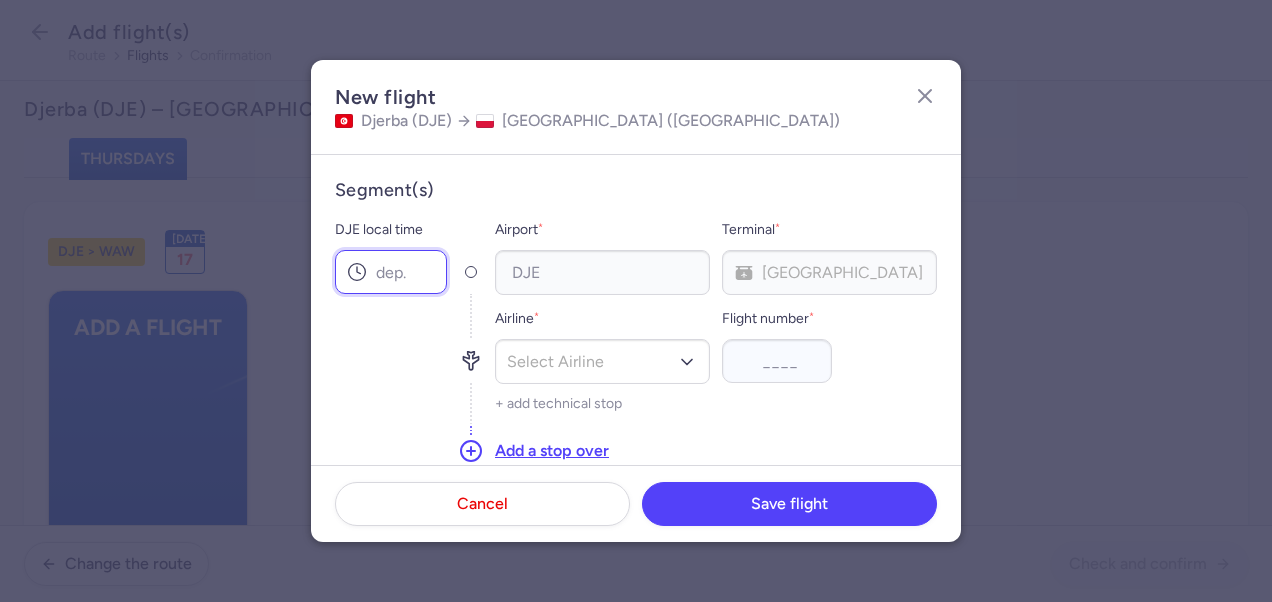click on "DJE local time" at bounding box center [391, 272] 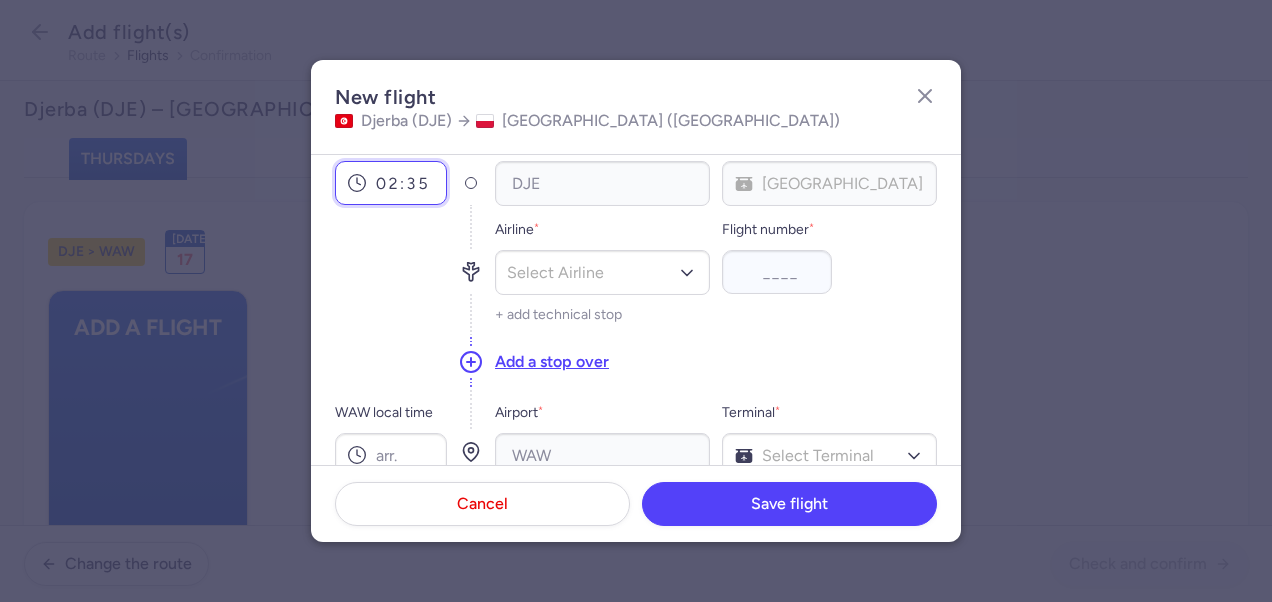 scroll, scrollTop: 200, scrollLeft: 0, axis: vertical 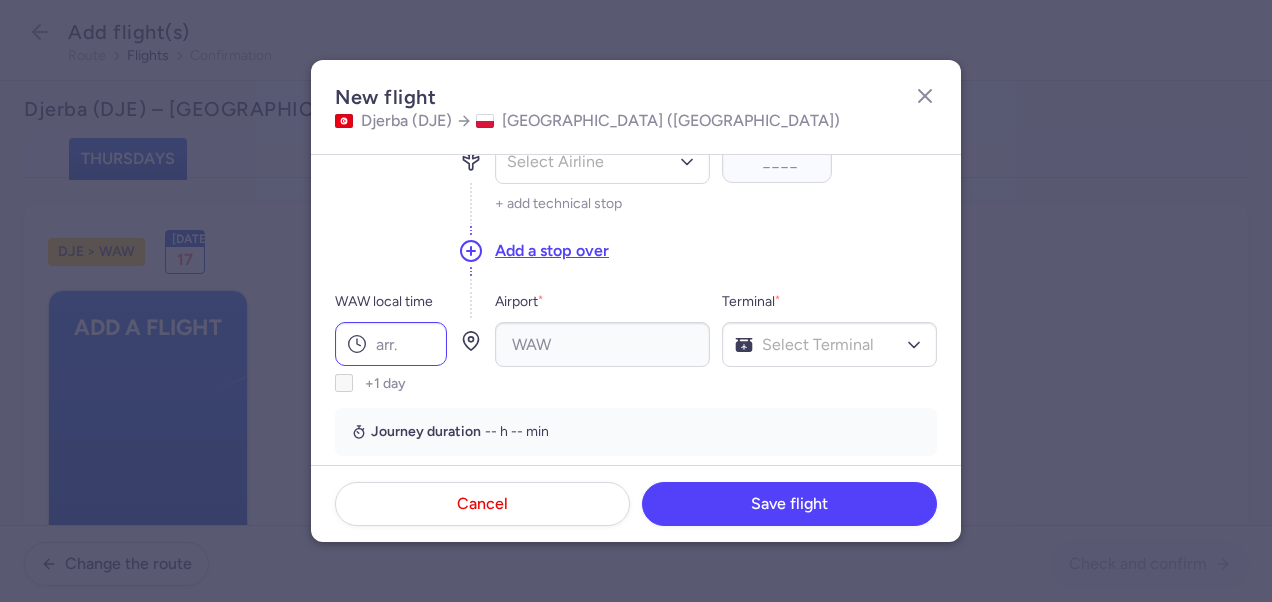 type on "02:35" 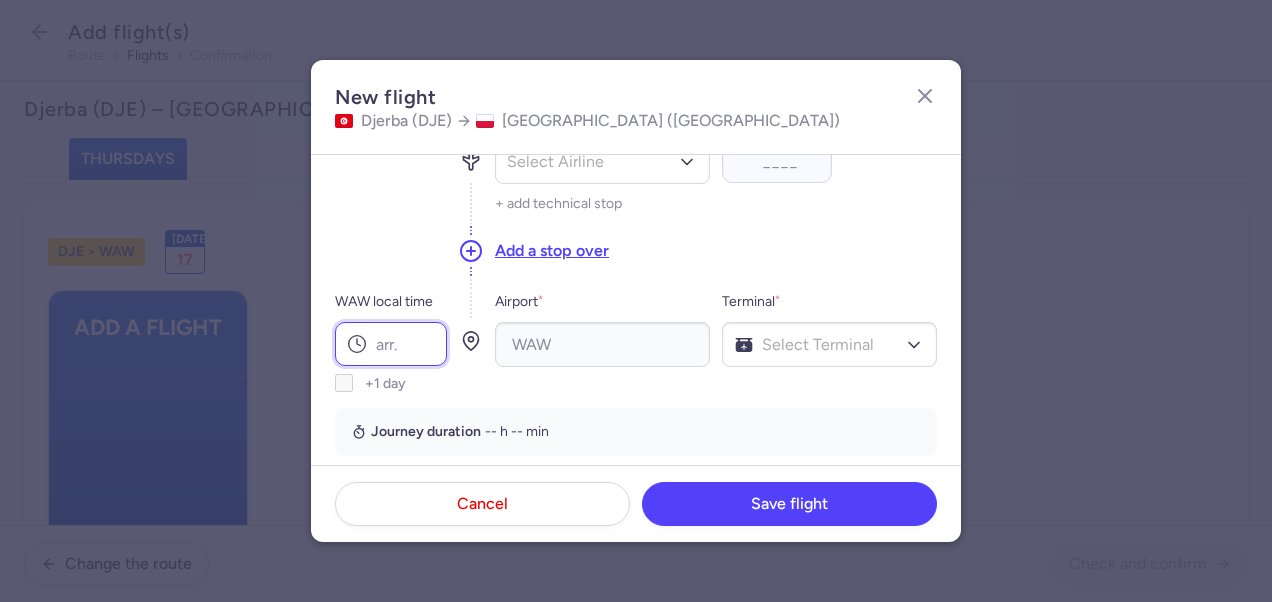 click on "WAW local time" at bounding box center [391, 344] 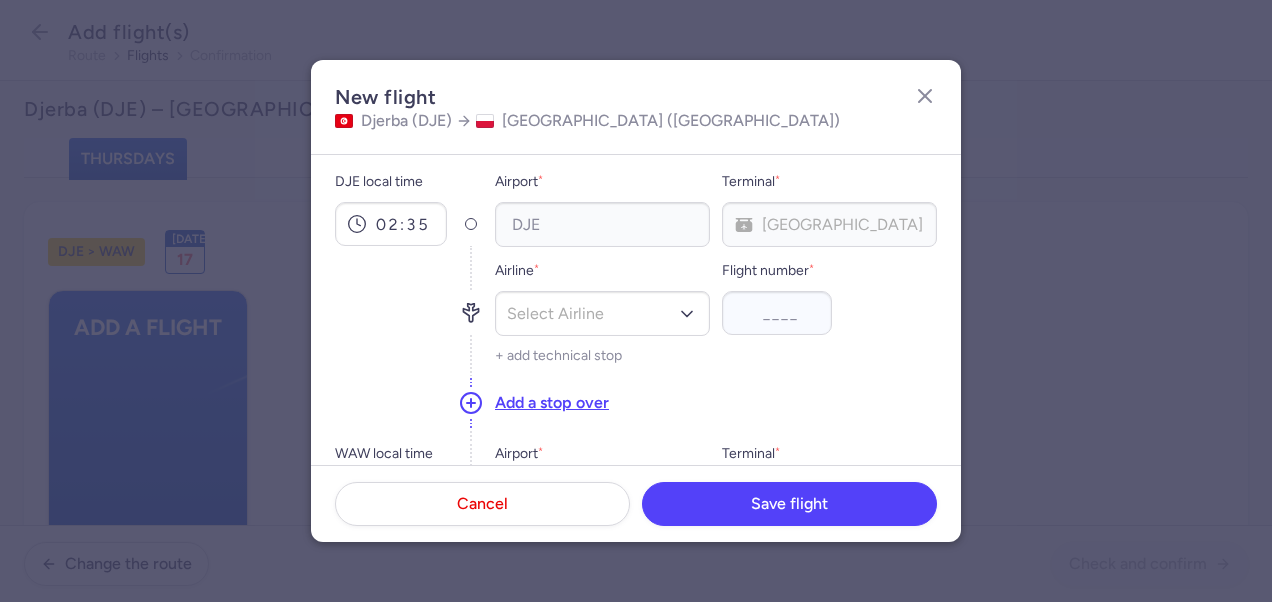 scroll, scrollTop: 0, scrollLeft: 0, axis: both 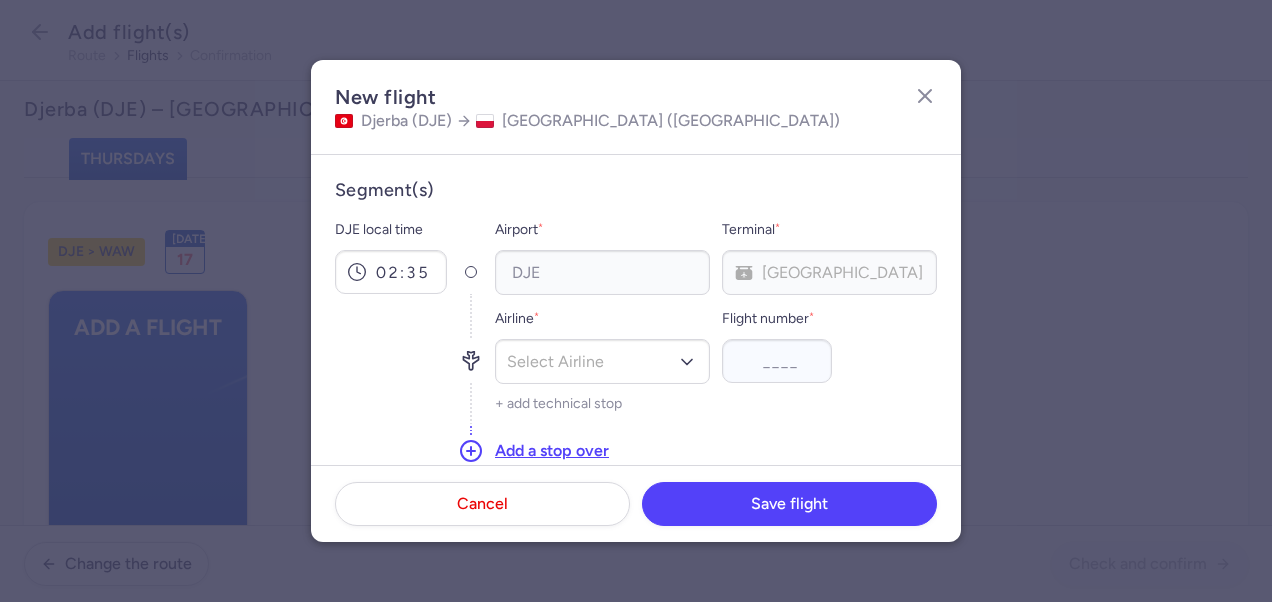 type on "06:50" 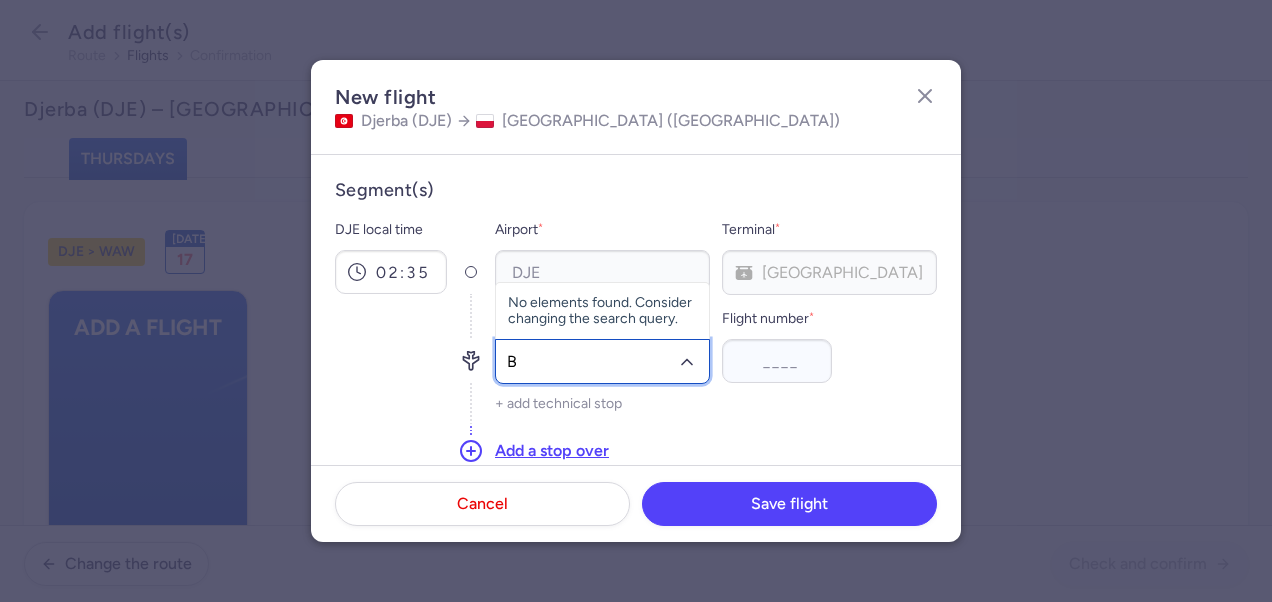 type on "BJ" 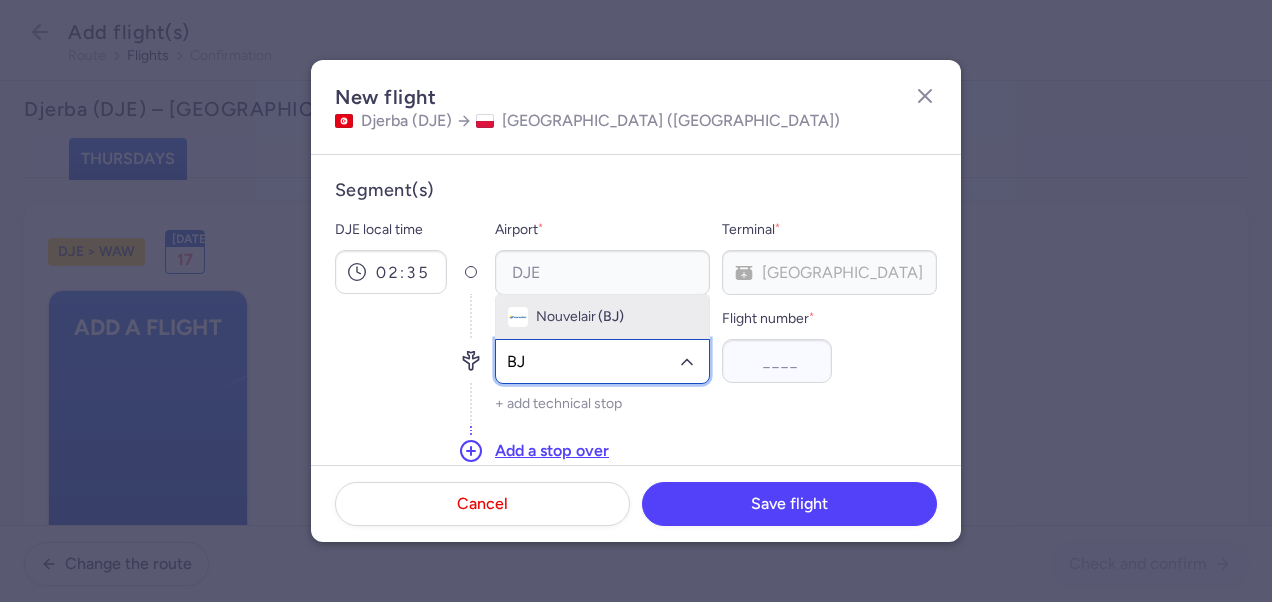 click on "Nouvelair" at bounding box center [566, 317] 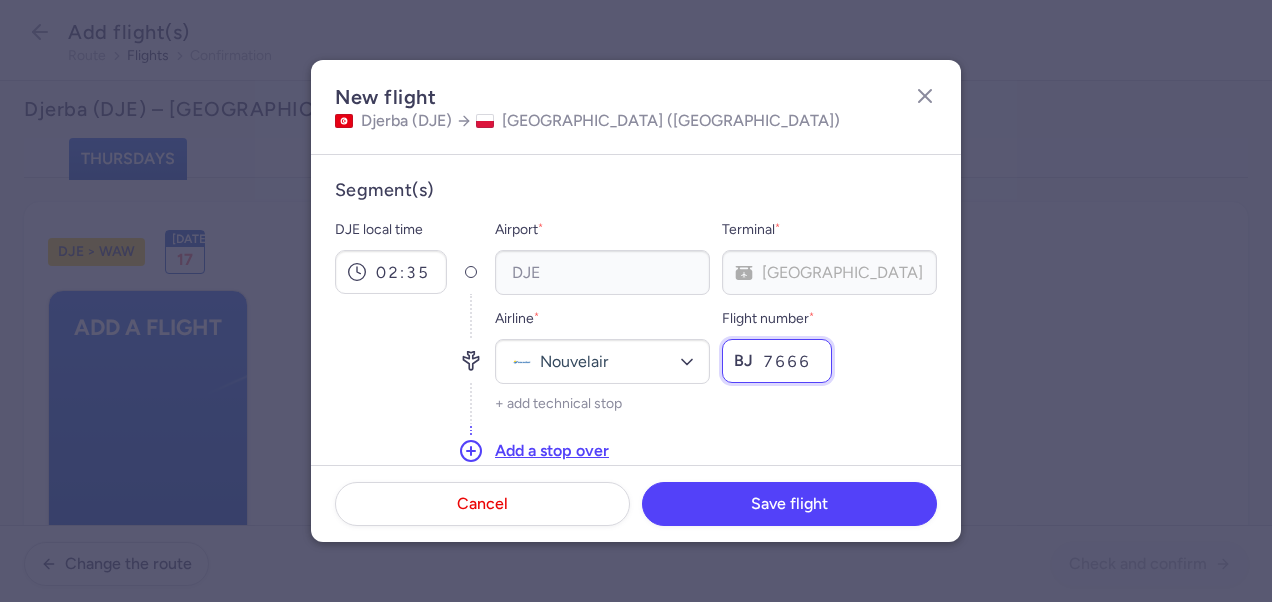 scroll, scrollTop: 200, scrollLeft: 0, axis: vertical 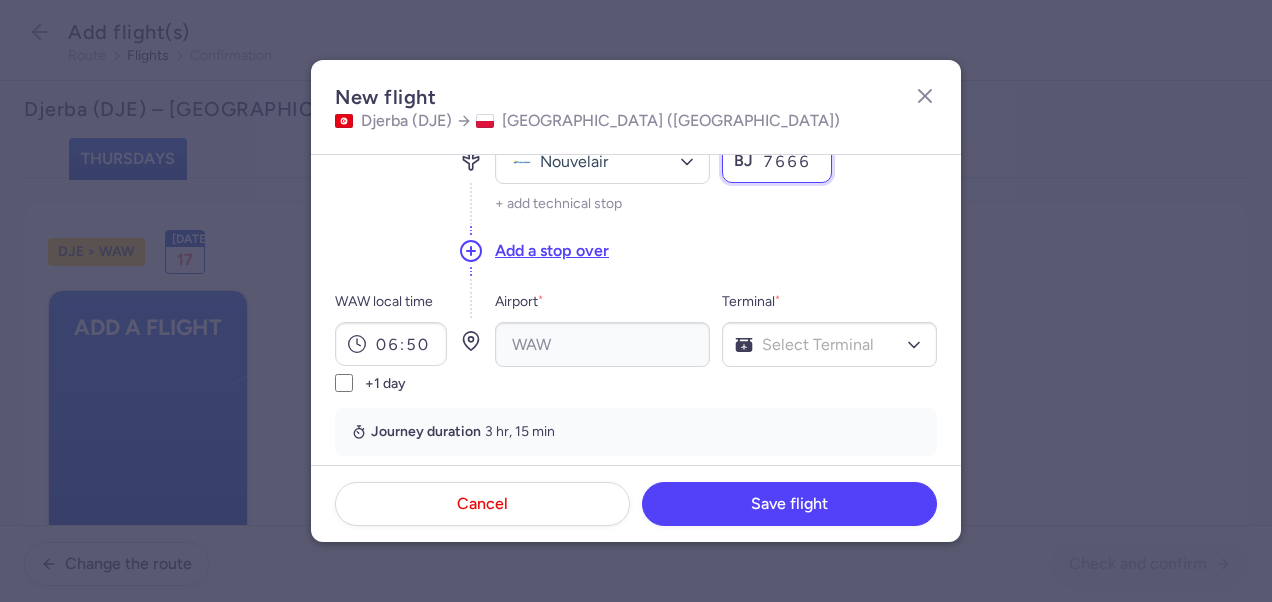type on "7666" 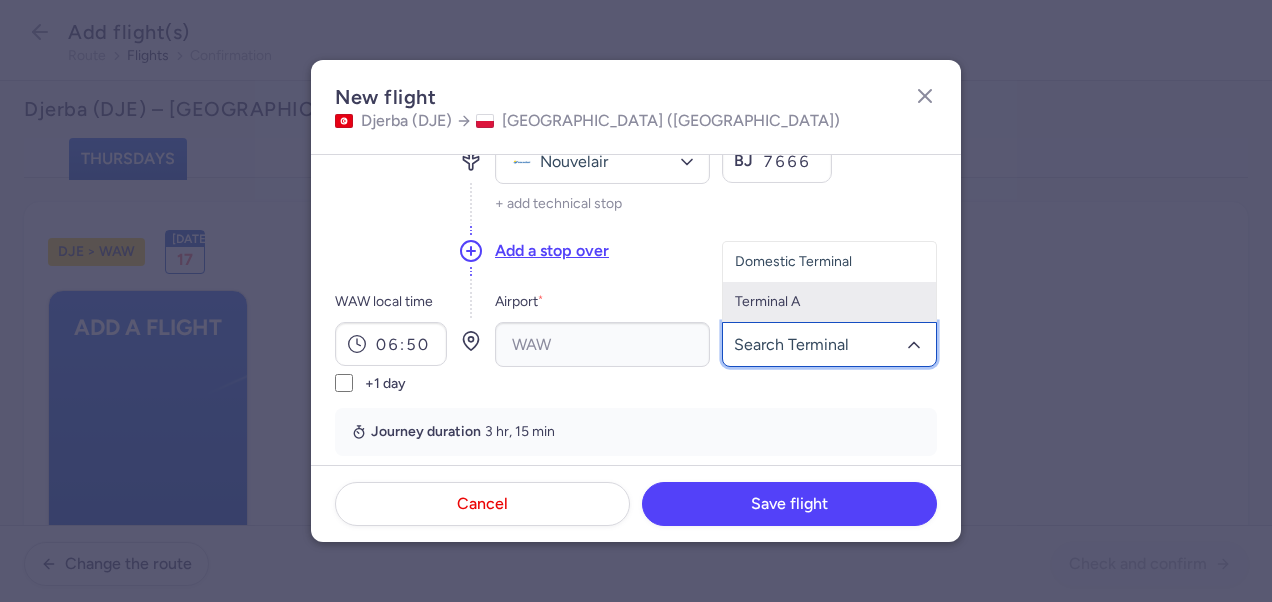click on "Terminal A" 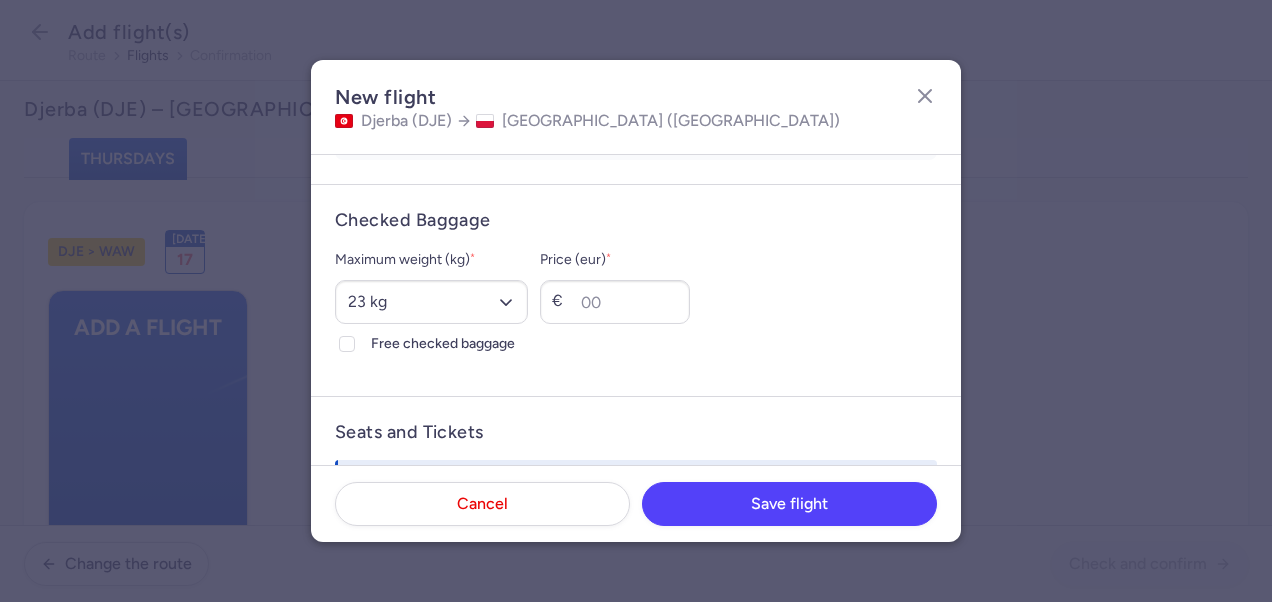scroll, scrollTop: 500, scrollLeft: 0, axis: vertical 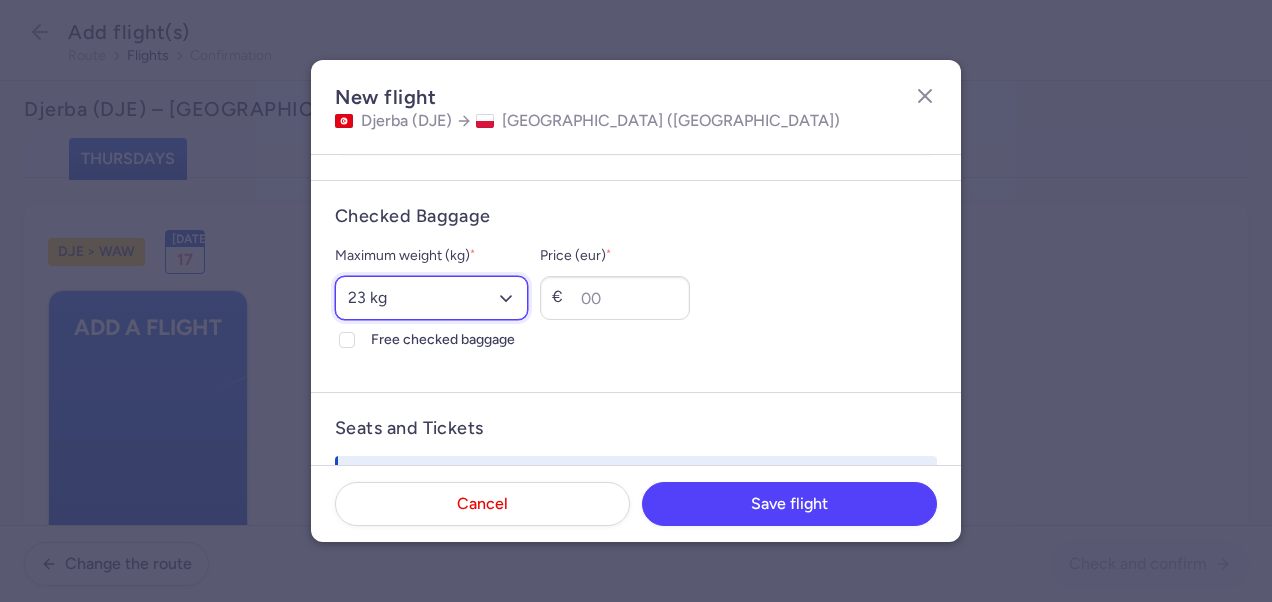 click on "Select an option 15 kg 16 kg 17 kg 18 kg 19 kg 20 kg 21 kg 22 kg 23 kg 24 kg 25 kg 26 kg 27 kg 28 kg 29 kg 30 kg 31 kg 32 kg 33 kg 34 kg 35 kg" at bounding box center [431, 298] 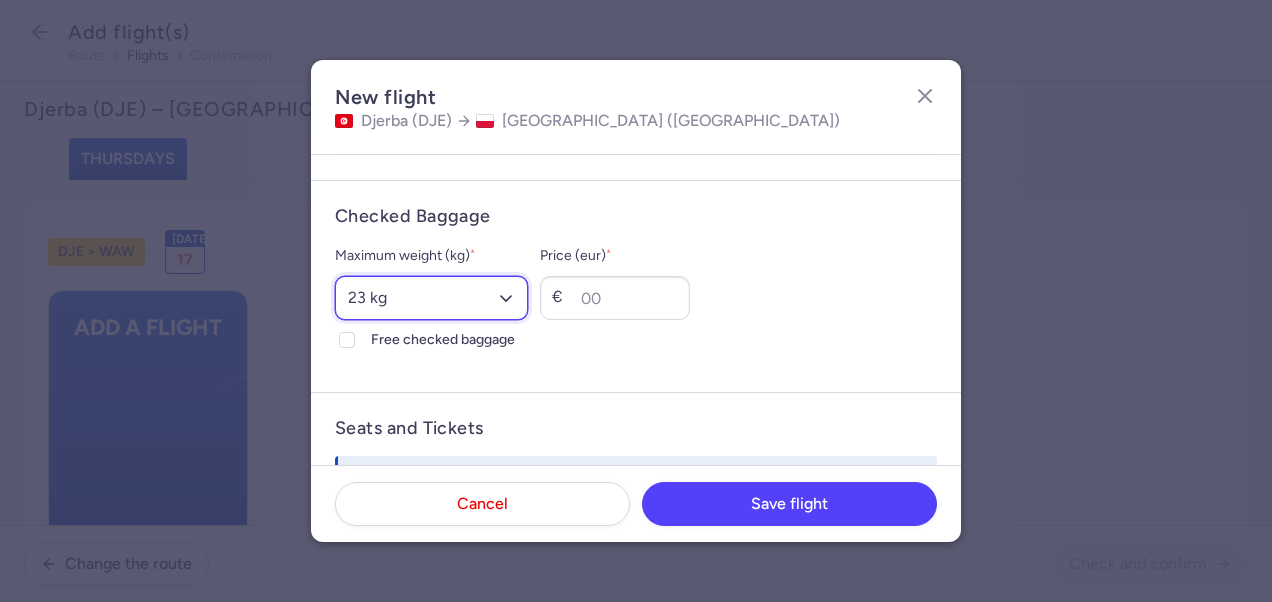 select on "20" 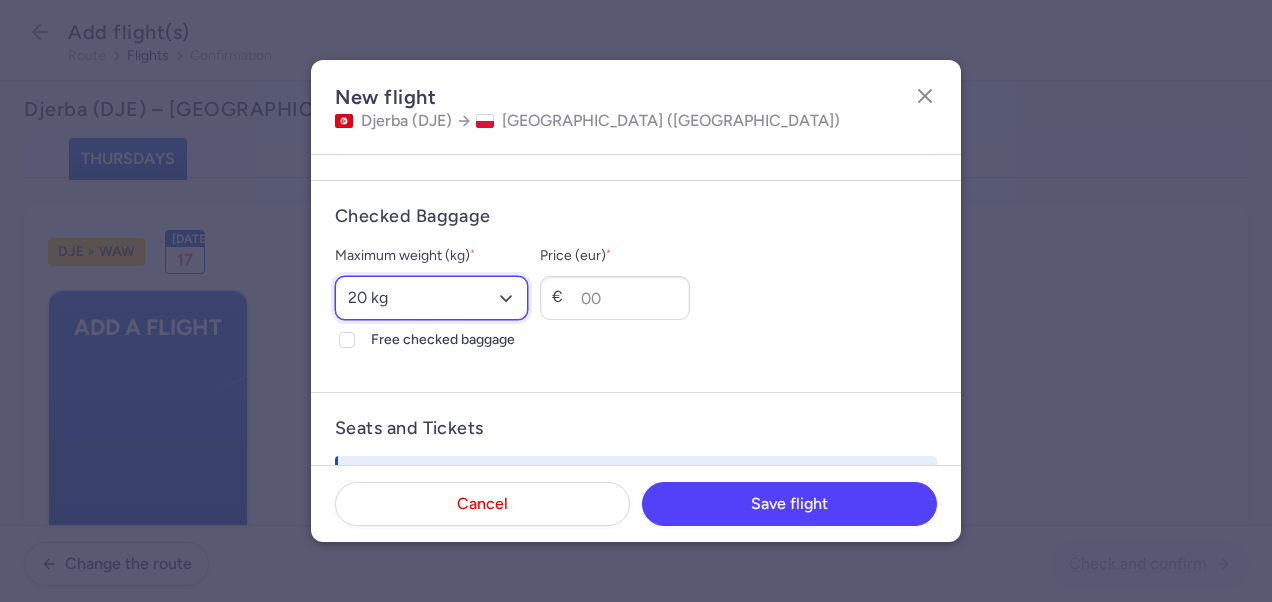 click on "Select an option 15 kg 16 kg 17 kg 18 kg 19 kg 20 kg 21 kg 22 kg 23 kg 24 kg 25 kg 26 kg 27 kg 28 kg 29 kg 30 kg 31 kg 32 kg 33 kg 34 kg 35 kg" at bounding box center (431, 298) 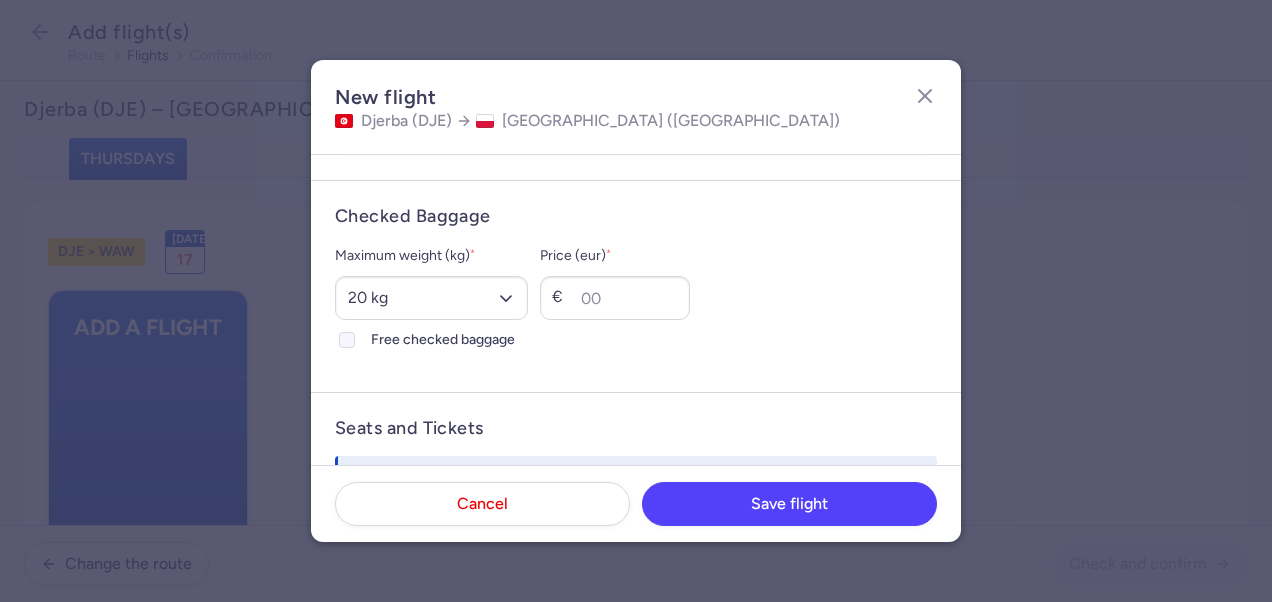 click on "Free checked baggage" 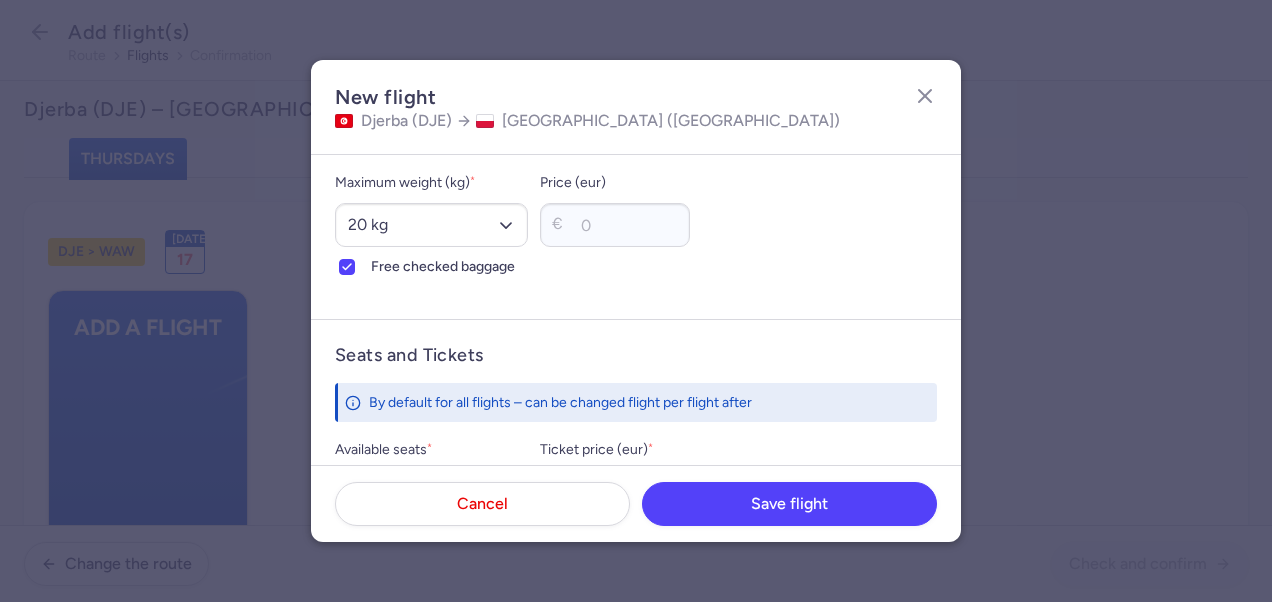scroll, scrollTop: 700, scrollLeft: 0, axis: vertical 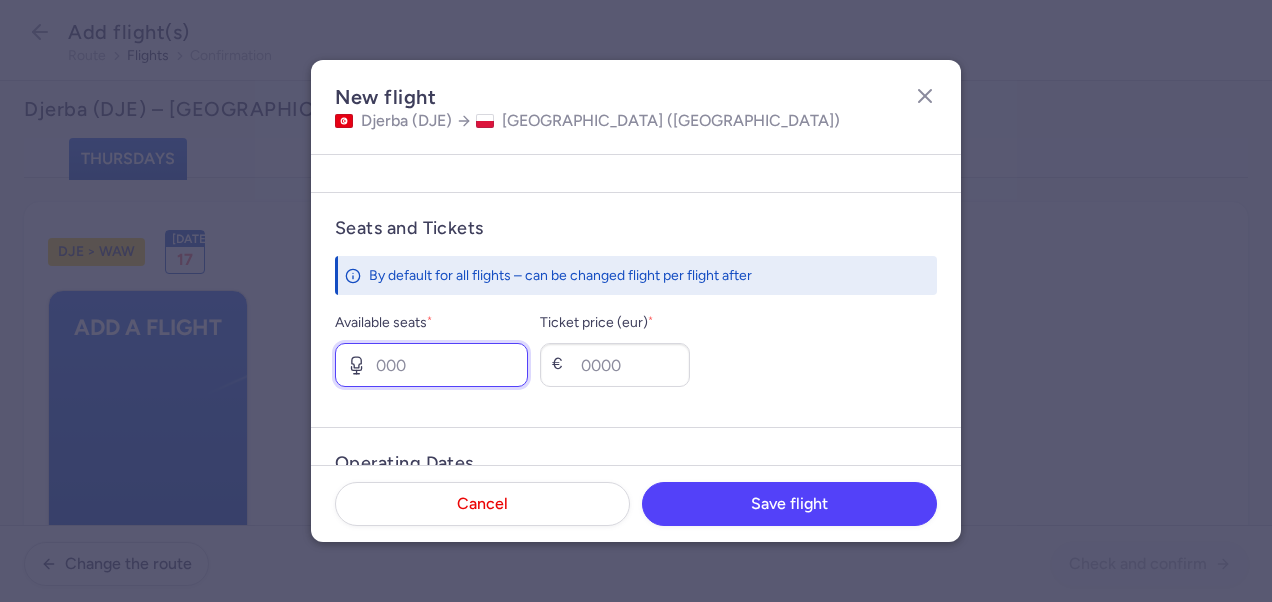 click on "Available seats  *" at bounding box center [431, 365] 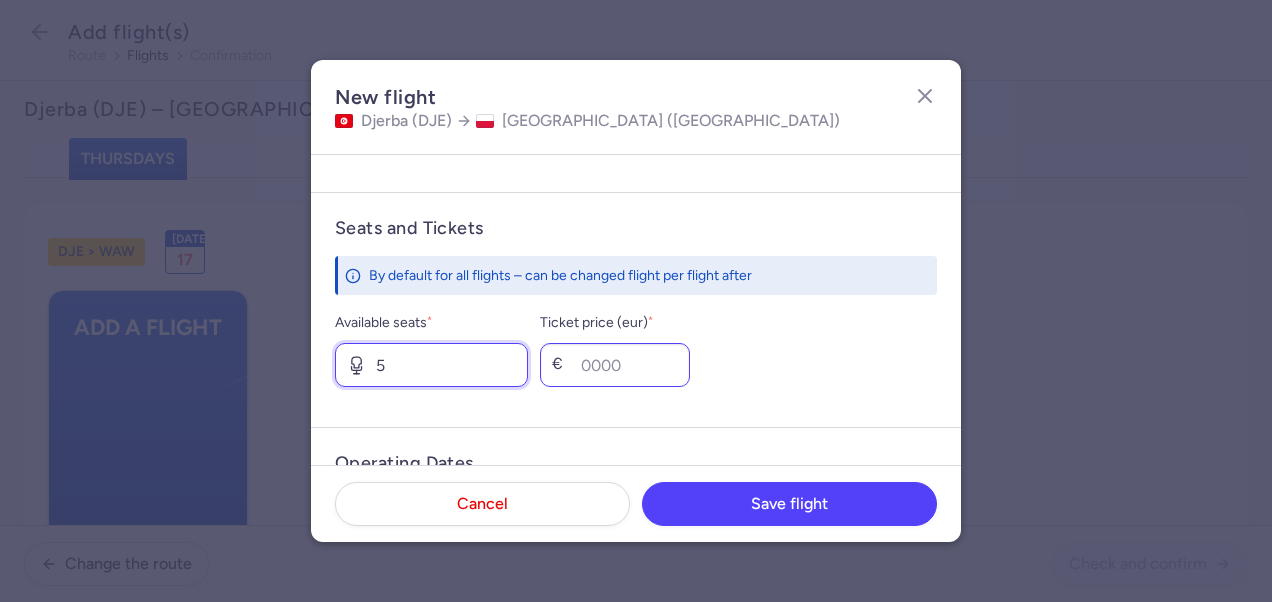 type on "5" 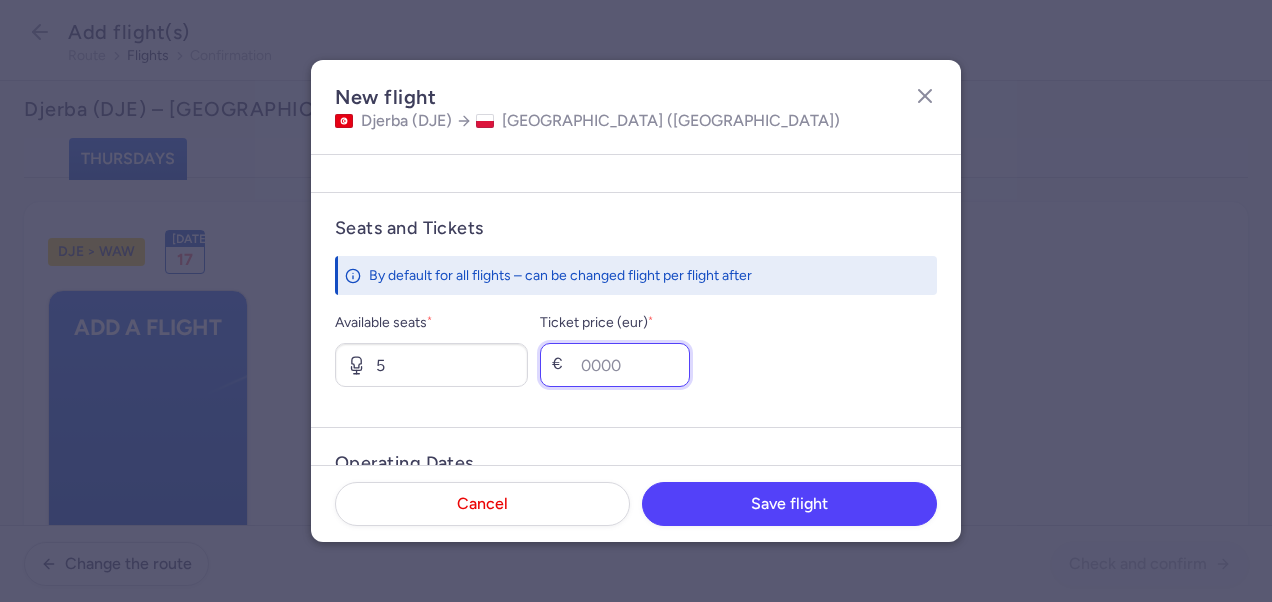 click on "Ticket price (eur)  *" at bounding box center [615, 365] 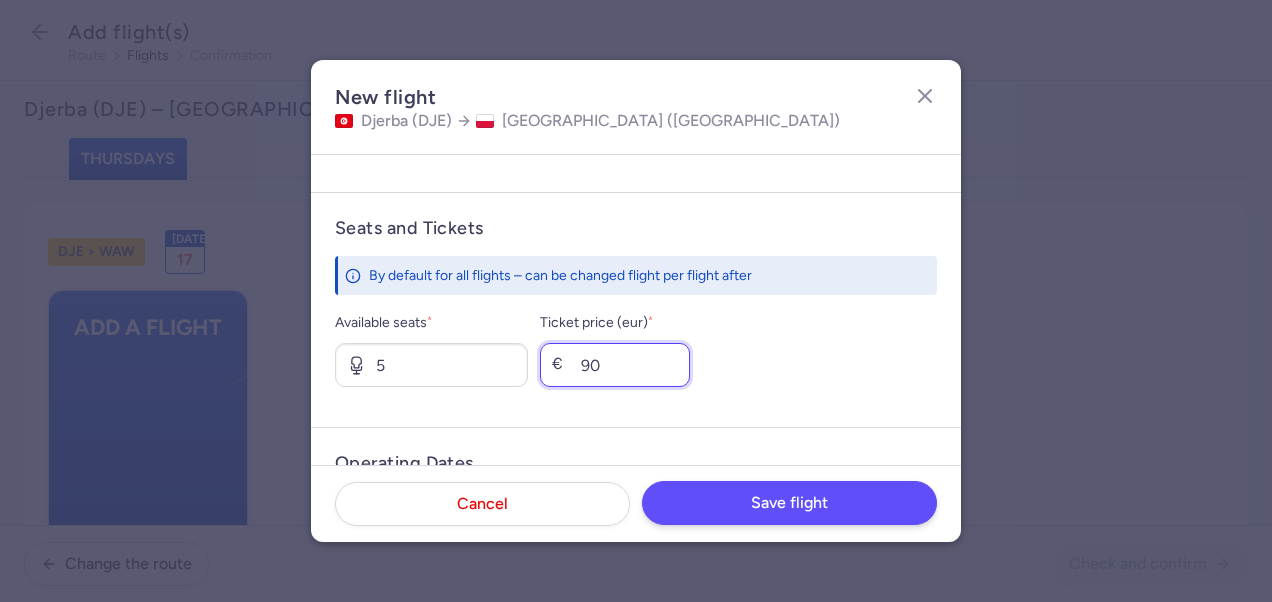 type on "90" 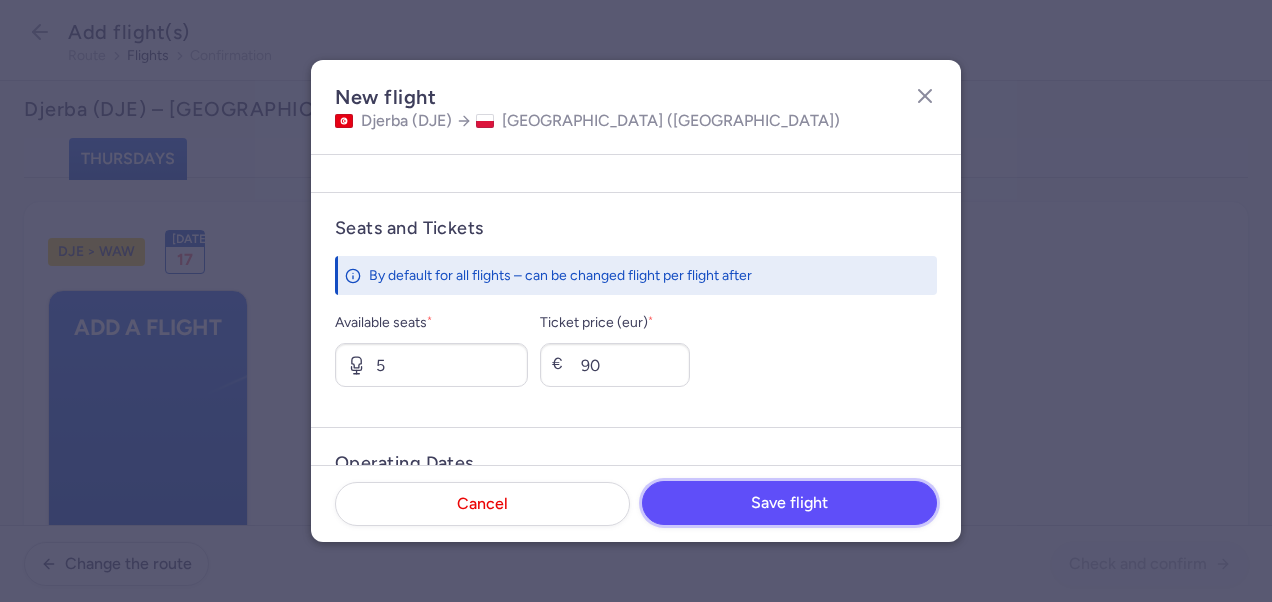 click on "Save flight" at bounding box center (789, 503) 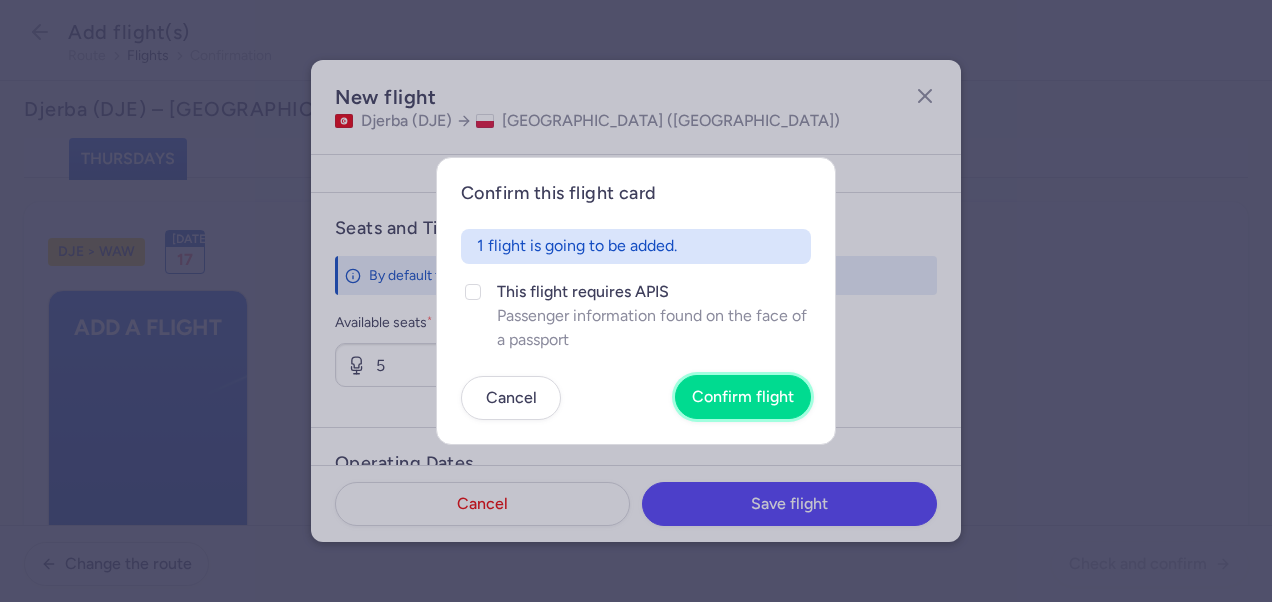 click on "Confirm flight" at bounding box center [743, 397] 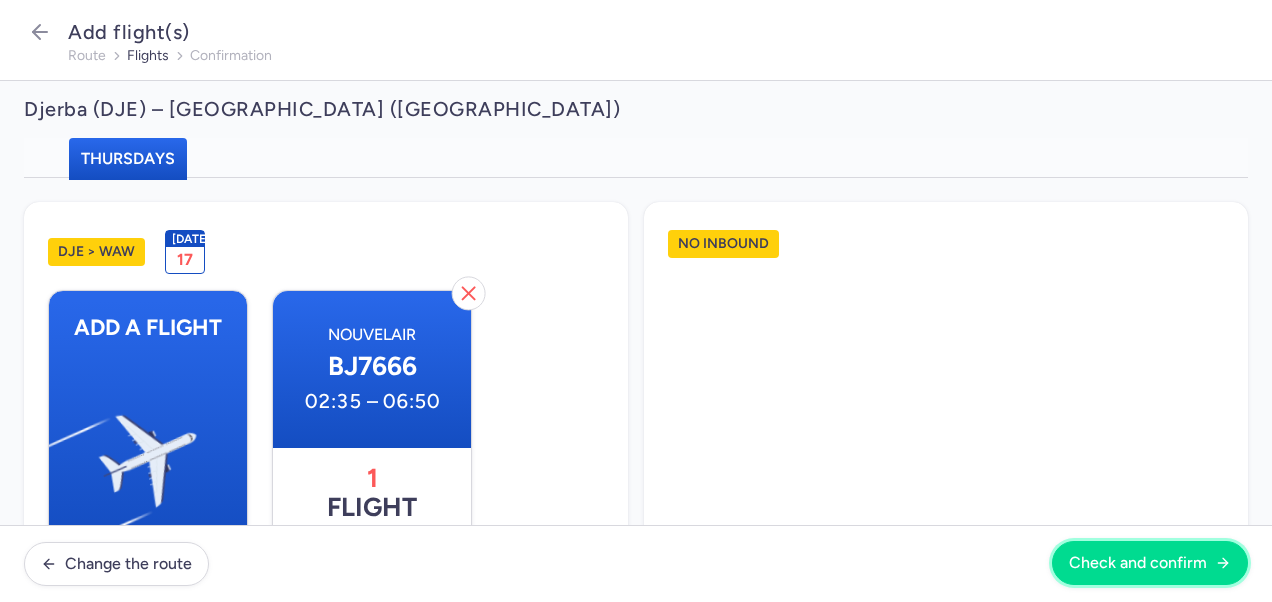 click on "Check and confirm" at bounding box center (1138, 563) 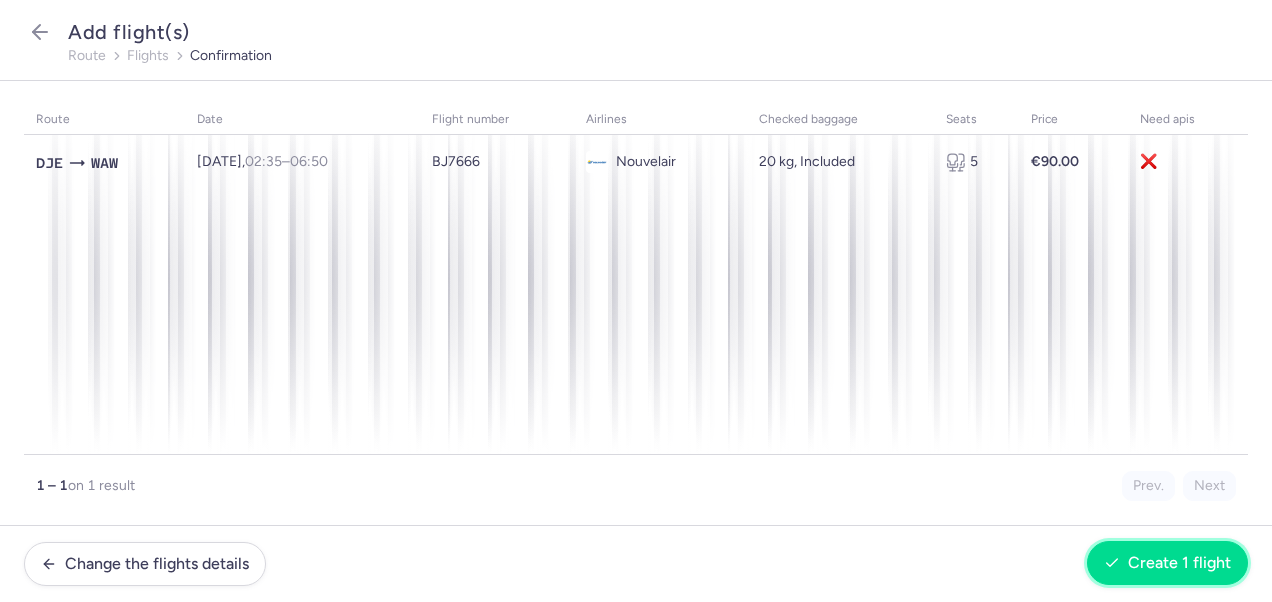 click on "Create 1 flight" at bounding box center [1179, 563] 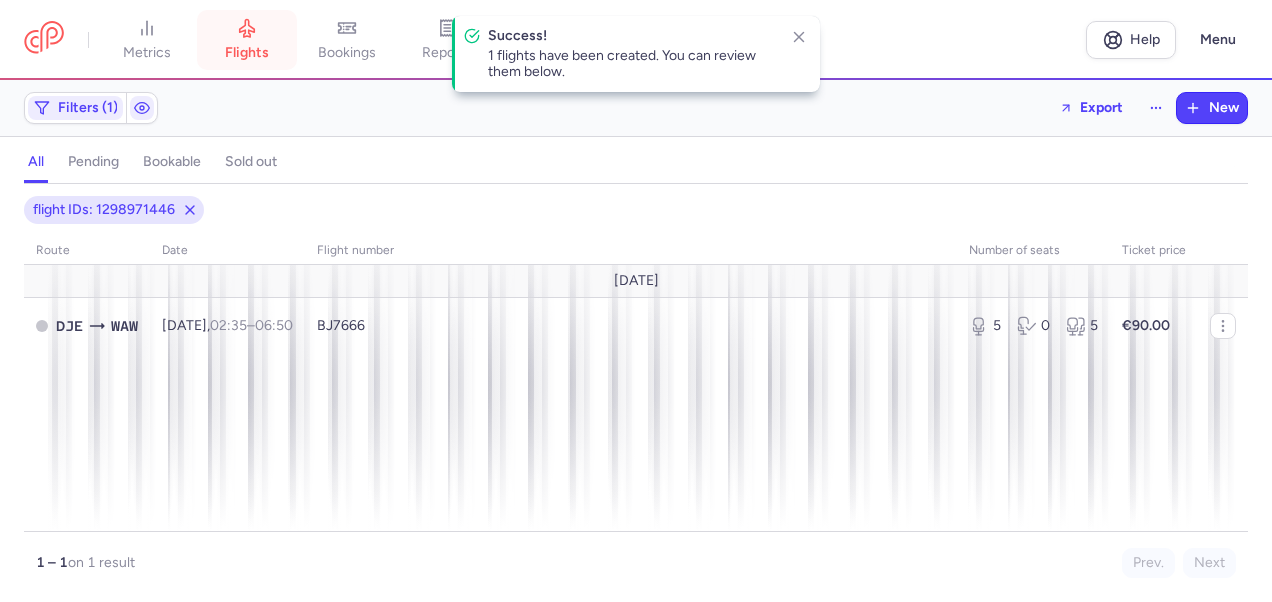 click 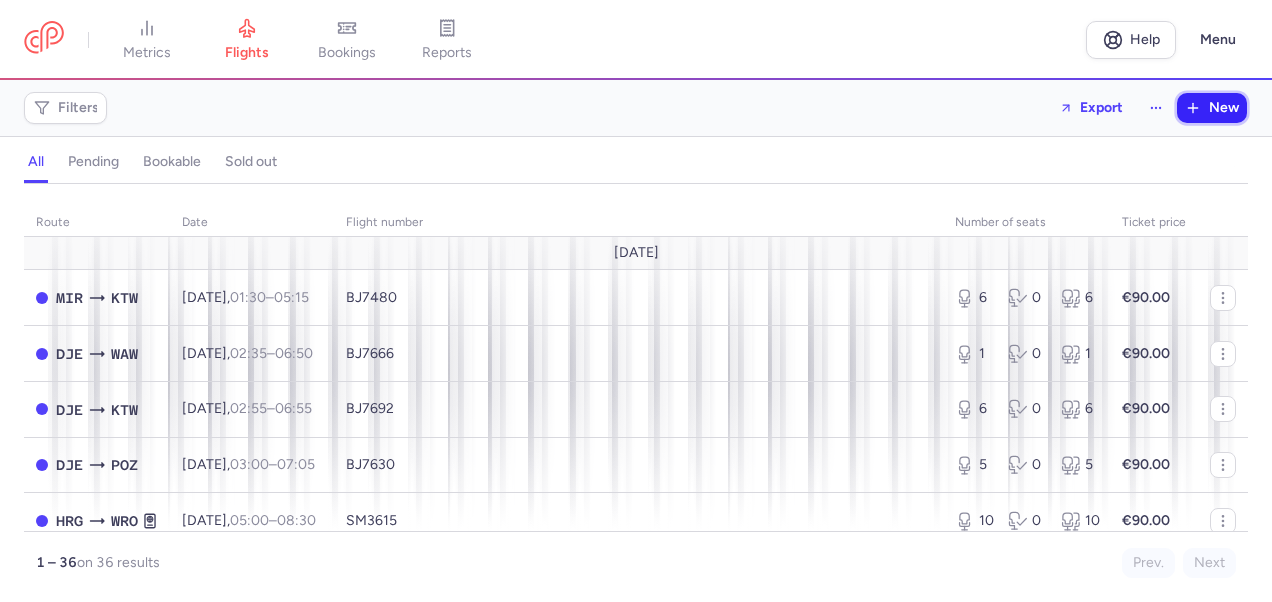 click on "New" at bounding box center [1224, 108] 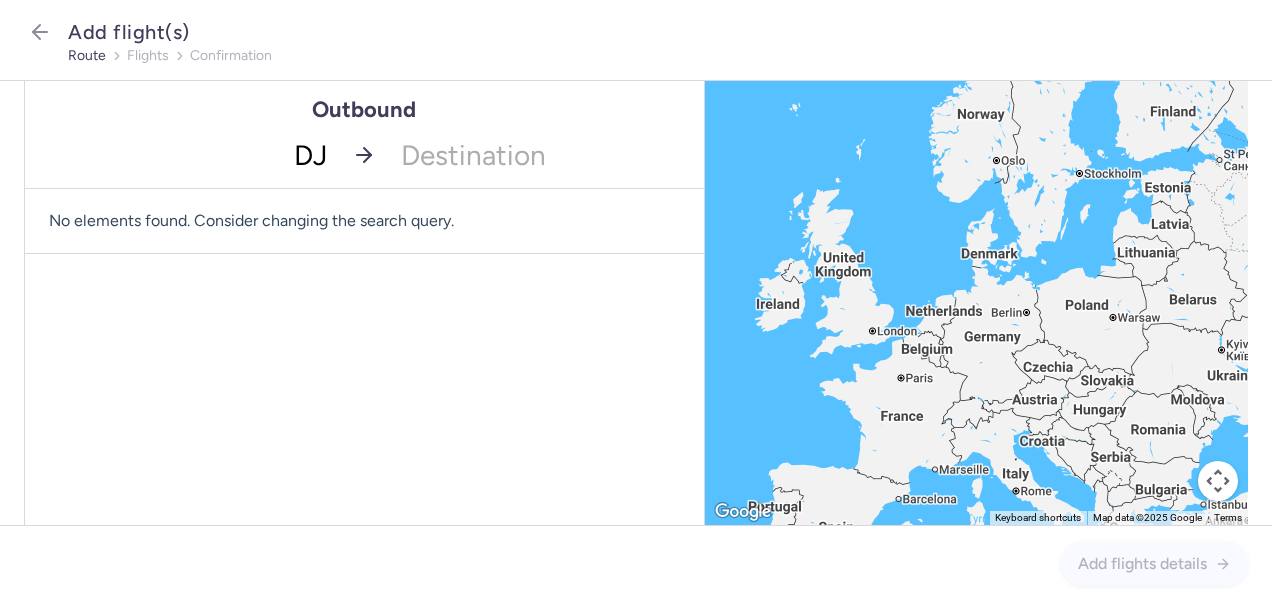 type on "DJE" 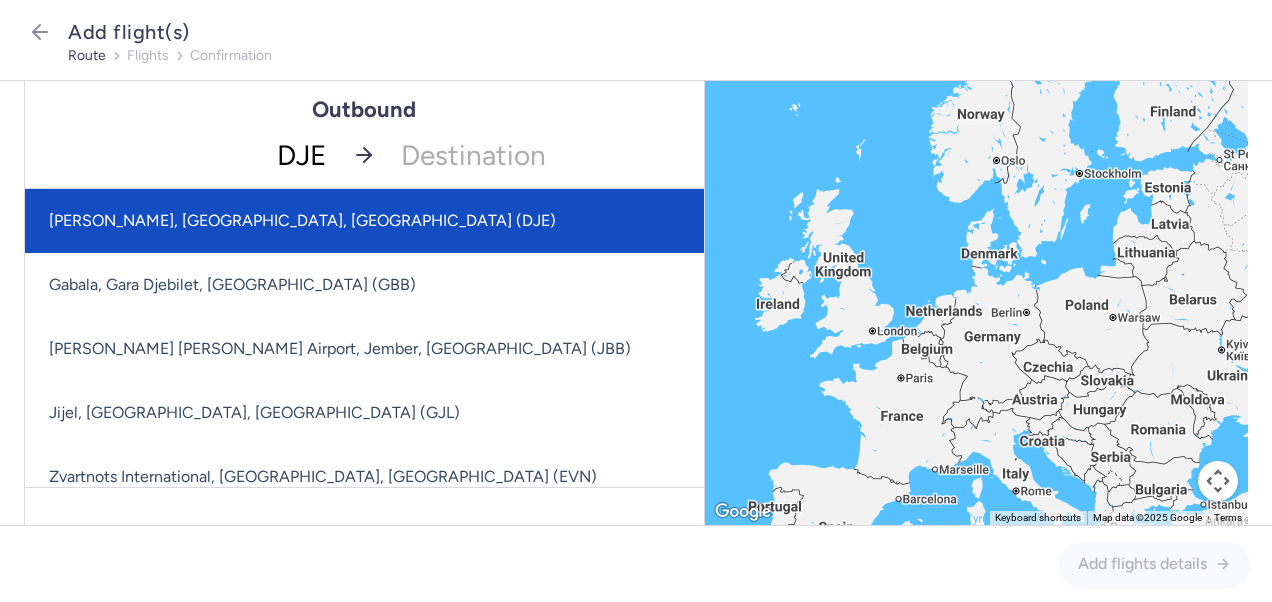 click on "Djerba-Zarzis, Djerba, Tunisia (DJE)" at bounding box center [398, 221] 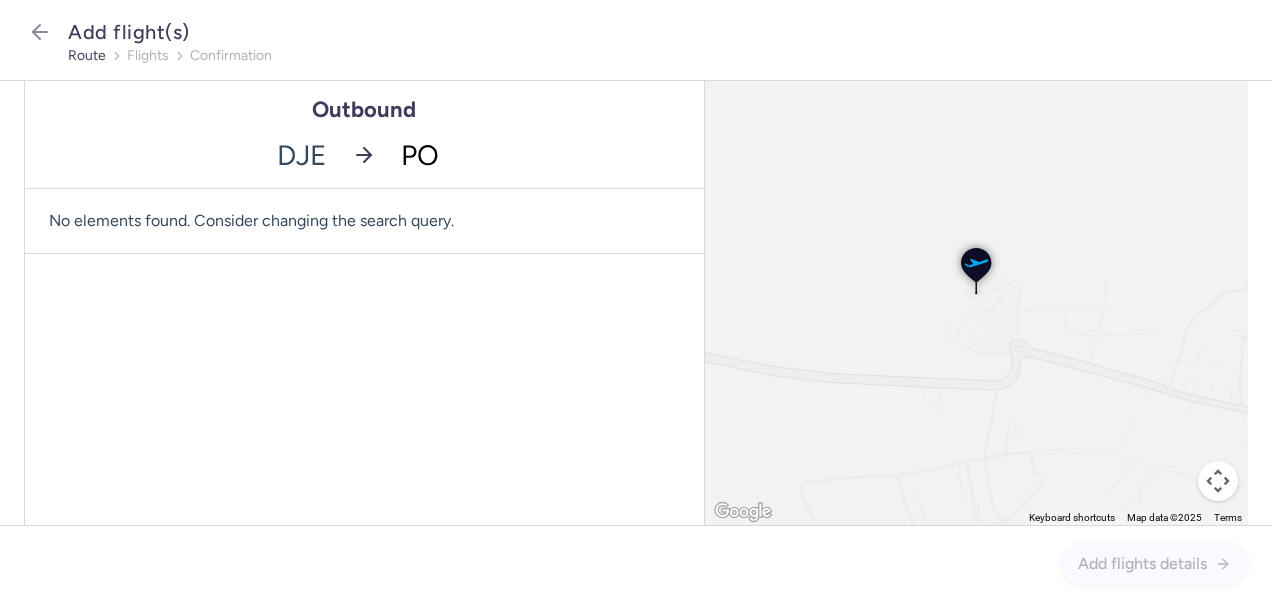 type on "POZ" 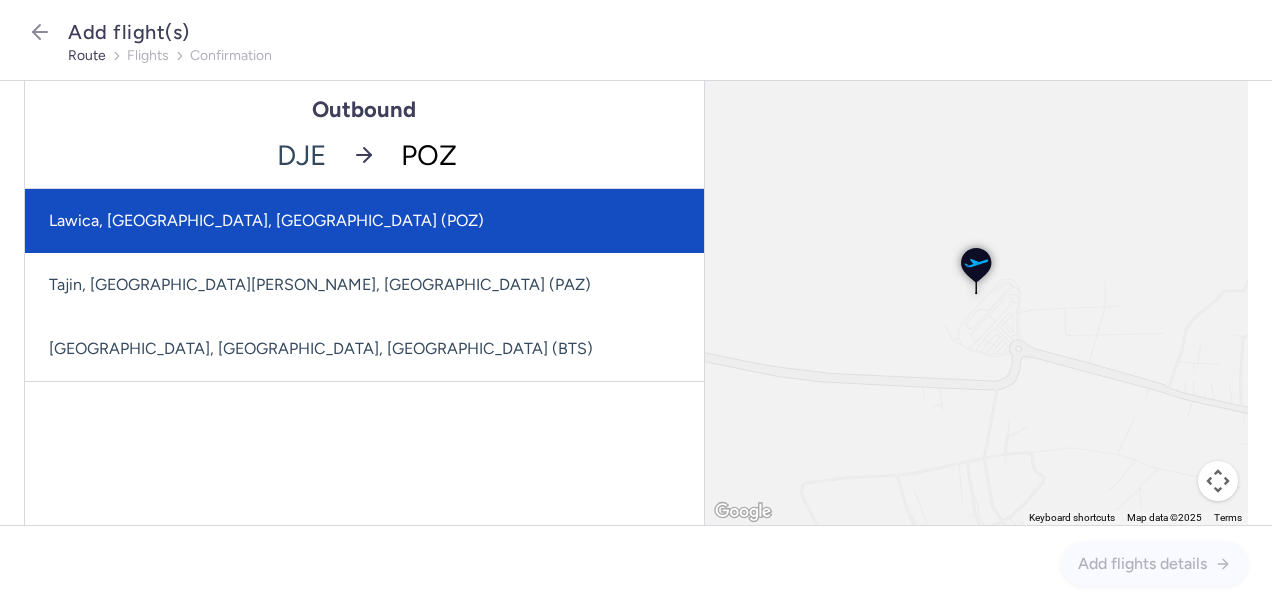 click on "Lawica, Poznań, Poland (POZ)" at bounding box center [364, 221] 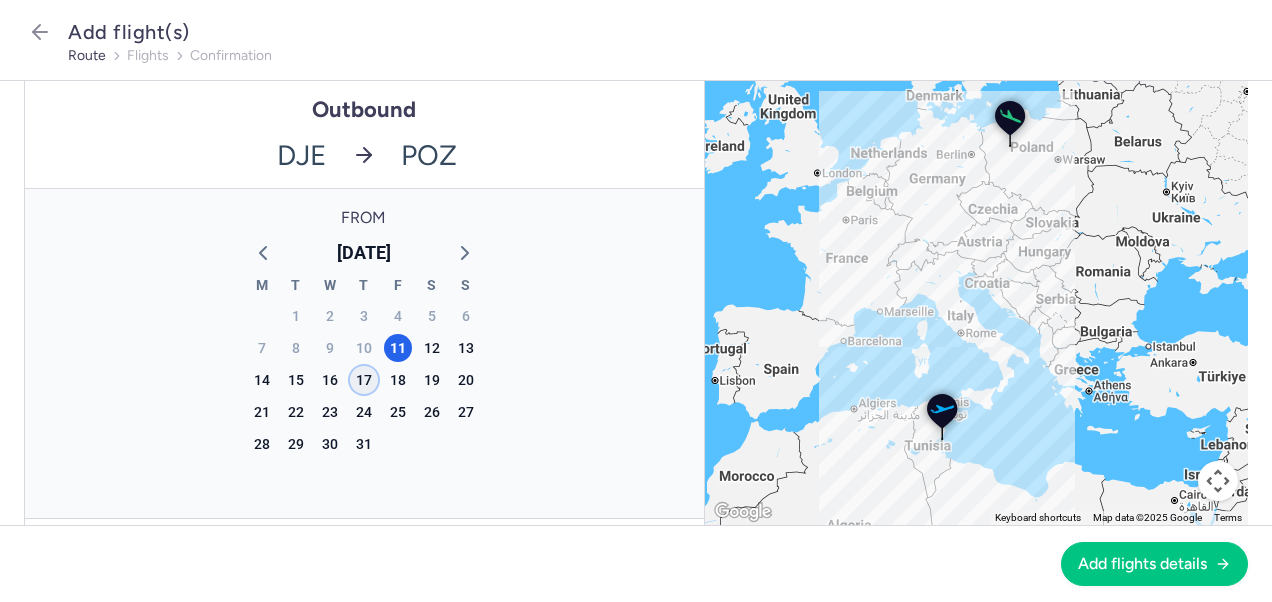 click on "17" 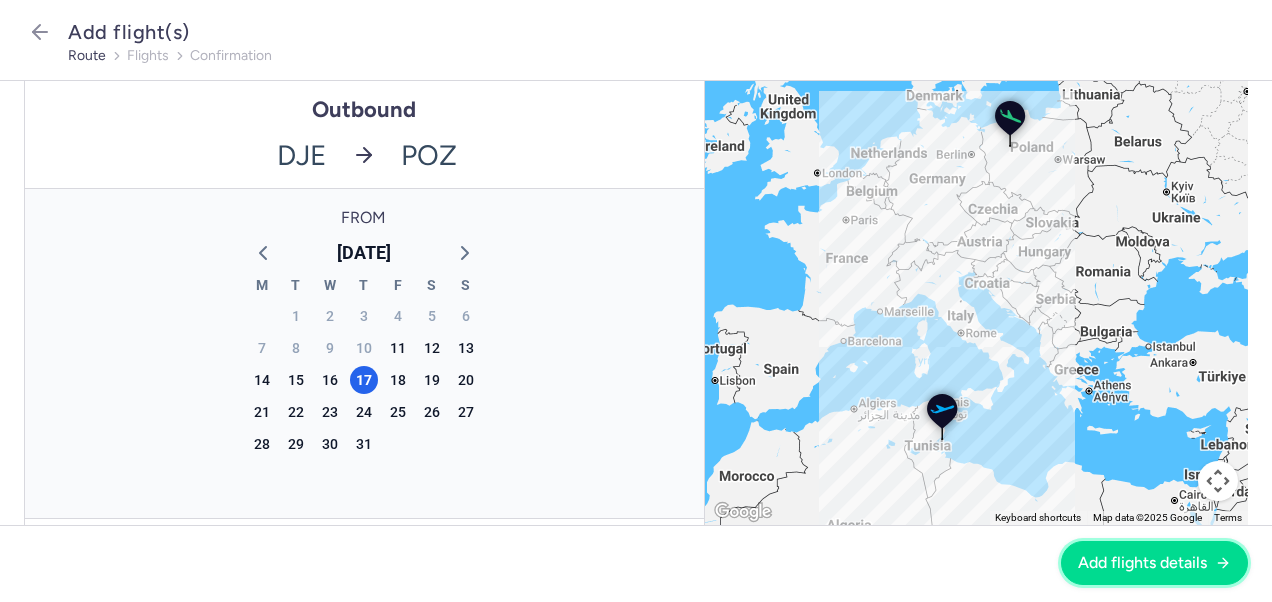 click on "Add flights details" at bounding box center [1142, 563] 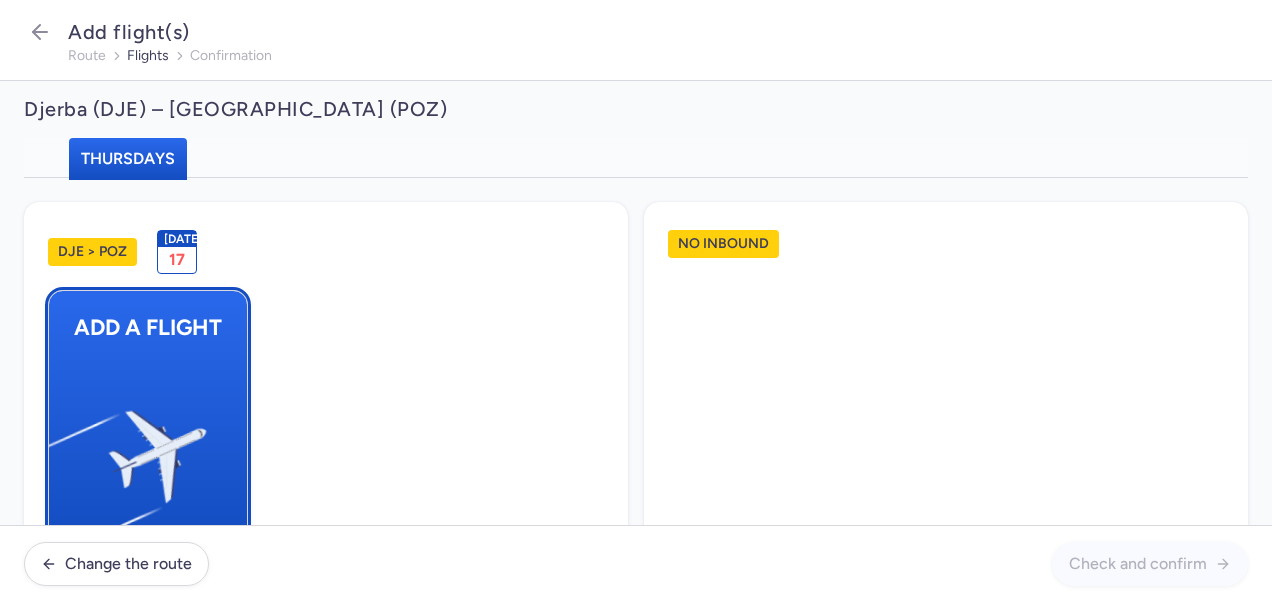 click at bounding box center [59, 448] 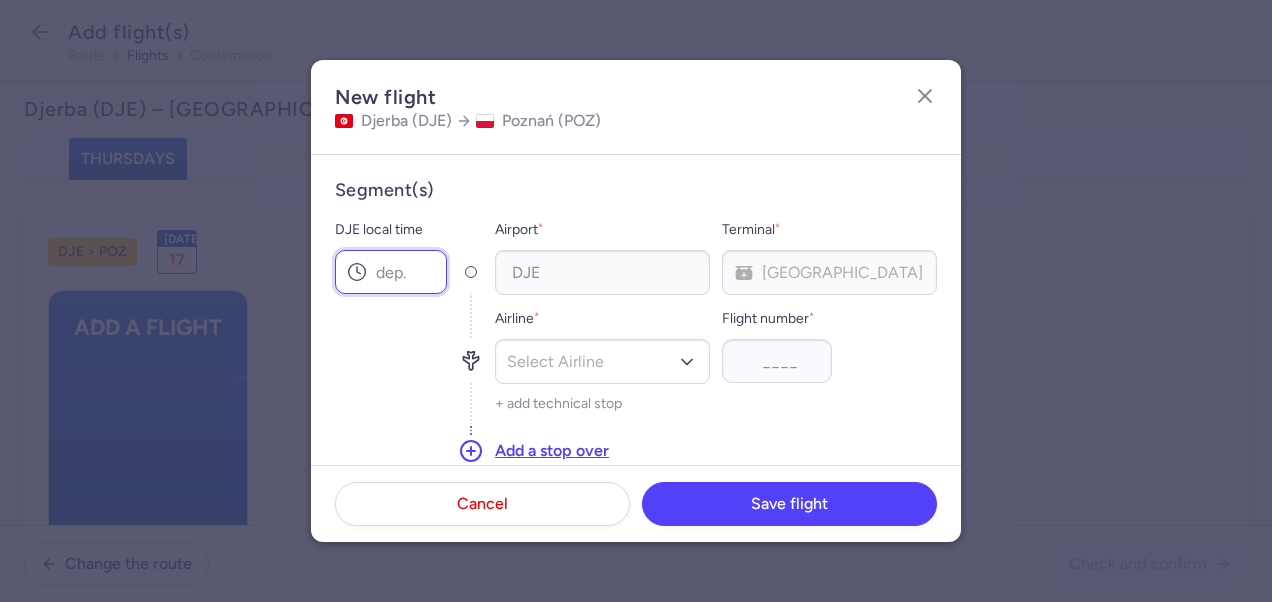 click on "DJE local time" at bounding box center (391, 272) 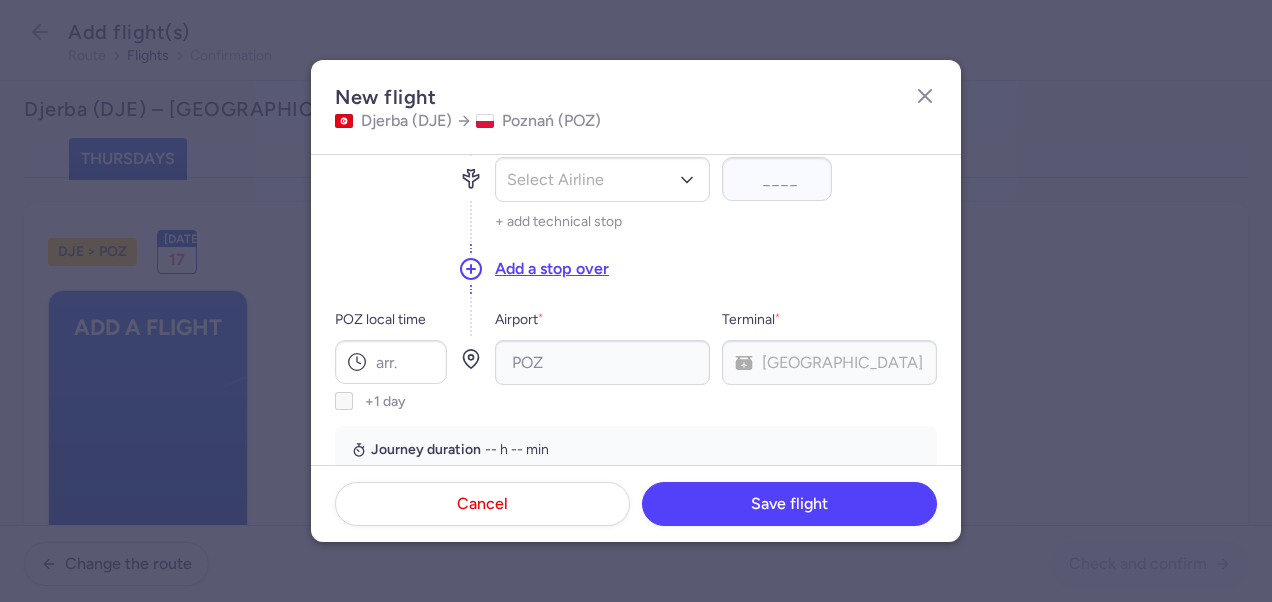 scroll, scrollTop: 200, scrollLeft: 0, axis: vertical 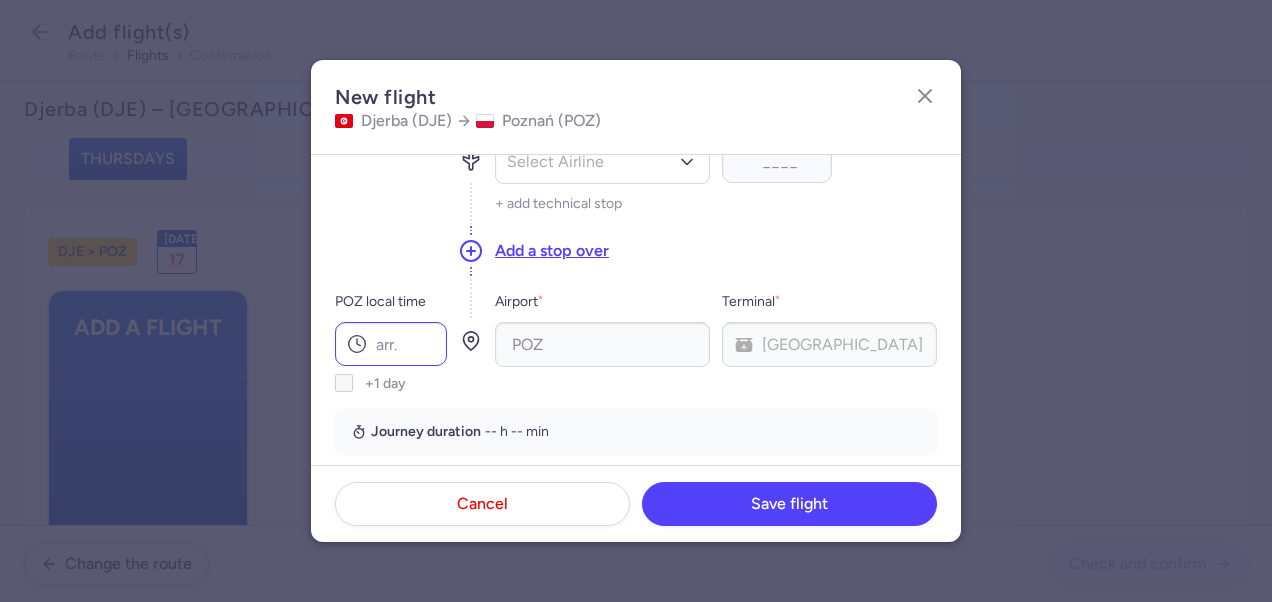 type on "03:00" 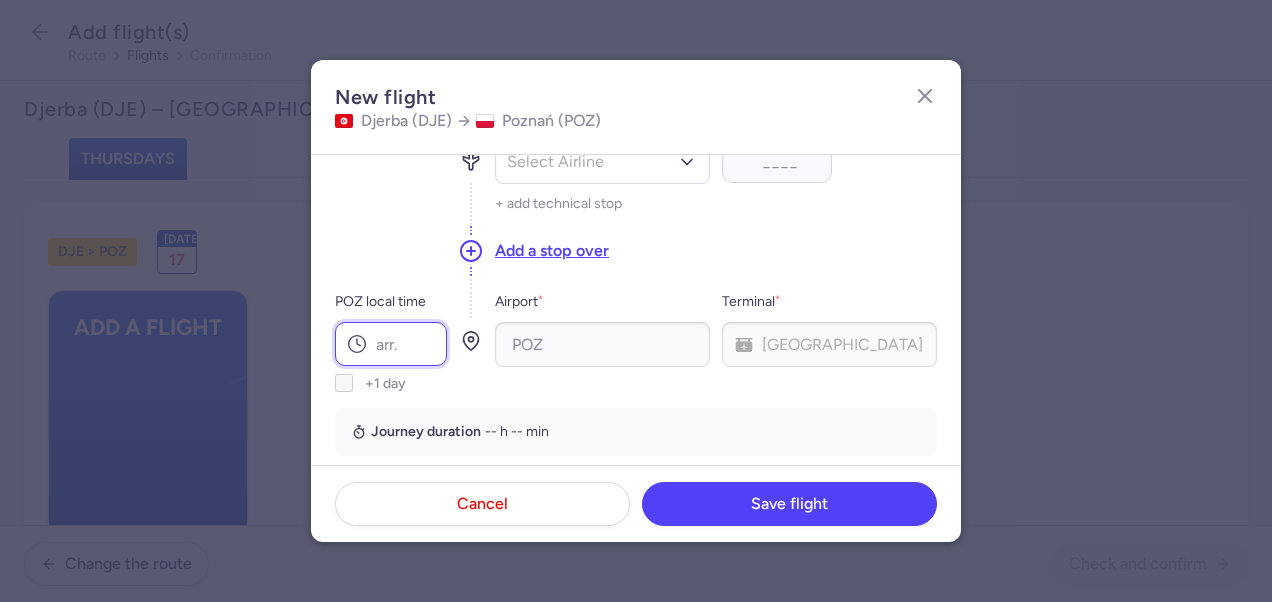 click on "POZ local time" at bounding box center [391, 344] 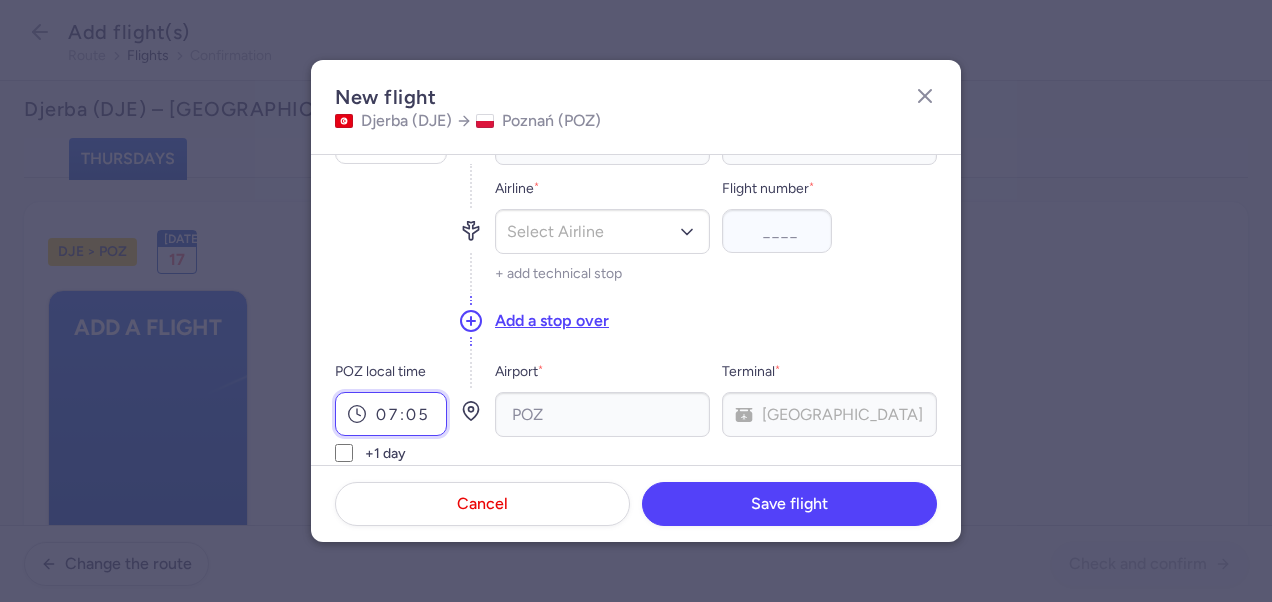 scroll, scrollTop: 100, scrollLeft: 0, axis: vertical 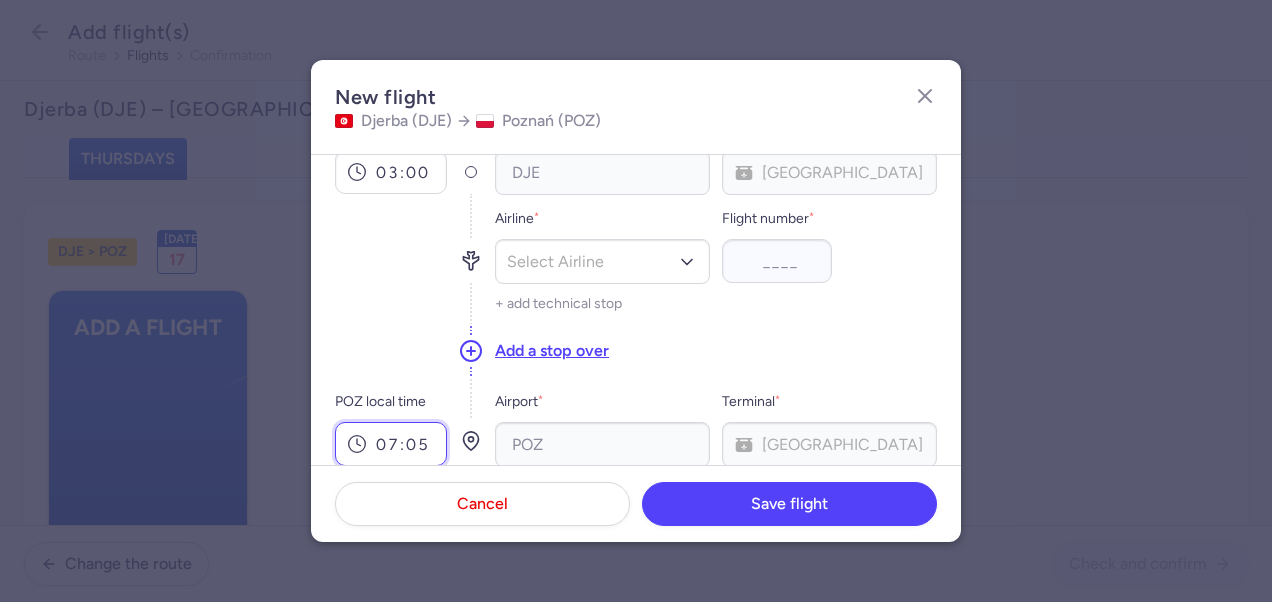type on "07:05" 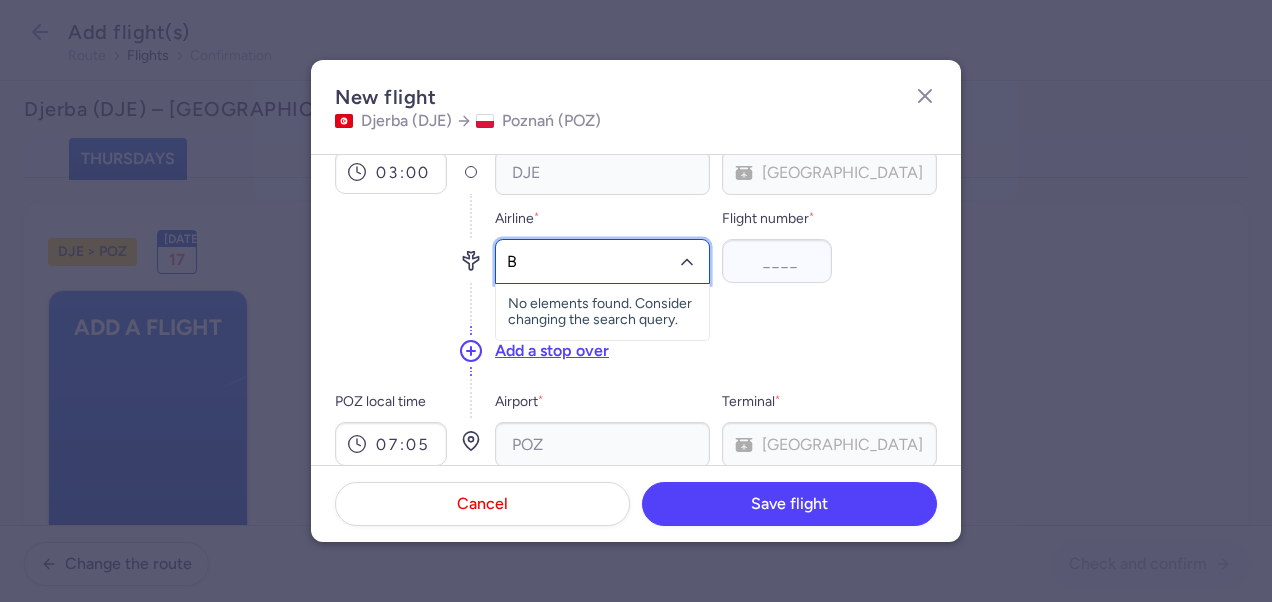type on "BJ" 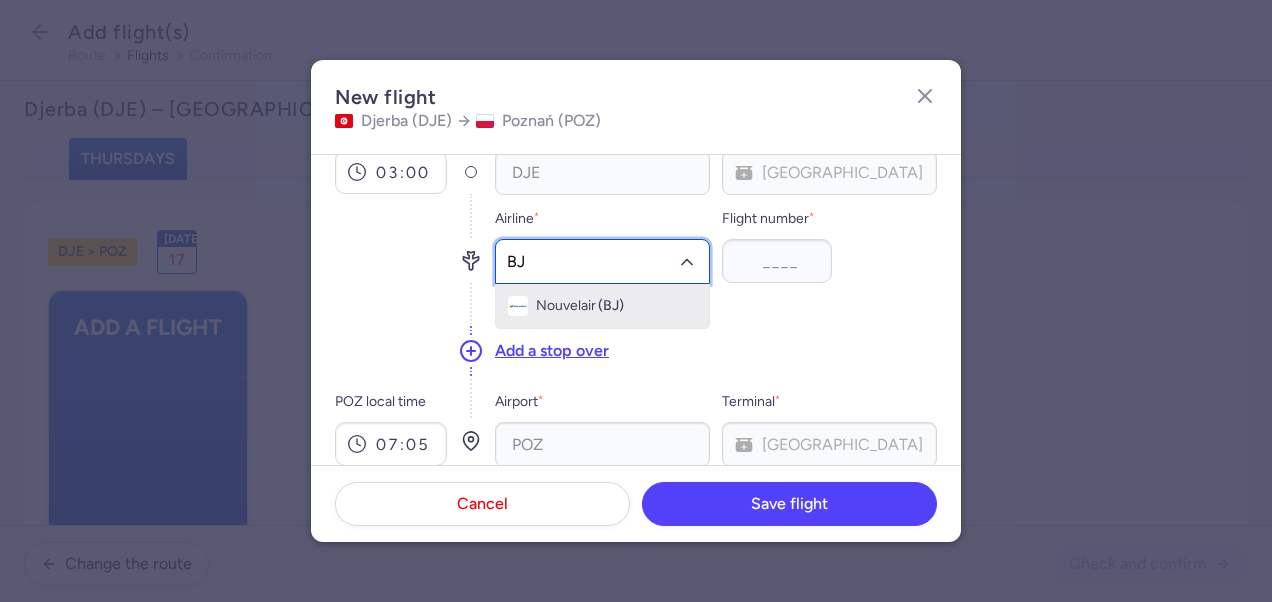 click on "Nouvelair" at bounding box center [566, 306] 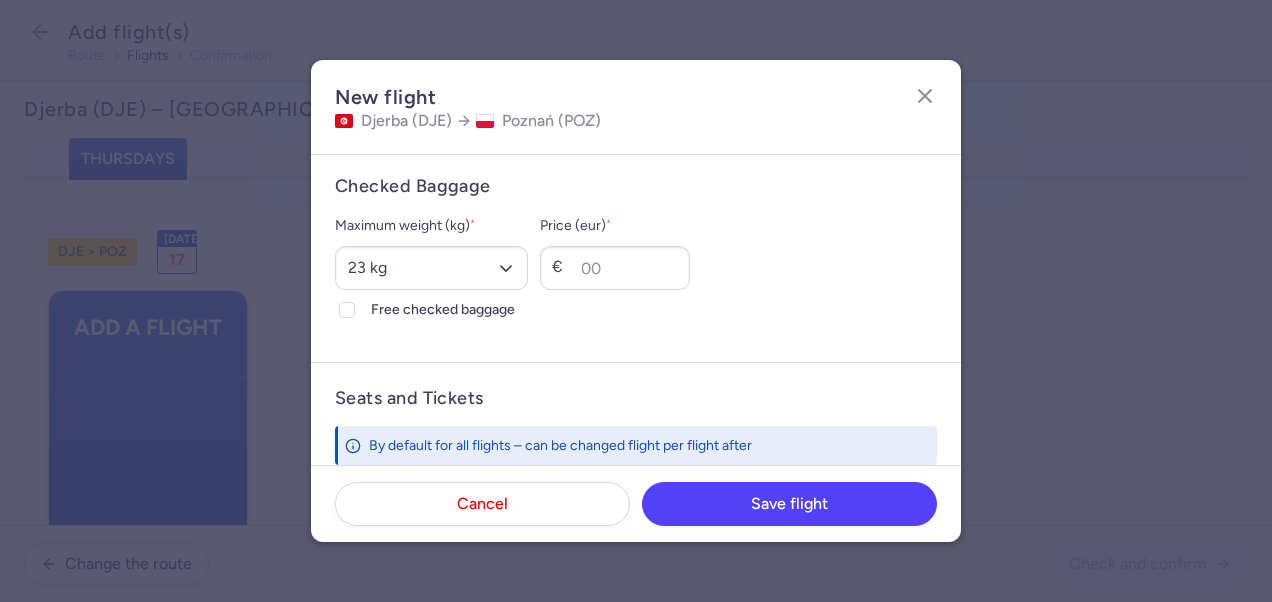 scroll, scrollTop: 600, scrollLeft: 0, axis: vertical 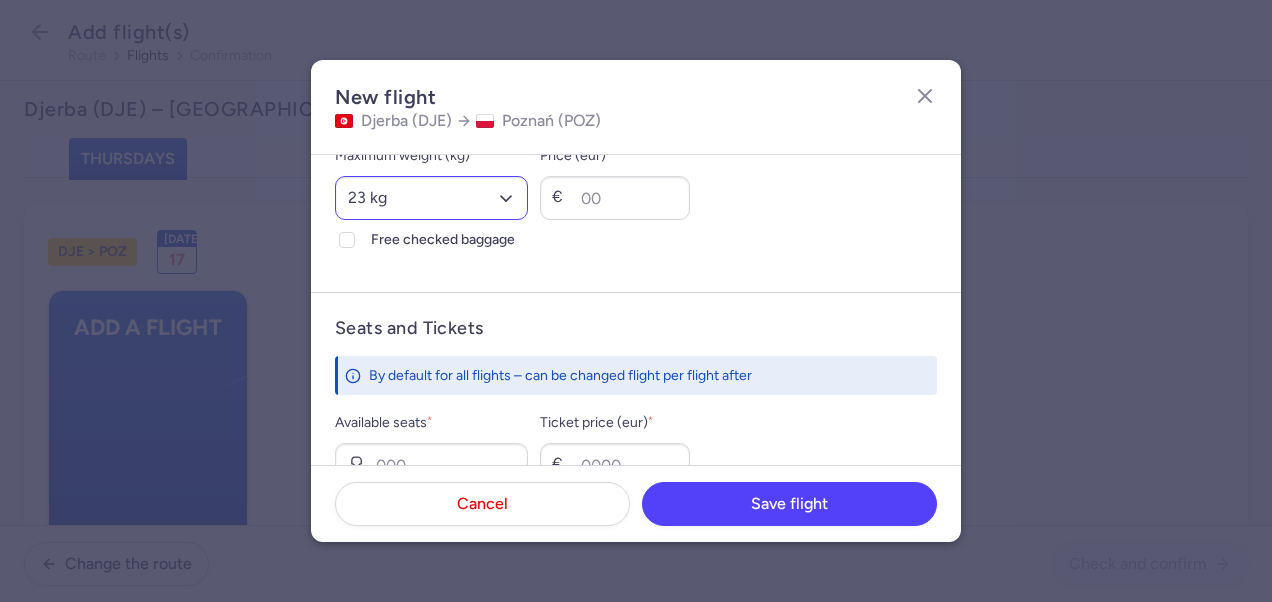 type on "7630" 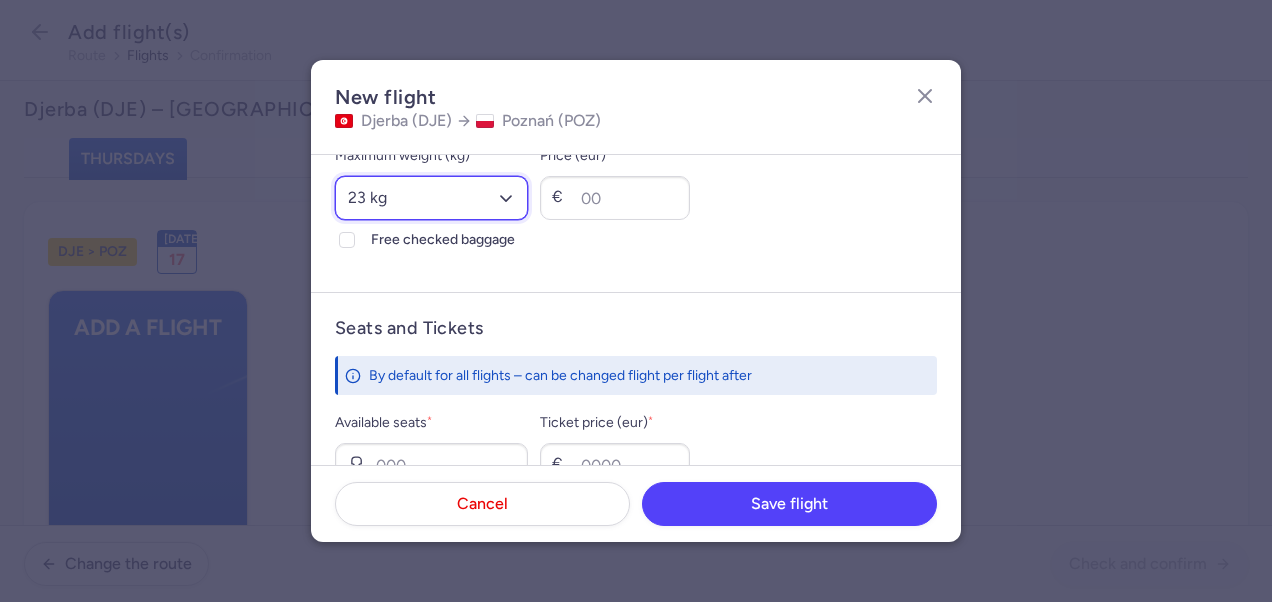 click on "Select an option 15 kg 16 kg 17 kg 18 kg 19 kg 20 kg 21 kg 22 kg 23 kg 24 kg 25 kg 26 kg 27 kg 28 kg 29 kg 30 kg 31 kg 32 kg 33 kg 34 kg 35 kg" at bounding box center (431, 198) 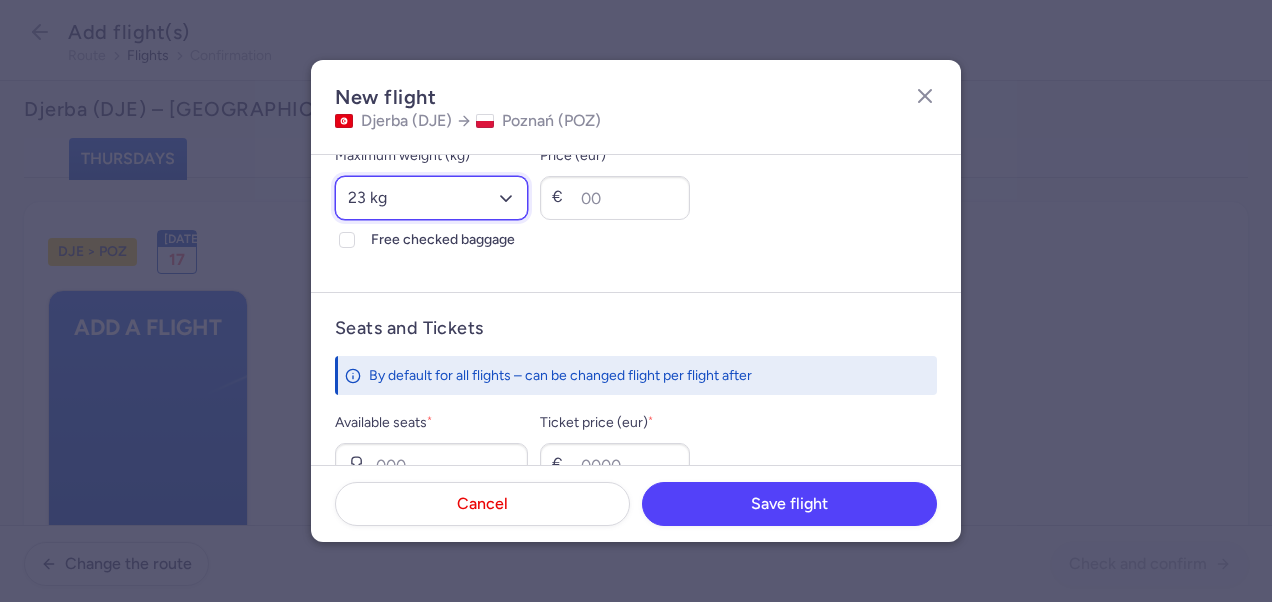 select on "20" 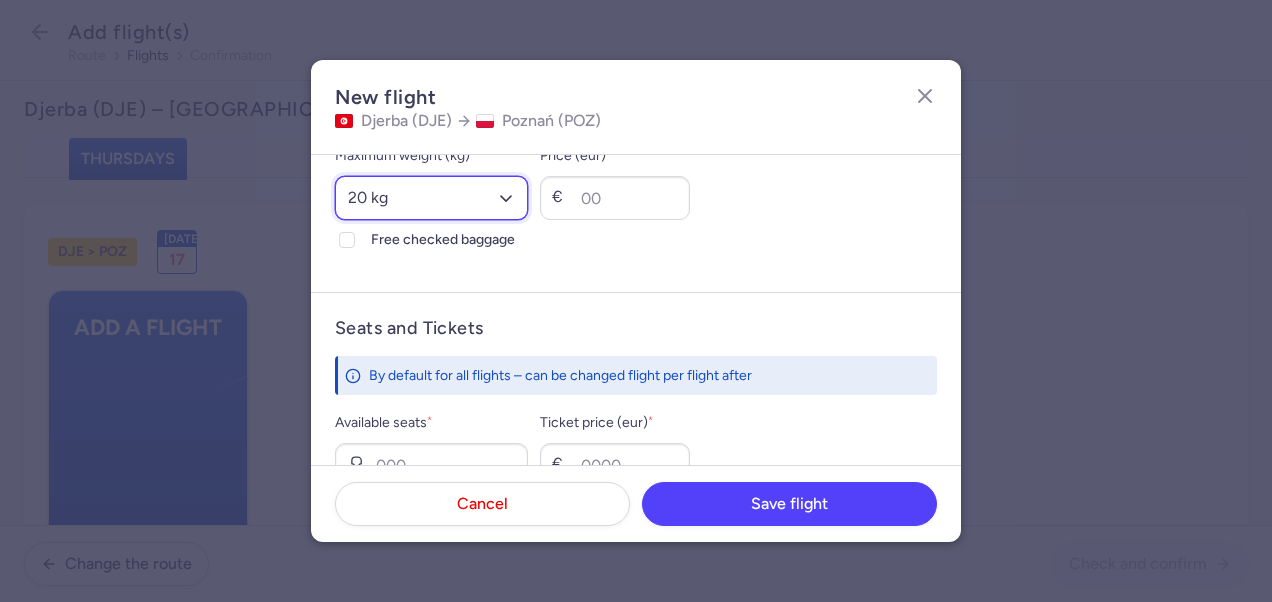 click on "Select an option 15 kg 16 kg 17 kg 18 kg 19 kg 20 kg 21 kg 22 kg 23 kg 24 kg 25 kg 26 kg 27 kg 28 kg 29 kg 30 kg 31 kg 32 kg 33 kg 34 kg 35 kg" at bounding box center [431, 198] 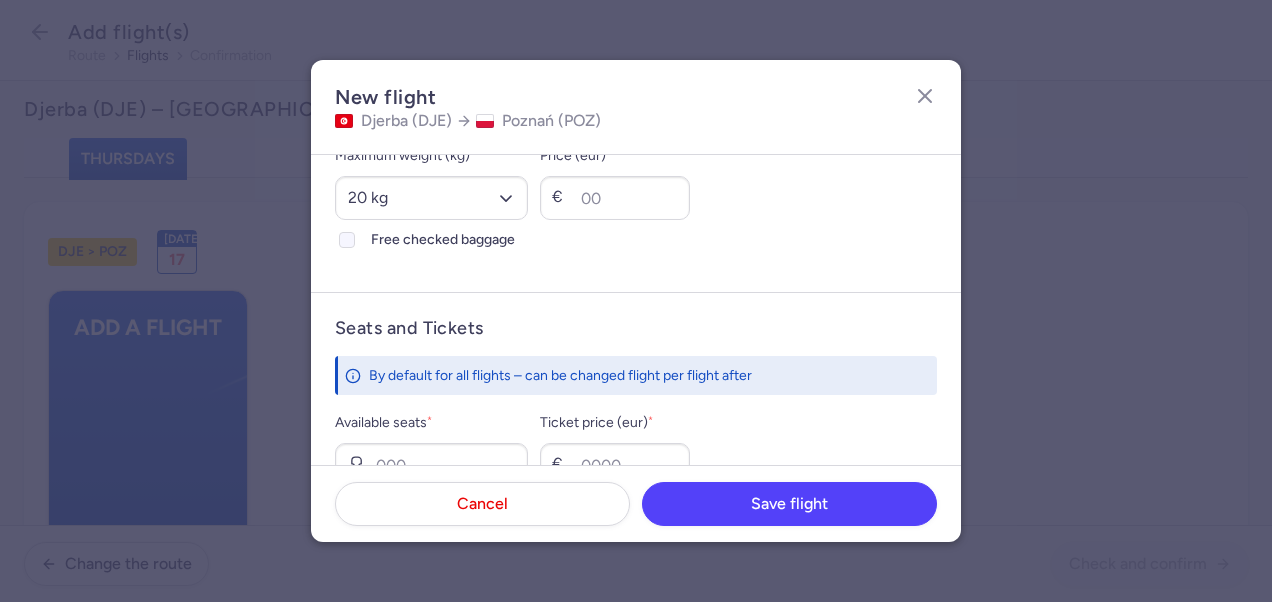 click on "Free checked baggage" 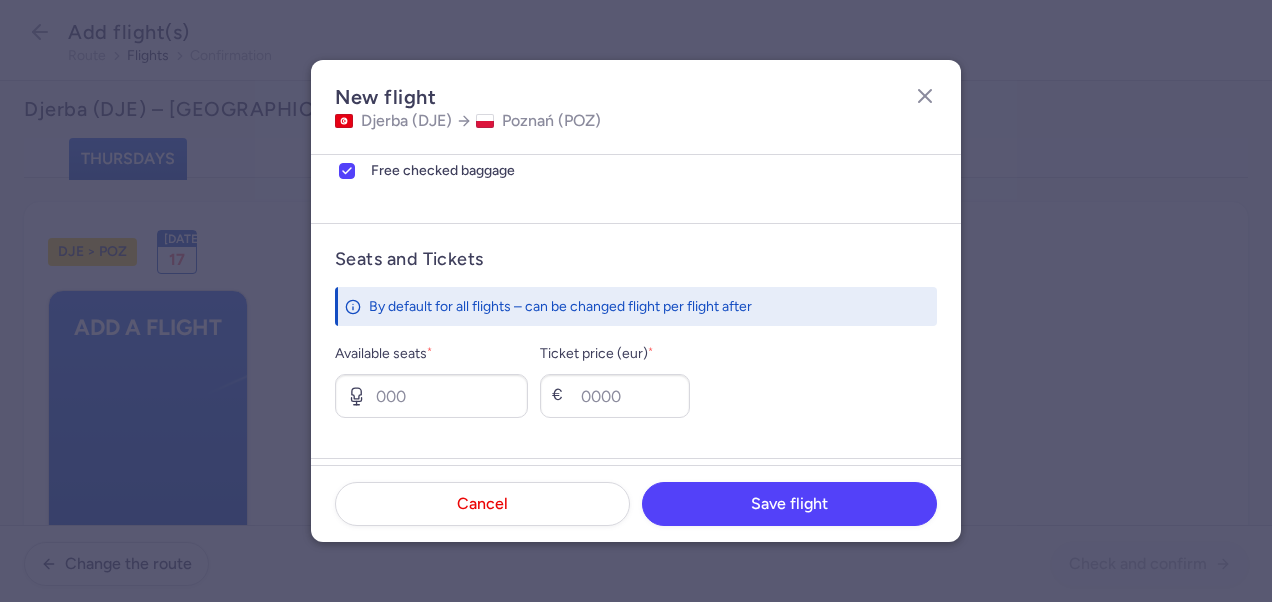 scroll, scrollTop: 700, scrollLeft: 0, axis: vertical 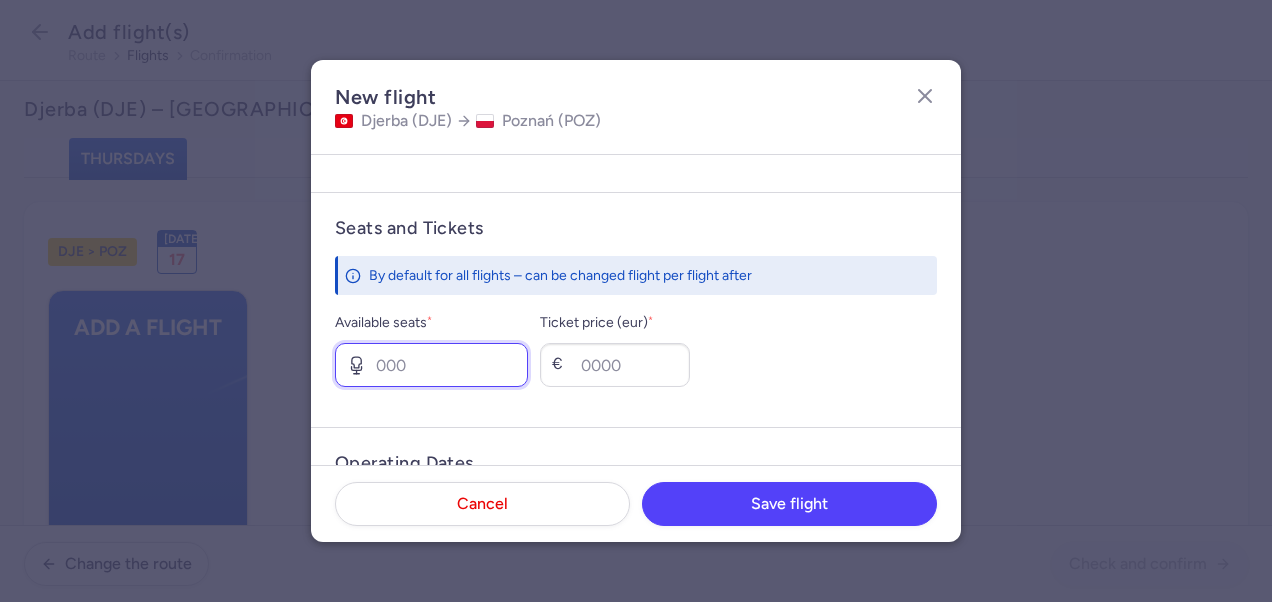 click on "Available seats  *" at bounding box center (431, 365) 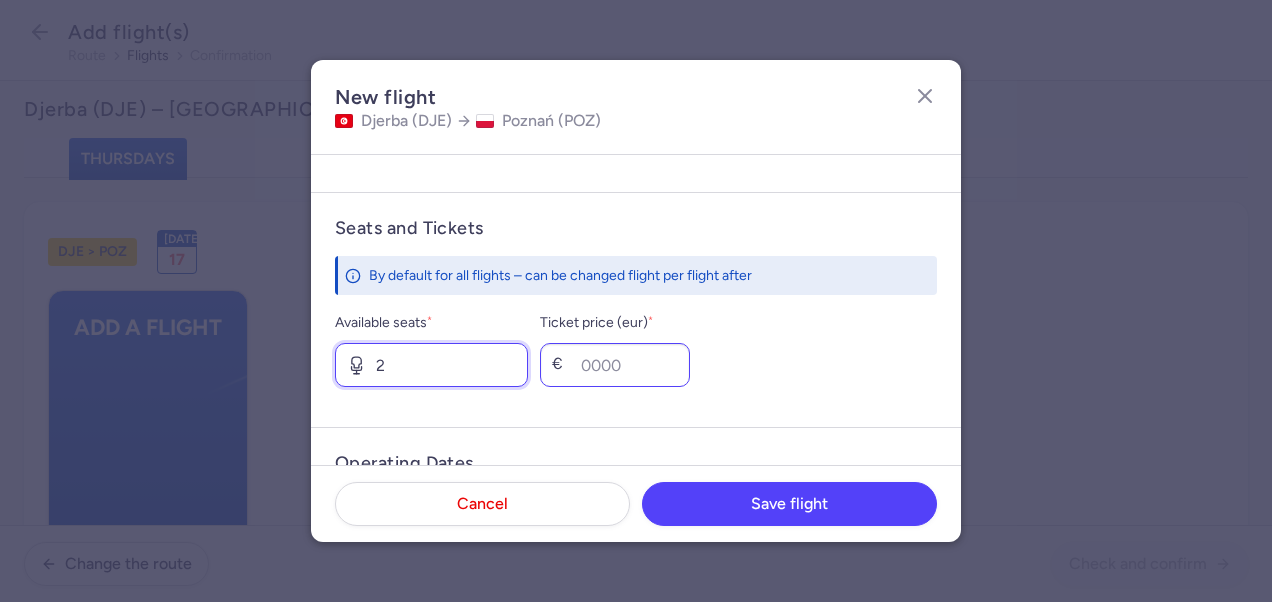 type on "2" 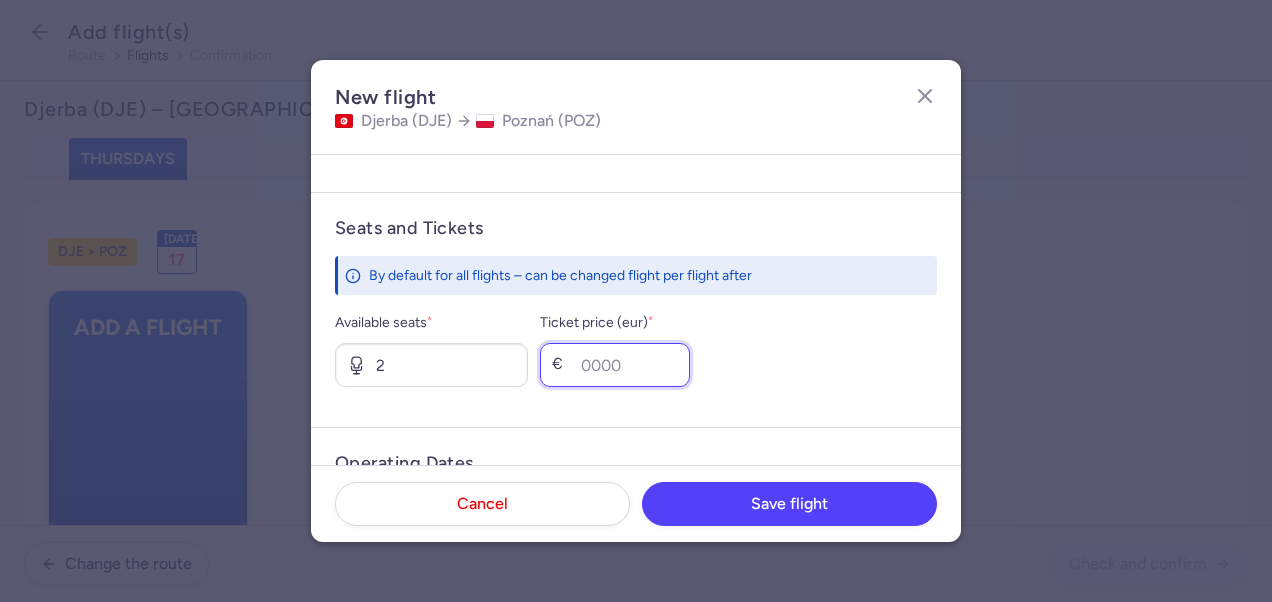 click on "Ticket price (eur)  *" at bounding box center (615, 365) 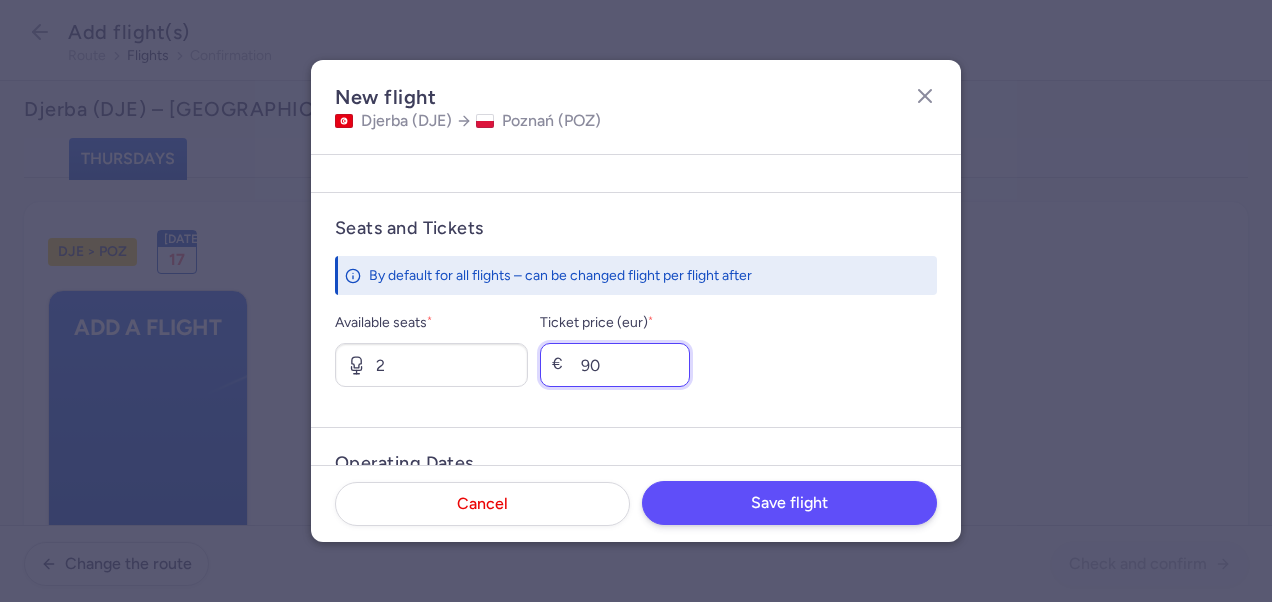 type on "90" 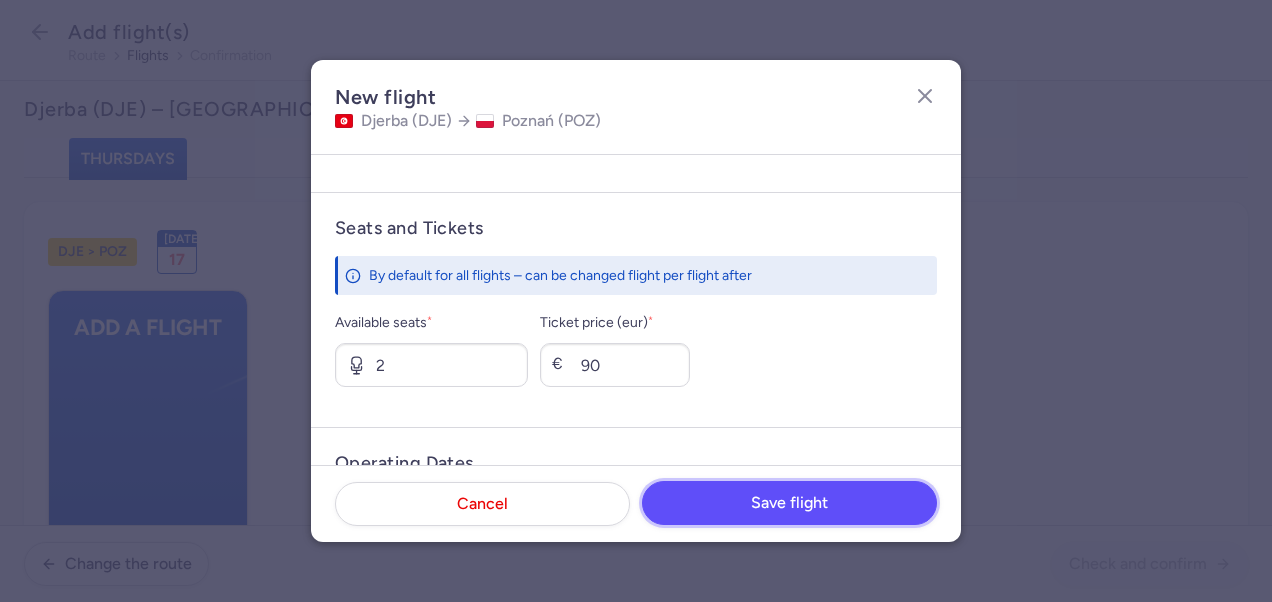 click on "Save flight" at bounding box center (789, 503) 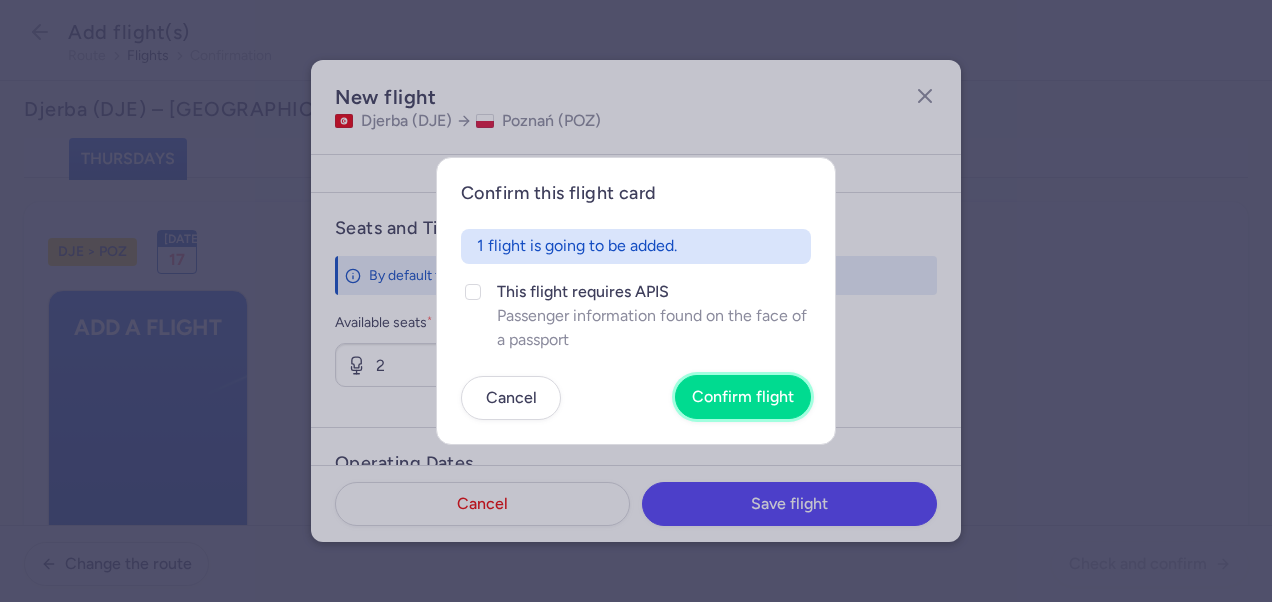 click on "Confirm flight" at bounding box center [743, 397] 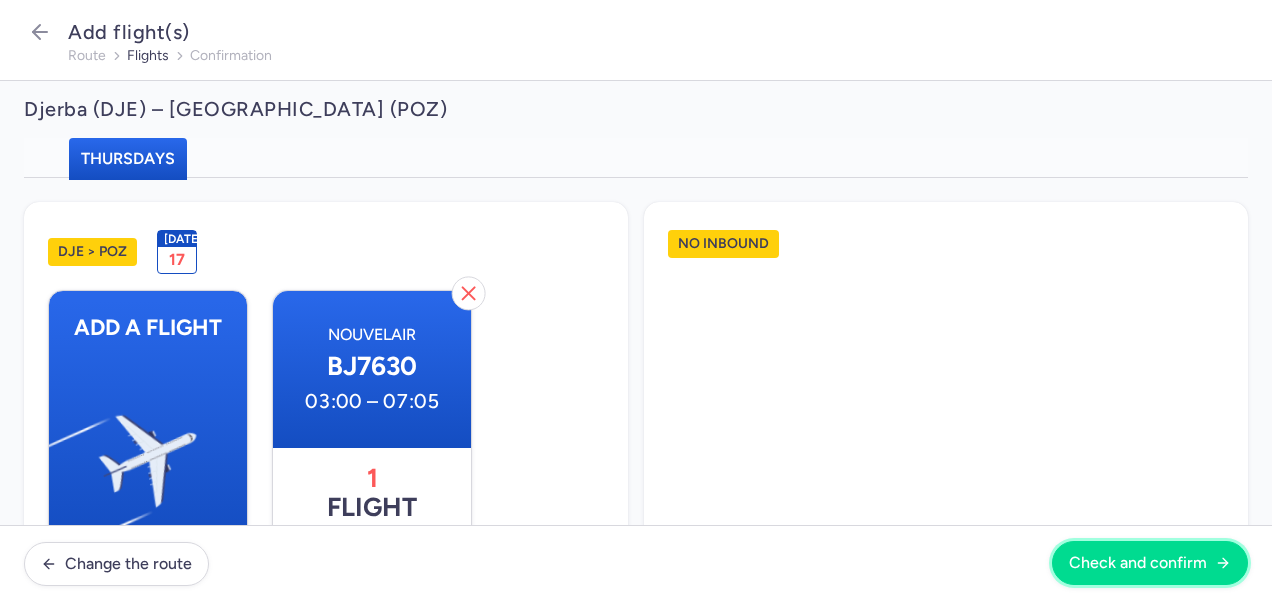 click on "Check and confirm" at bounding box center (1150, 563) 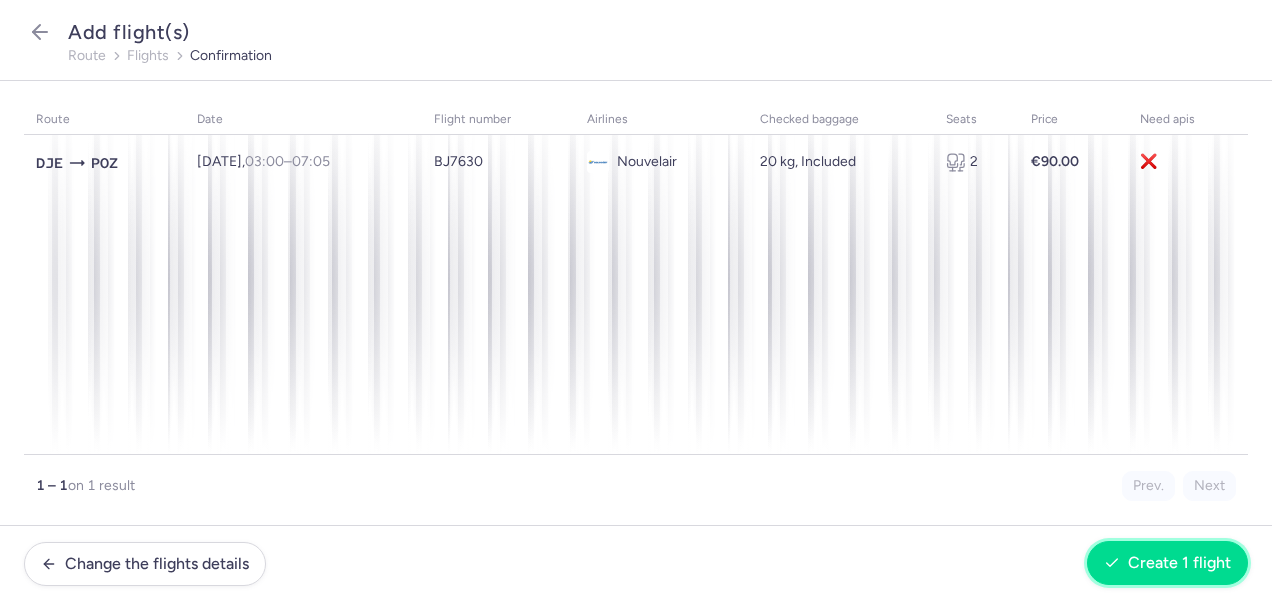 click on "Create 1 flight" at bounding box center [1179, 563] 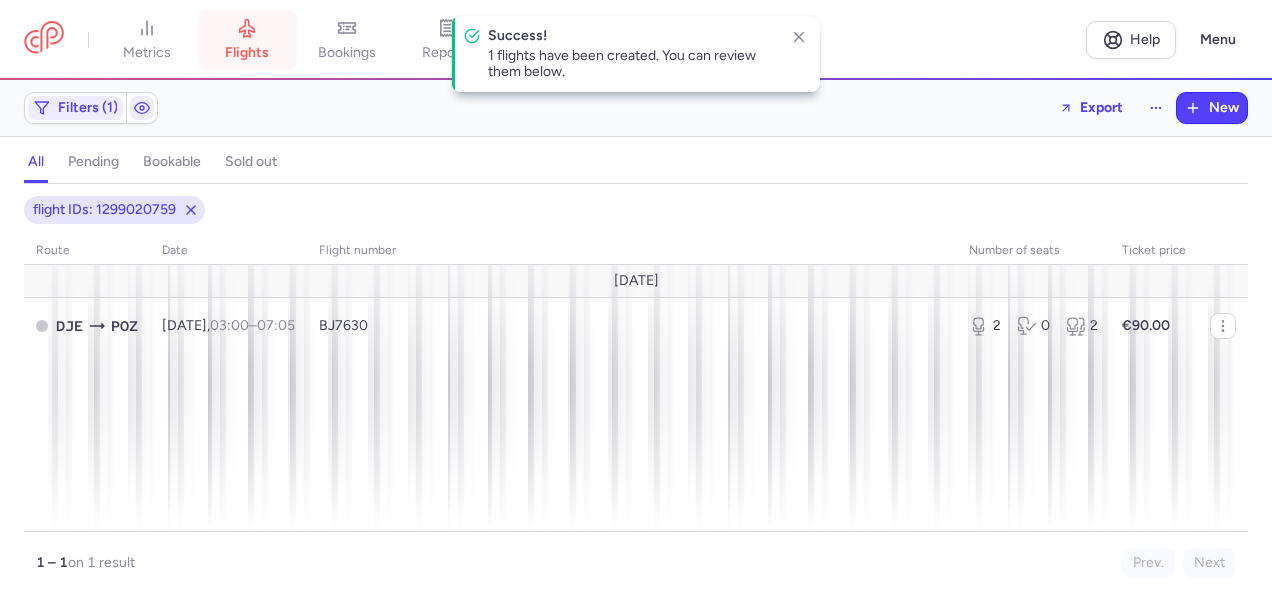 click on "flights" at bounding box center (247, 40) 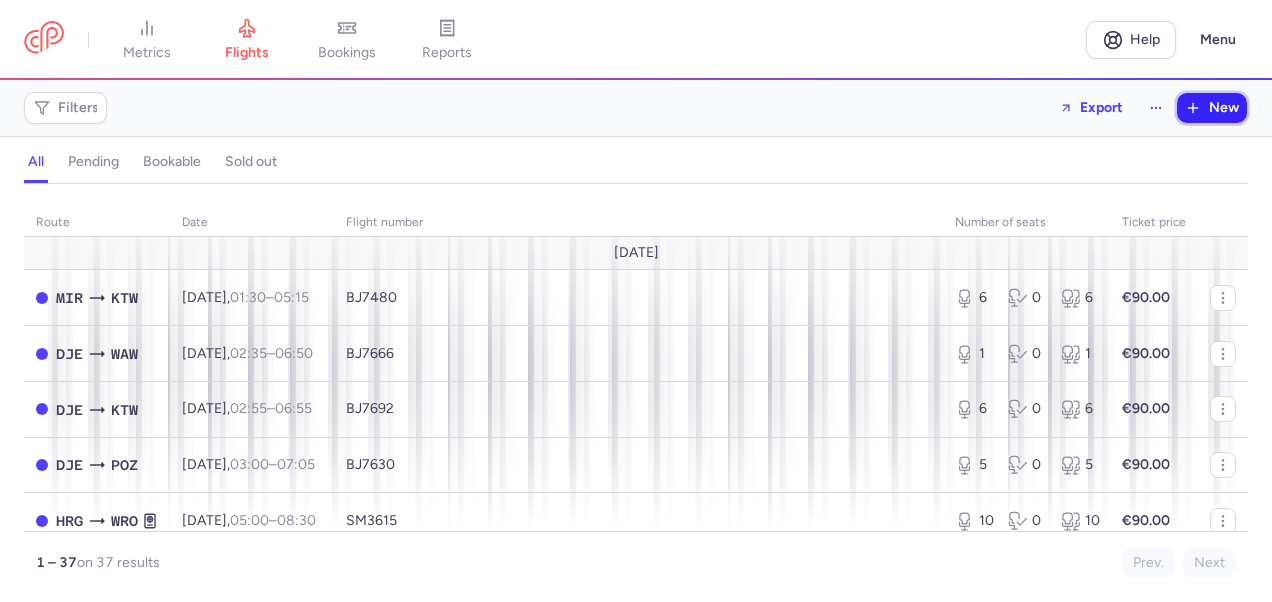 click on "New" at bounding box center [1212, 108] 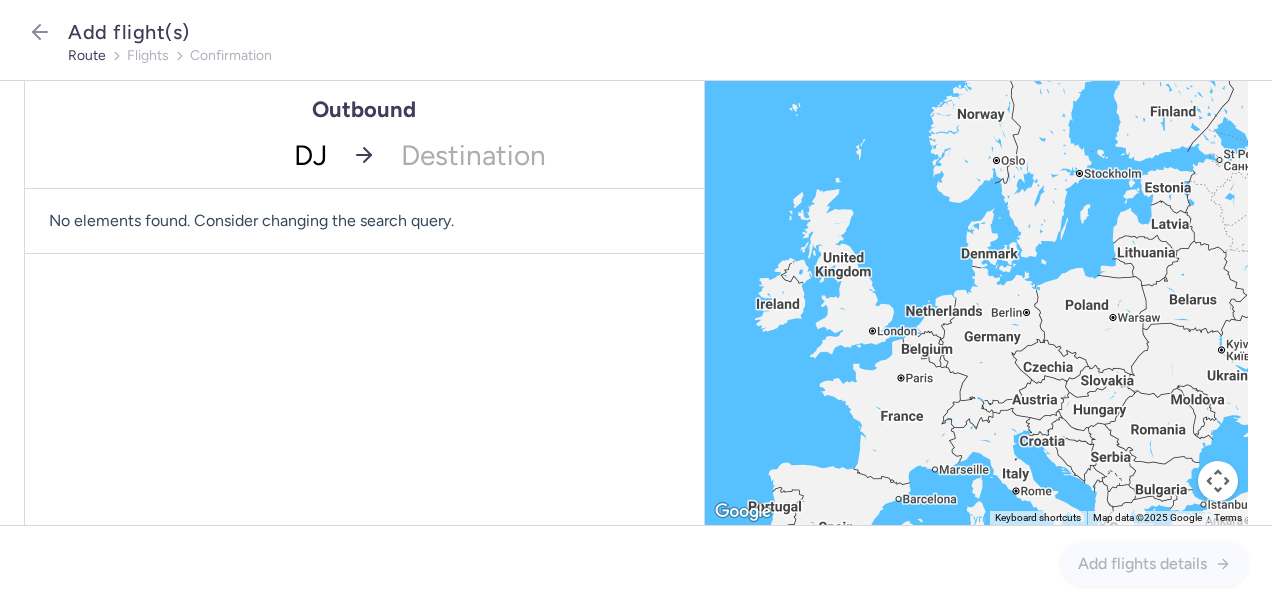 type on "DJE" 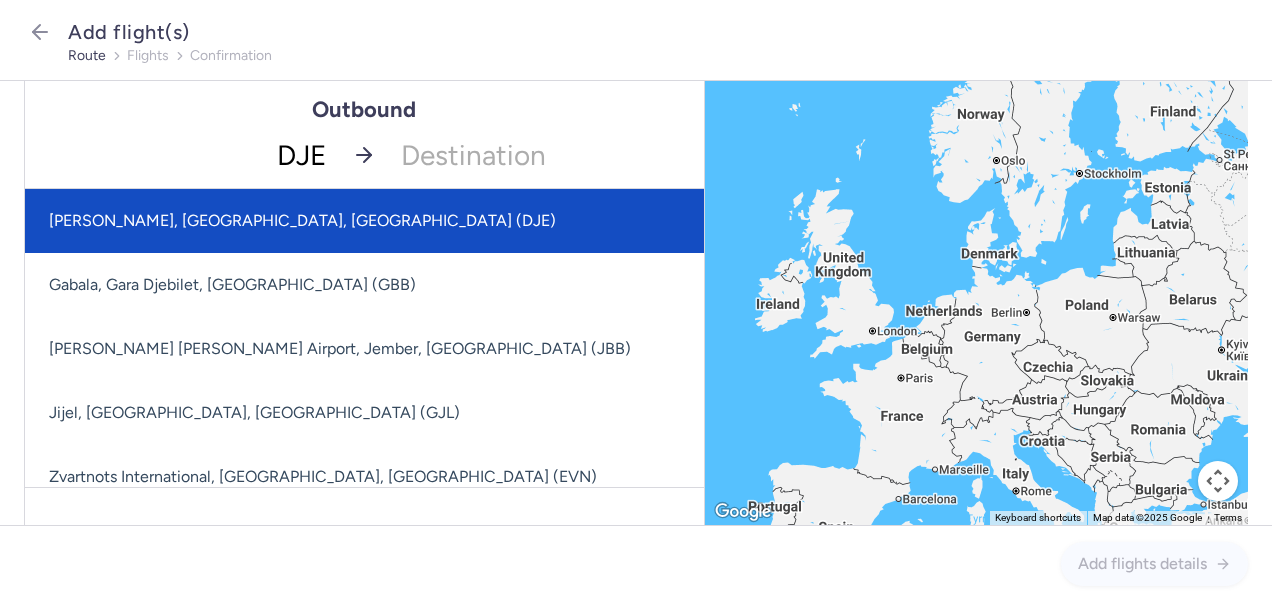 click on "Djerba-Zarzis, Djerba, Tunisia (DJE)" at bounding box center (398, 221) 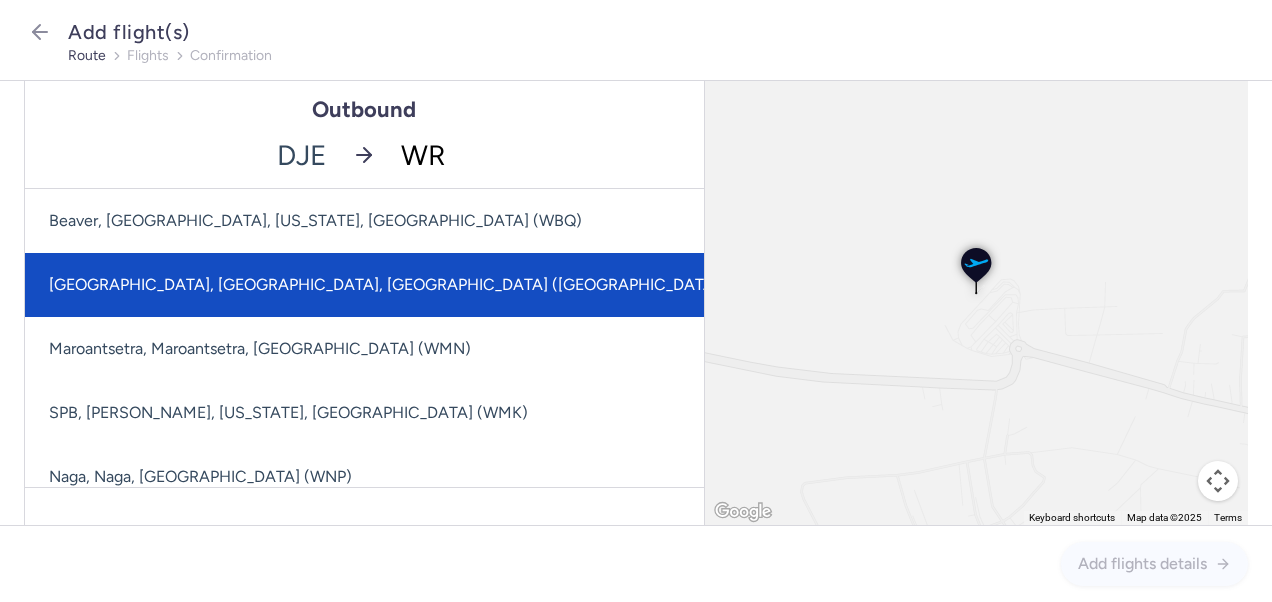 type on "WRO" 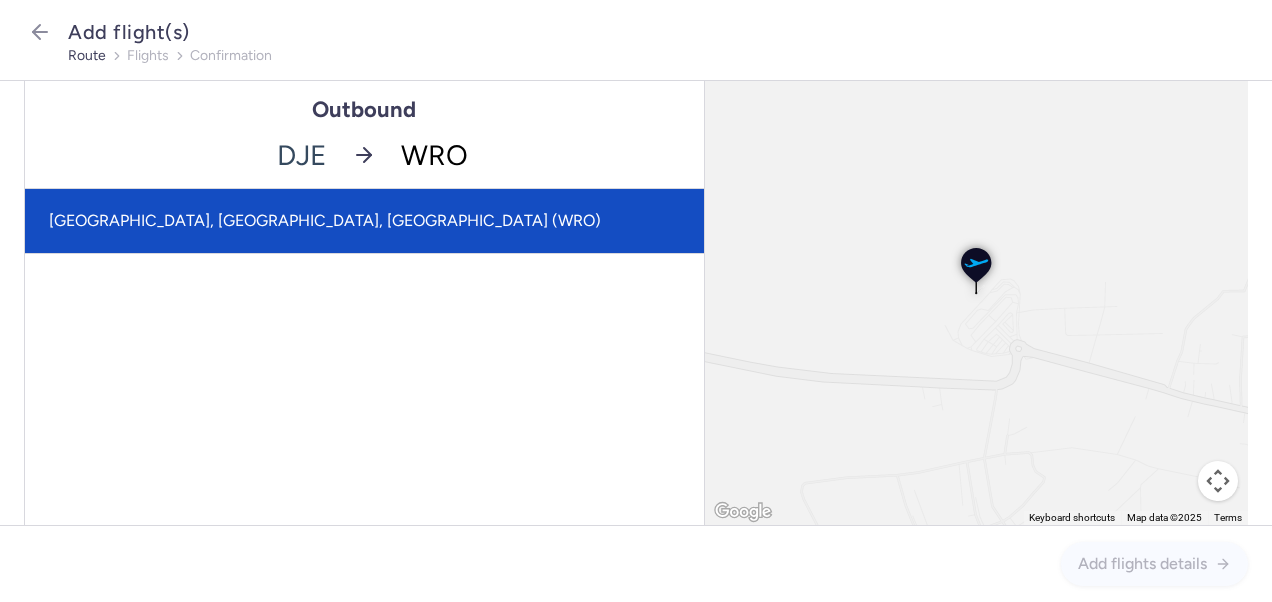 click on "Copernicus Airport, Wroctaw, Poland (WRO)" 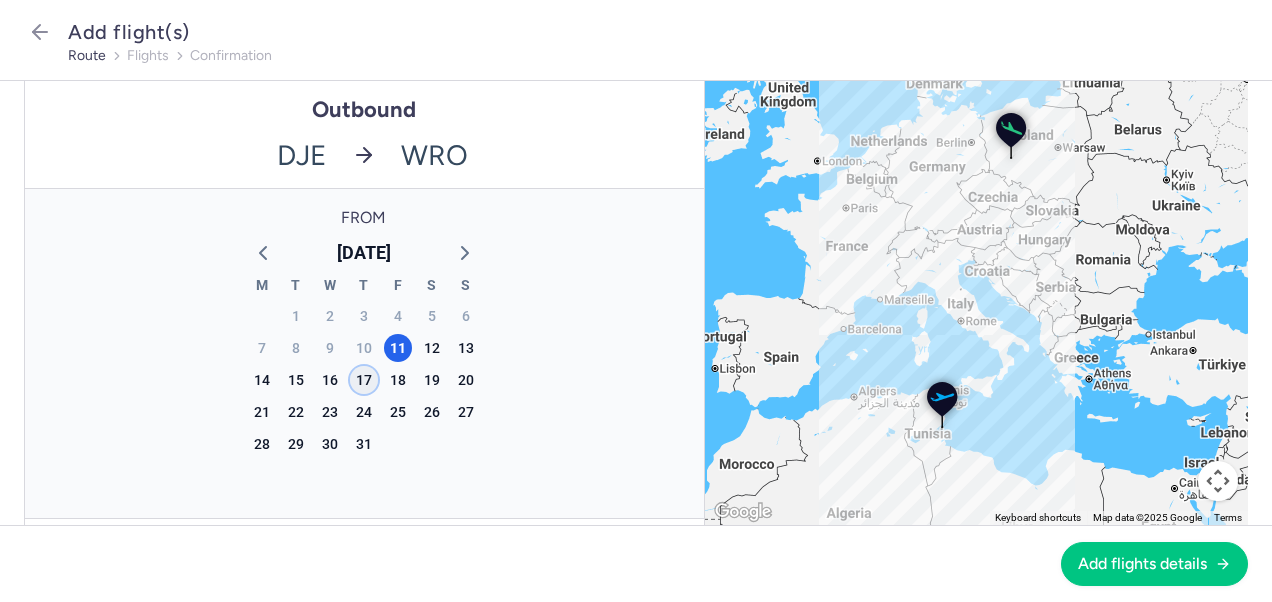click on "17" 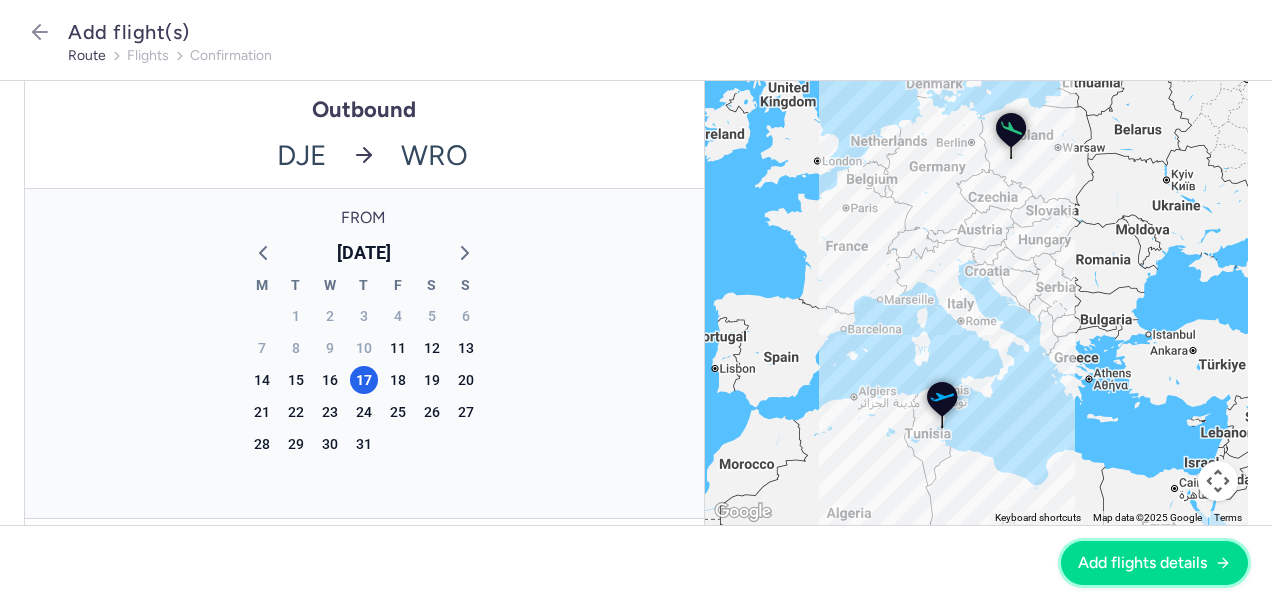 click on "Add flights details" at bounding box center [1142, 563] 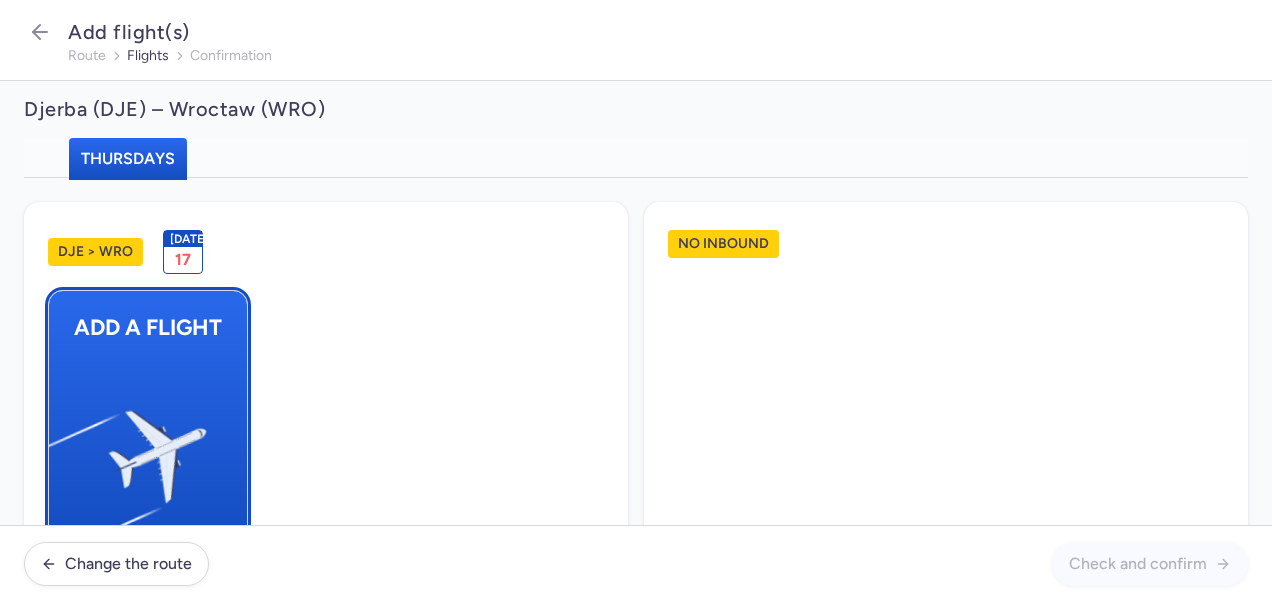 click on "Add a flight" at bounding box center [148, 327] 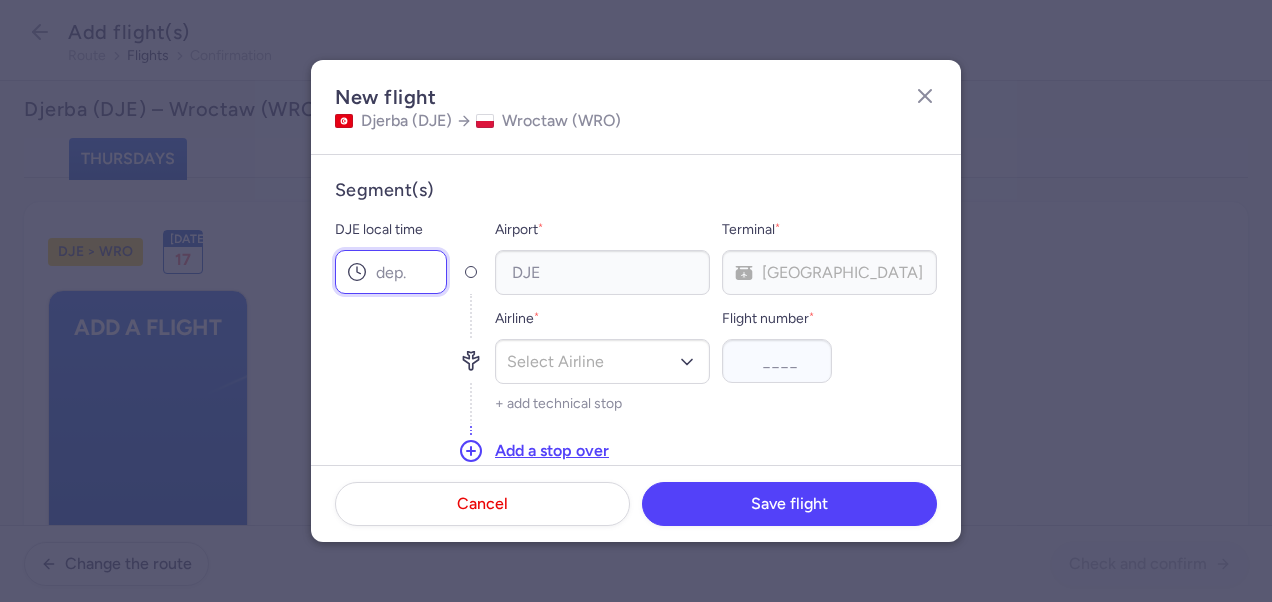 click on "DJE local time" at bounding box center (391, 272) 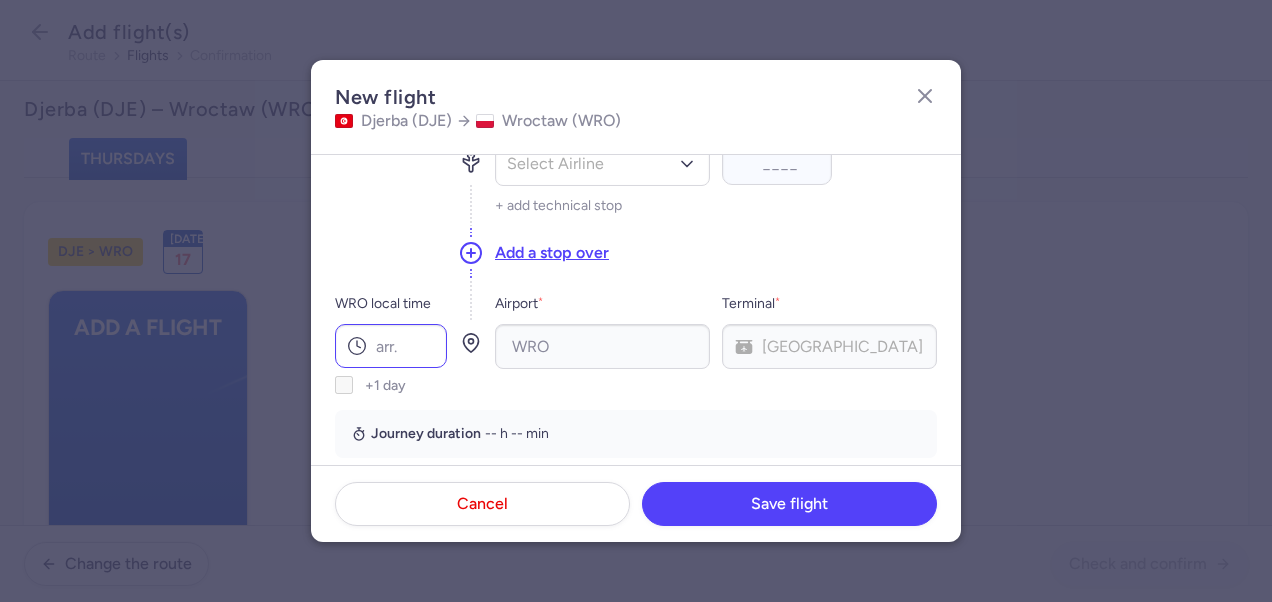 scroll, scrollTop: 200, scrollLeft: 0, axis: vertical 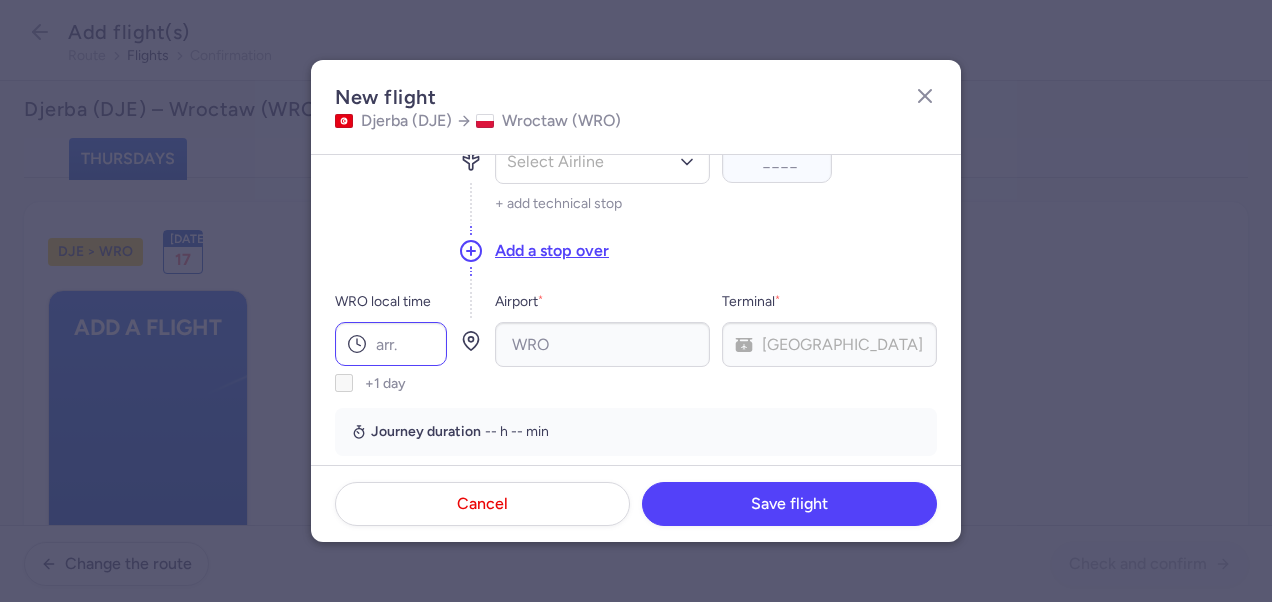 type on "18:30" 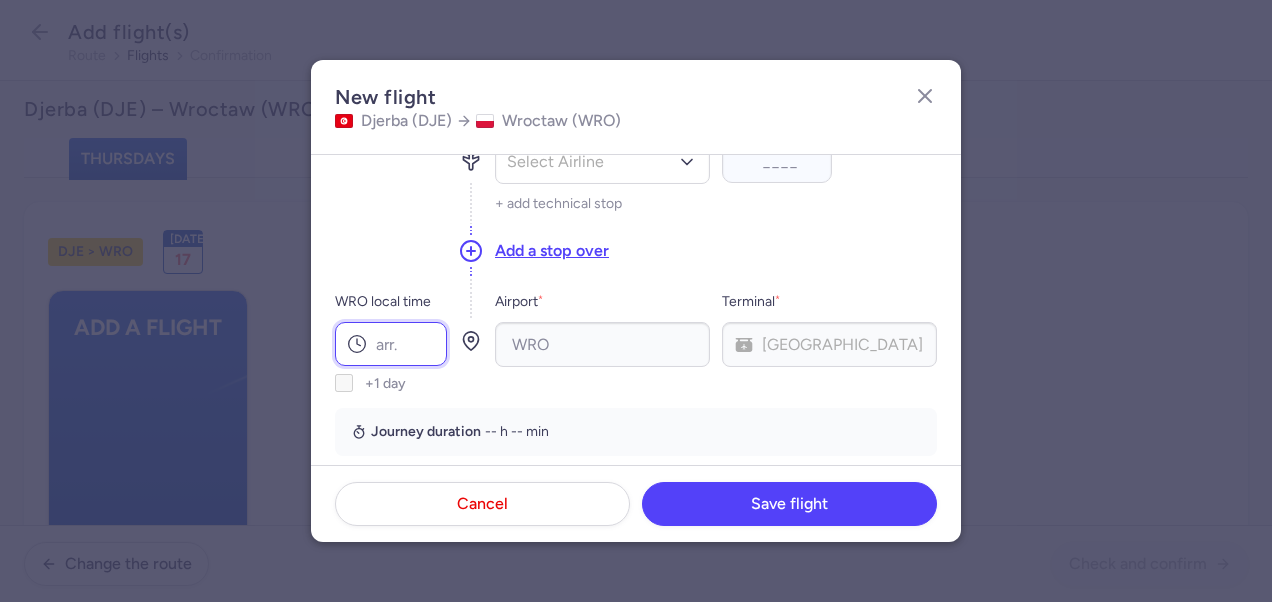 click on "WRO local time" at bounding box center (391, 344) 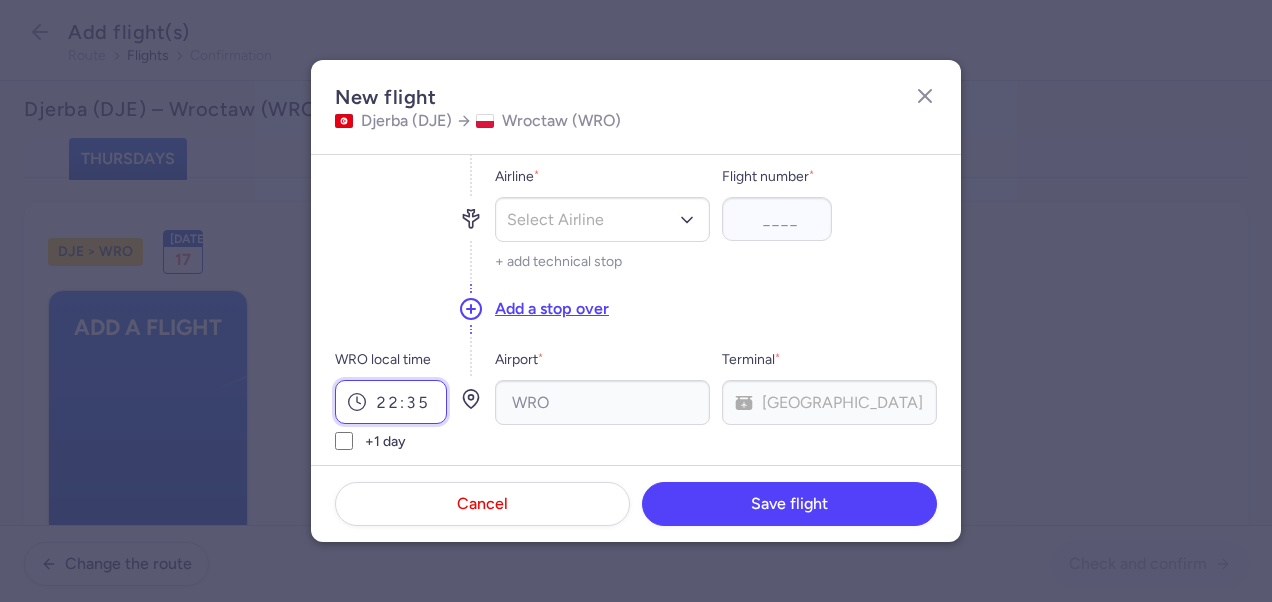 scroll, scrollTop: 100, scrollLeft: 0, axis: vertical 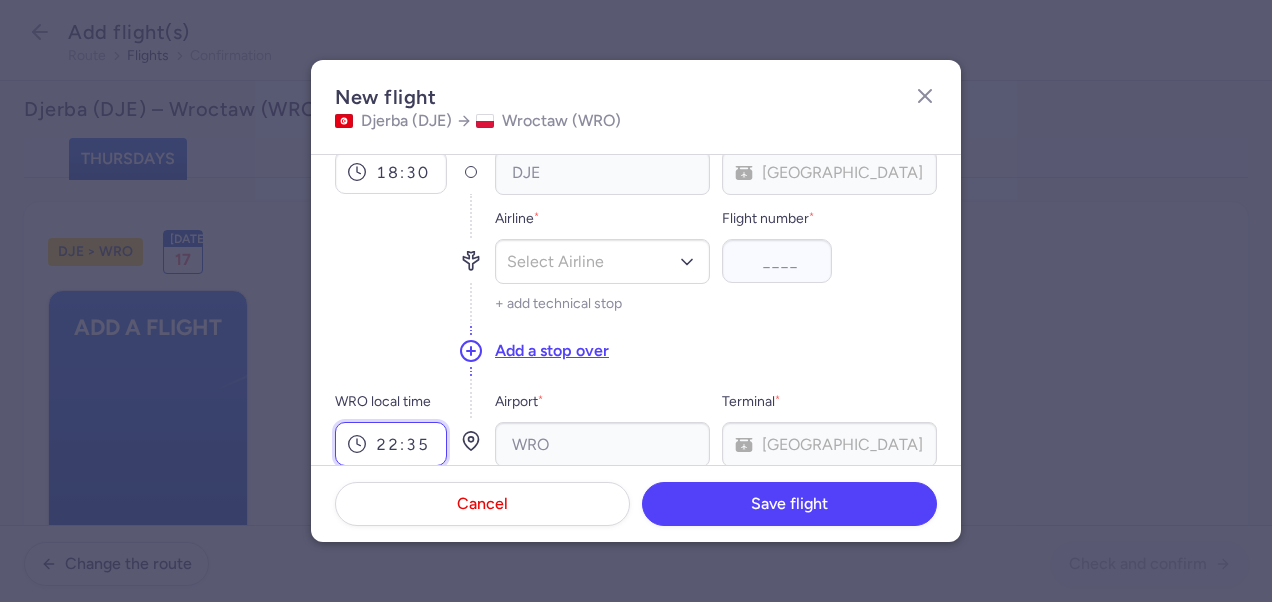 type on "22:35" 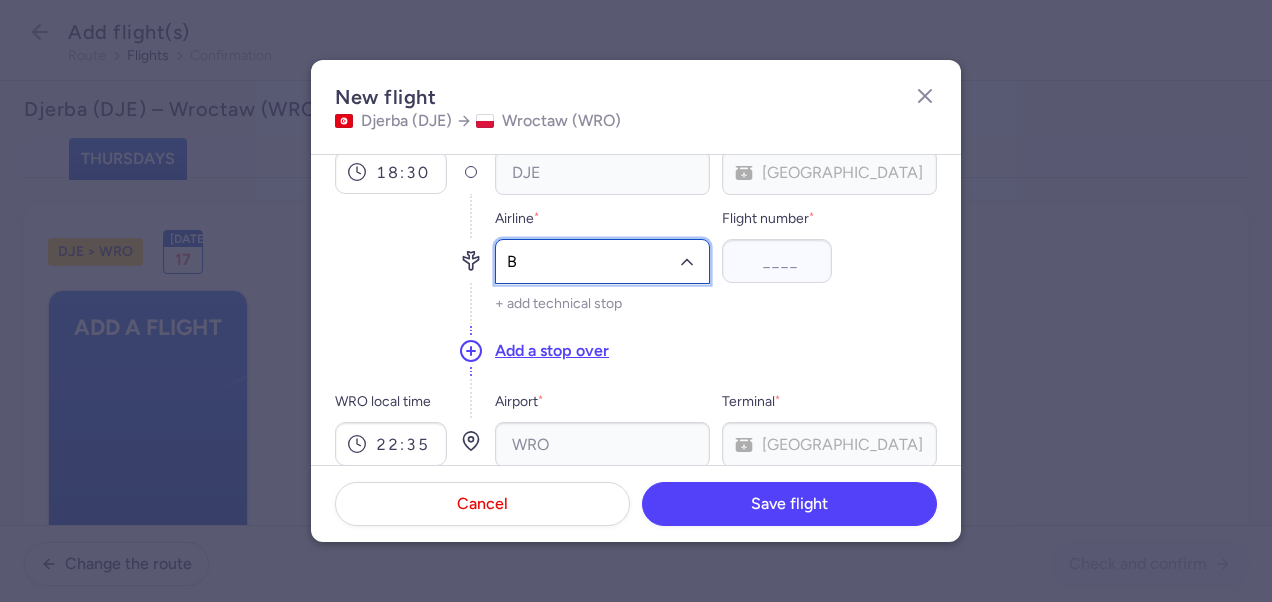 type on "BJ" 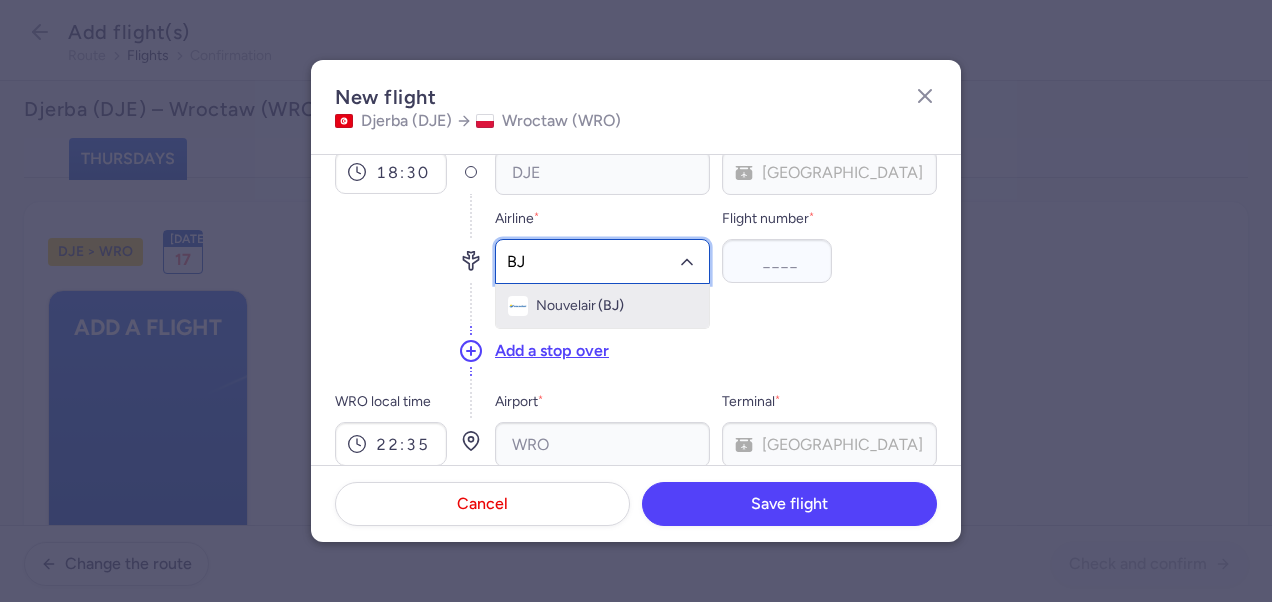 click on "Nouvelair" at bounding box center (566, 306) 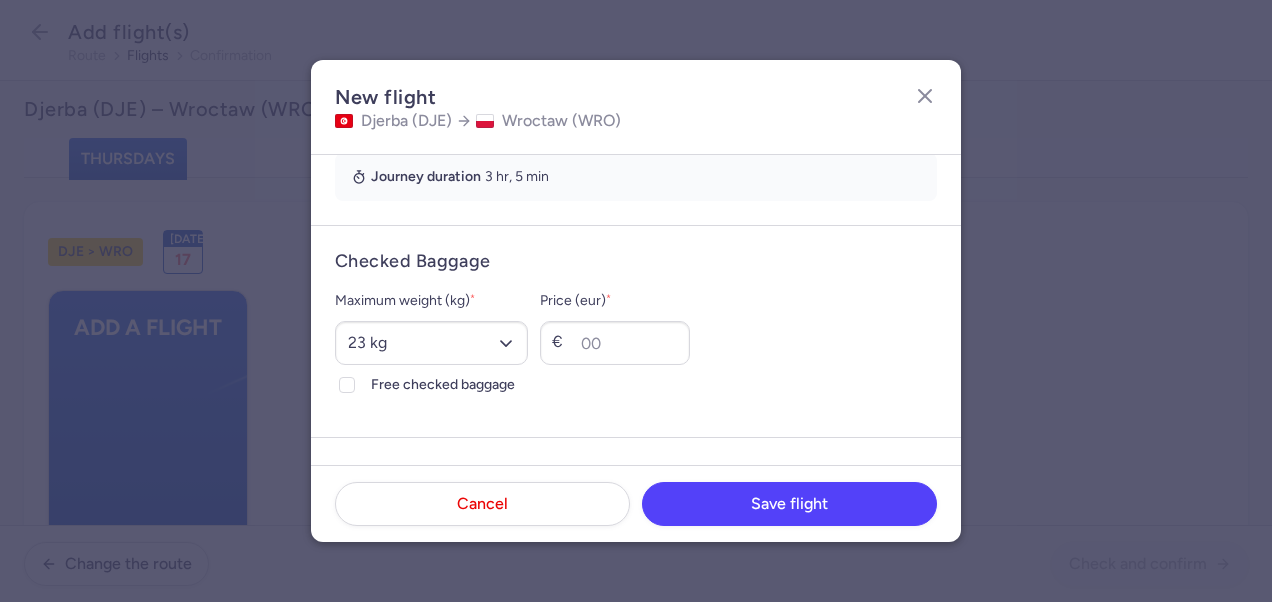 scroll, scrollTop: 500, scrollLeft: 0, axis: vertical 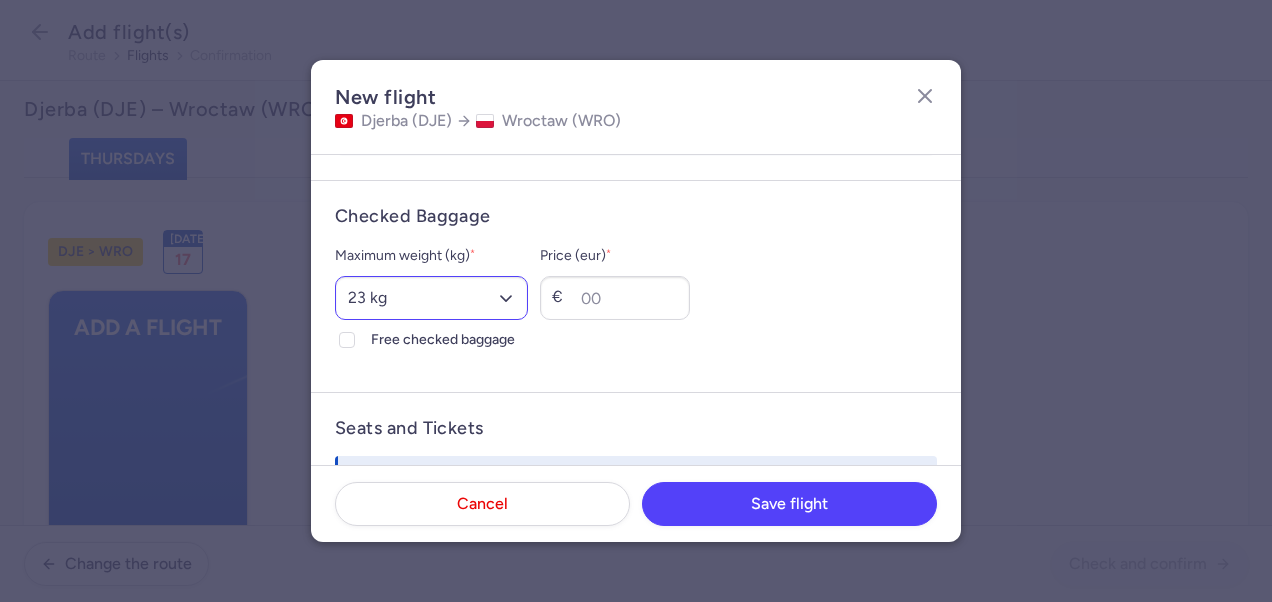 type on "7670" 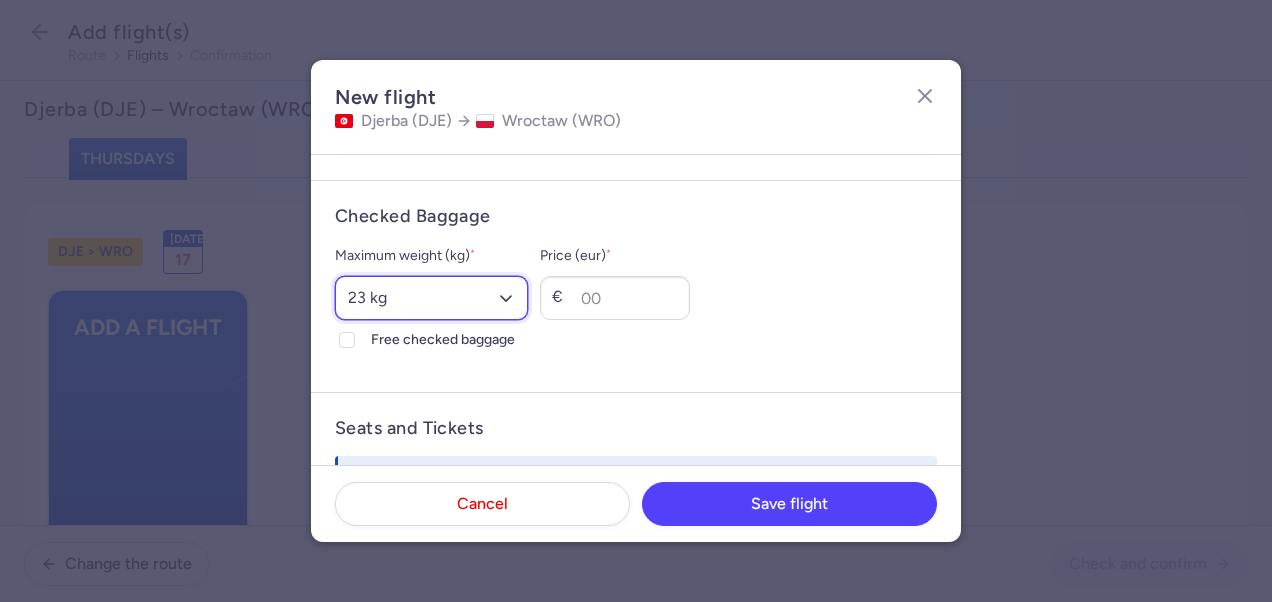 click on "Select an option 15 kg 16 kg 17 kg 18 kg 19 kg 20 kg 21 kg 22 kg 23 kg 24 kg 25 kg 26 kg 27 kg 28 kg 29 kg 30 kg 31 kg 32 kg 33 kg 34 kg 35 kg" at bounding box center (431, 298) 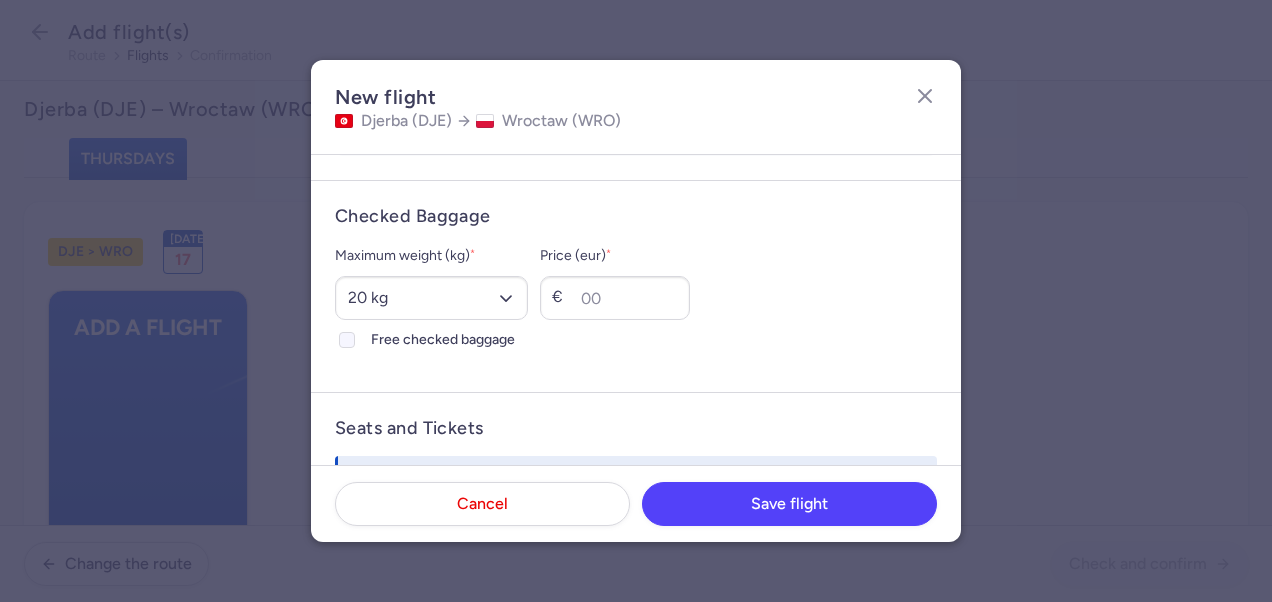 click on "Free checked baggage" 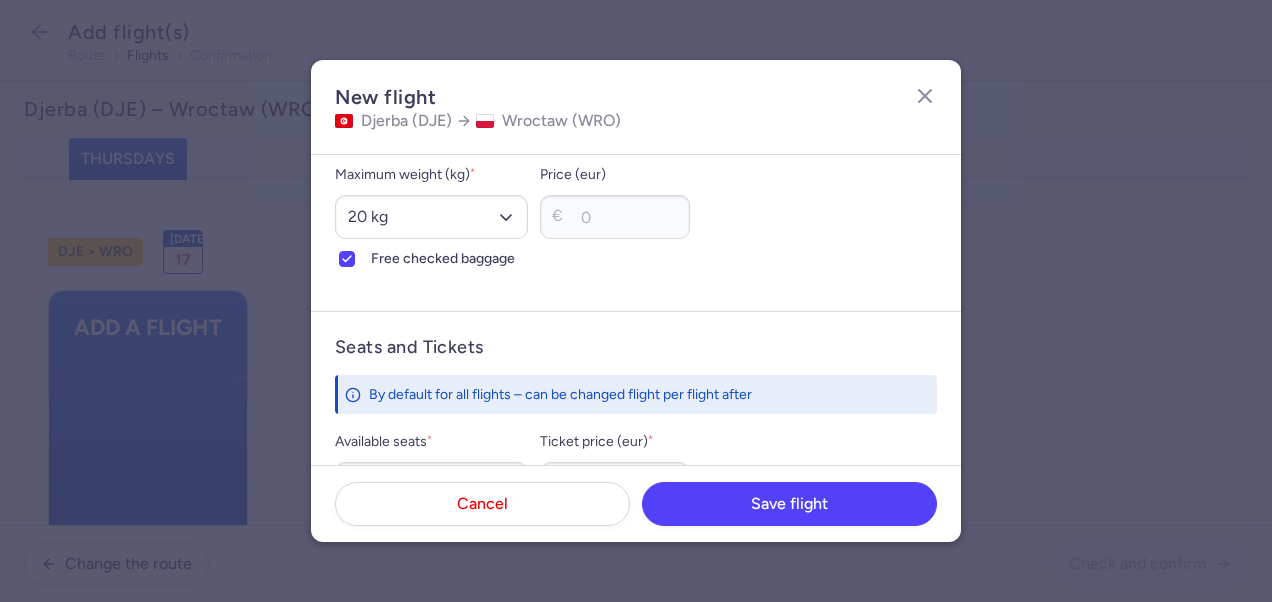 scroll, scrollTop: 700, scrollLeft: 0, axis: vertical 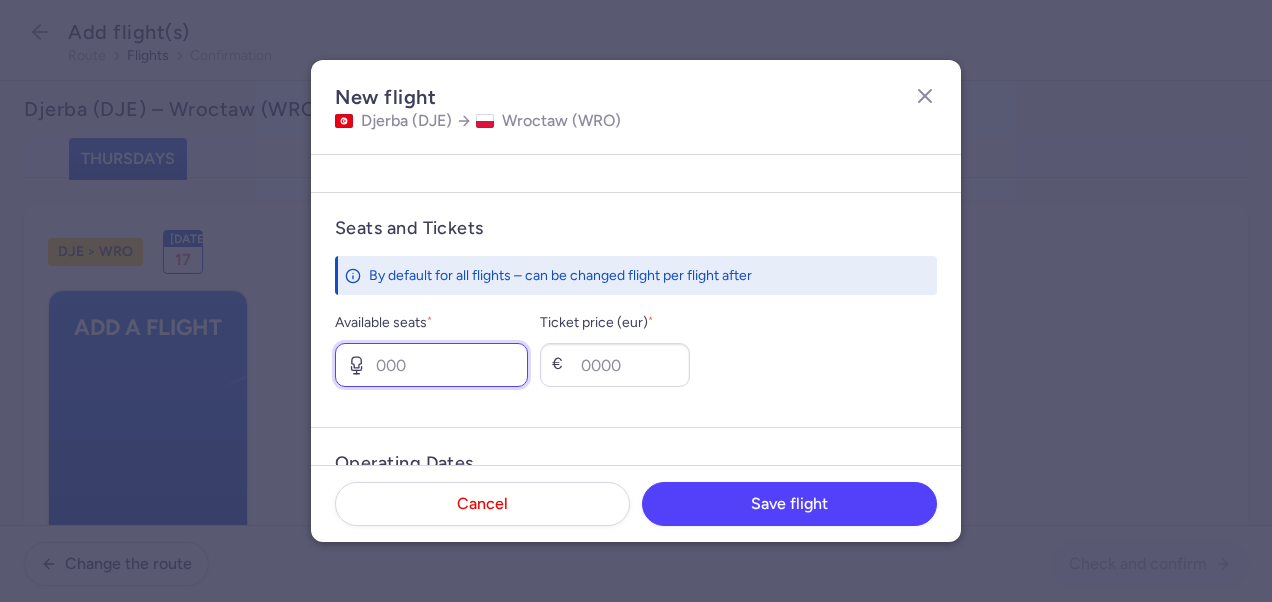 click on "Available seats  *" at bounding box center [431, 365] 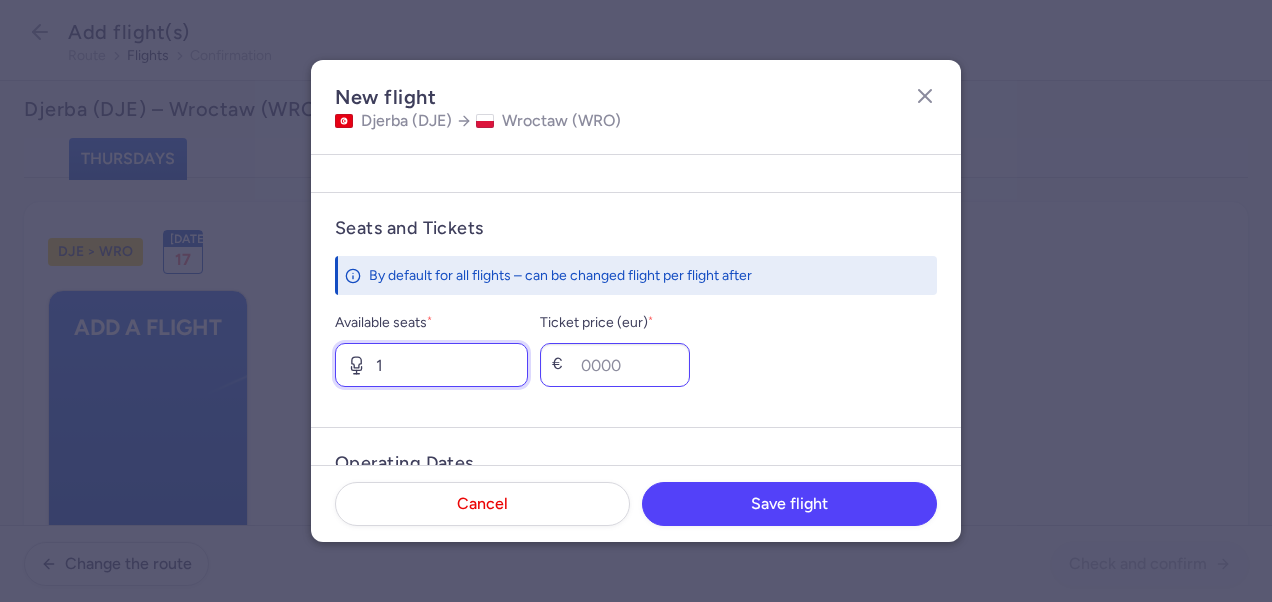type on "1" 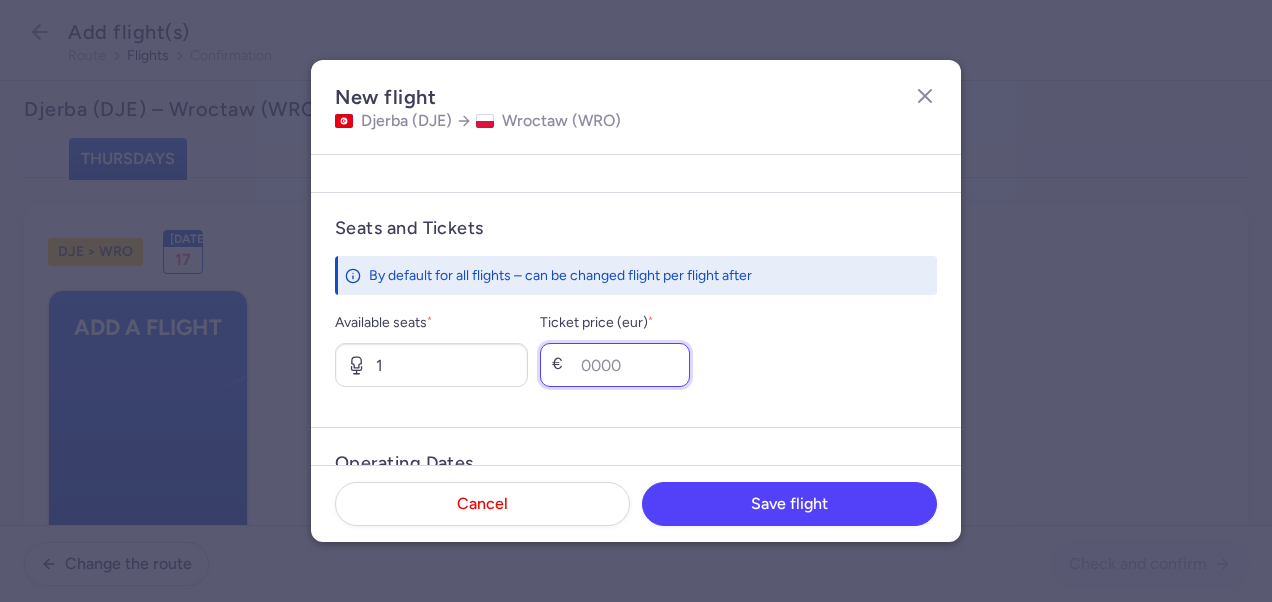 click on "Ticket price (eur)  *" at bounding box center [615, 365] 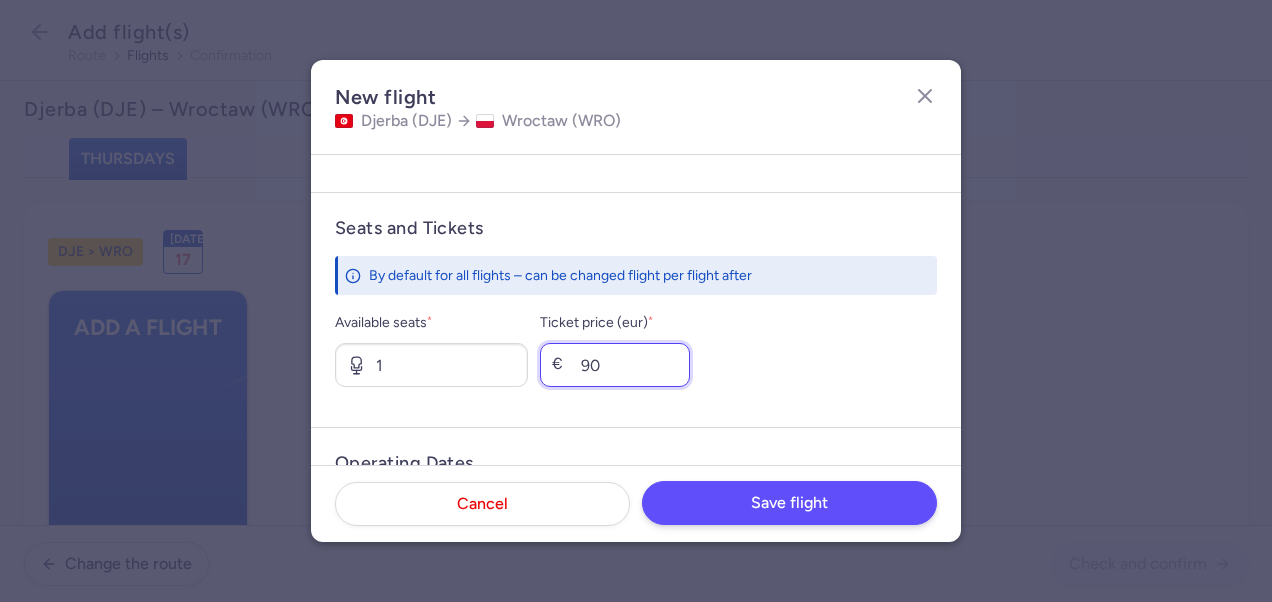 type on "90" 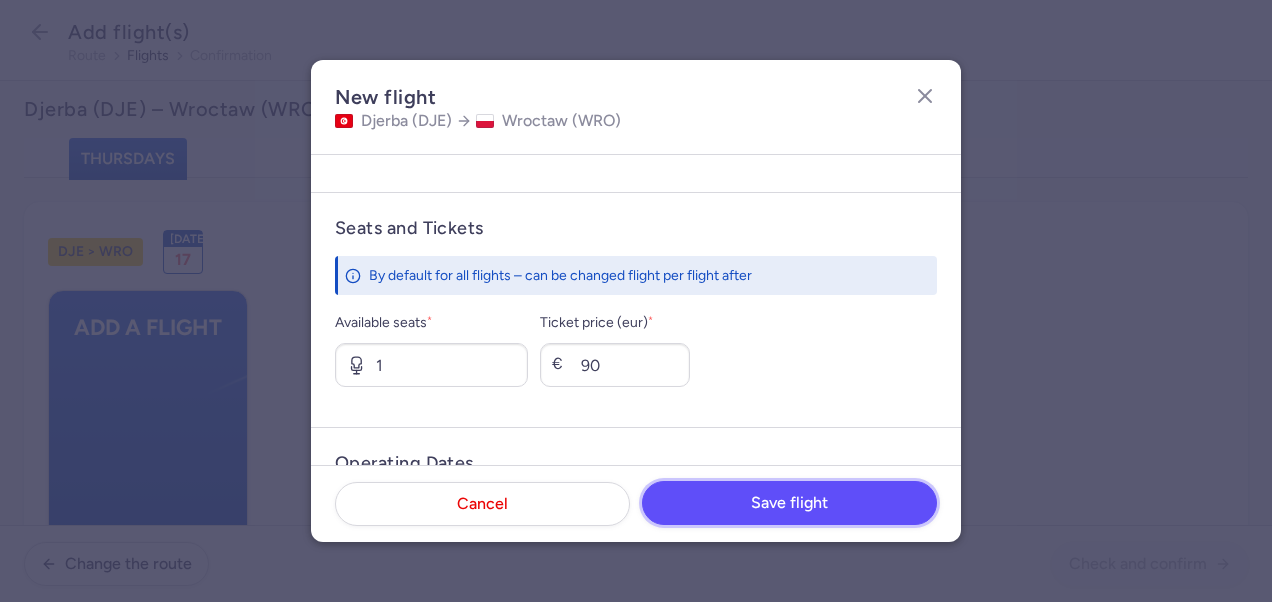 click on "Save flight" at bounding box center [789, 503] 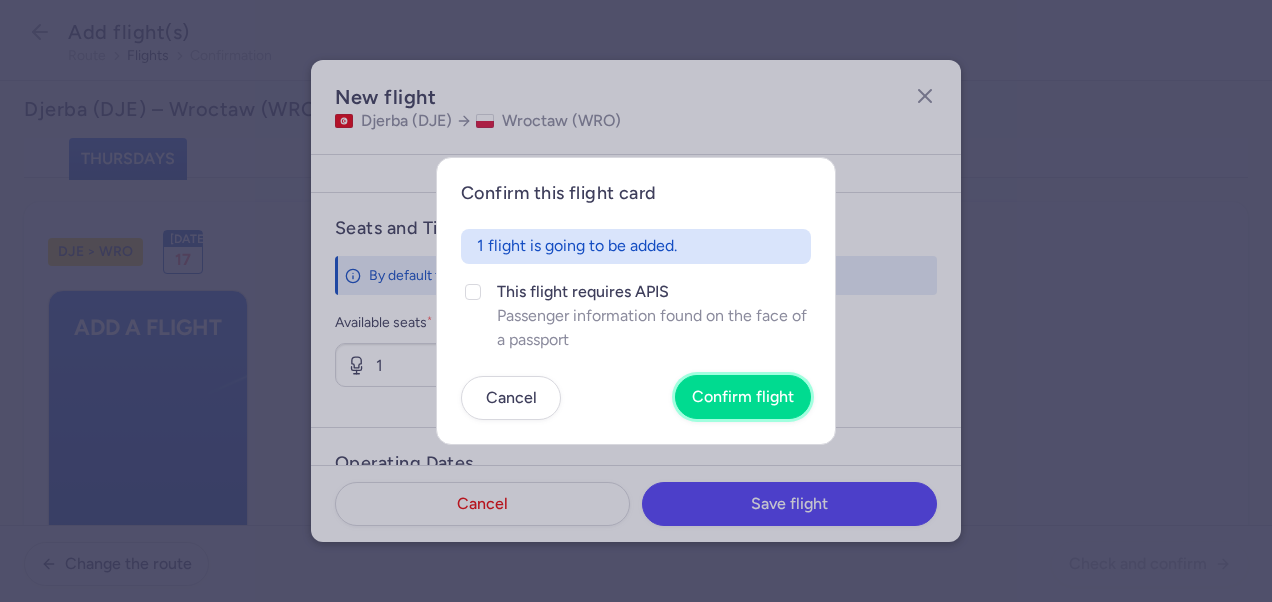click on "Confirm flight" at bounding box center [743, 397] 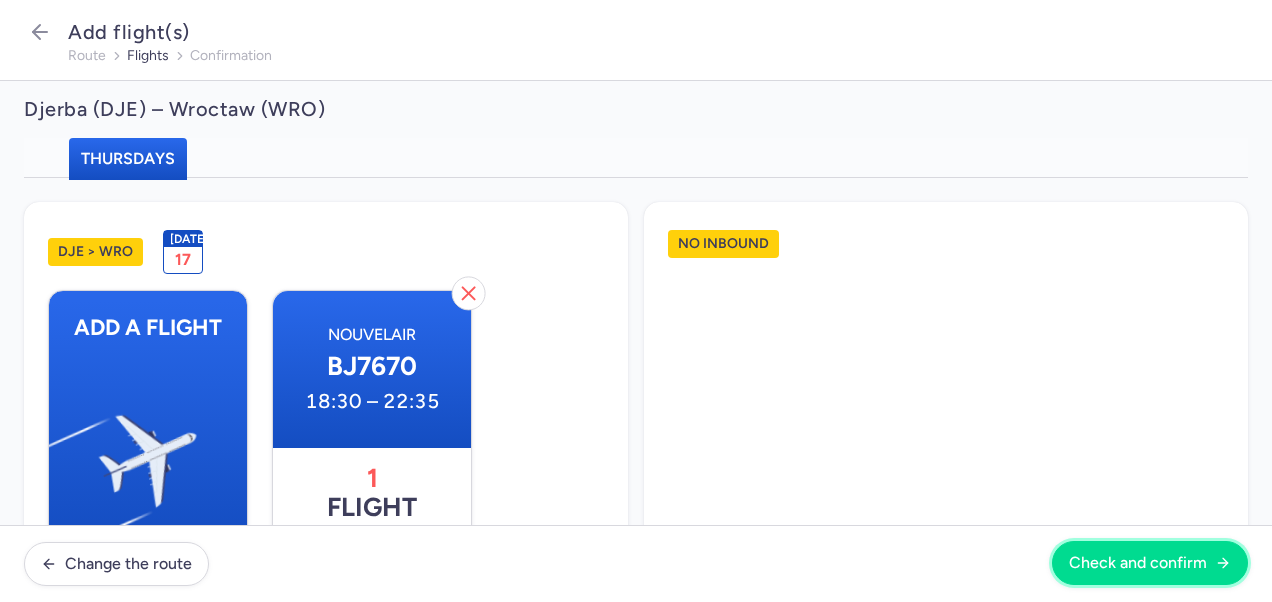 click on "Check and confirm" at bounding box center (1138, 563) 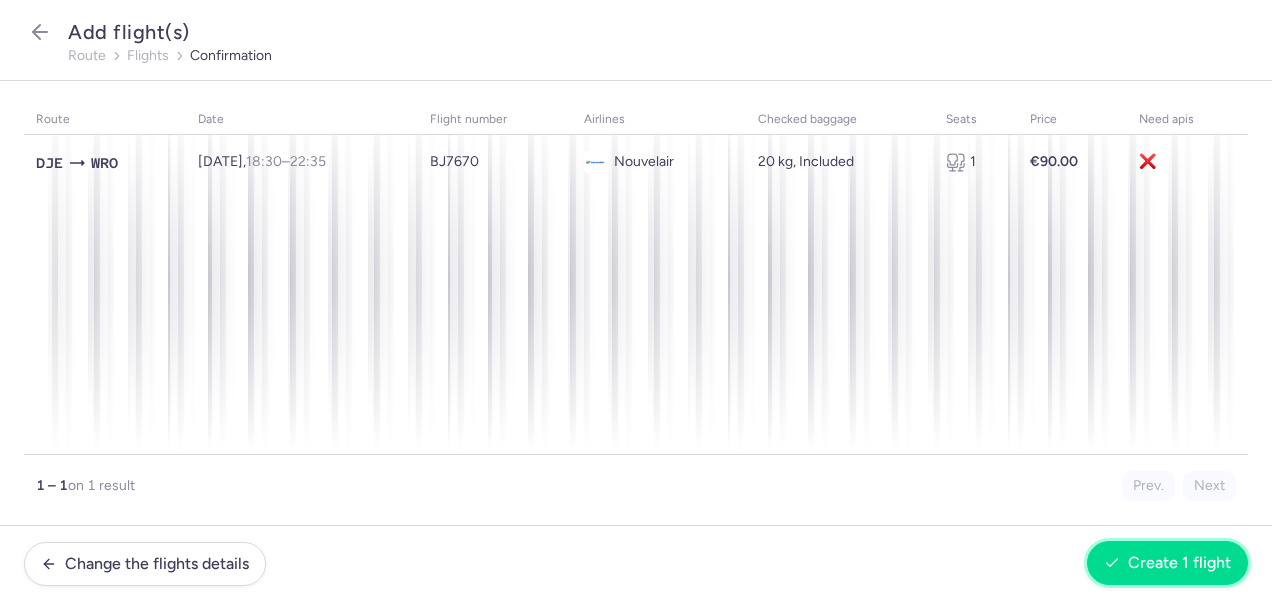 click on "Create 1 flight" at bounding box center [1167, 563] 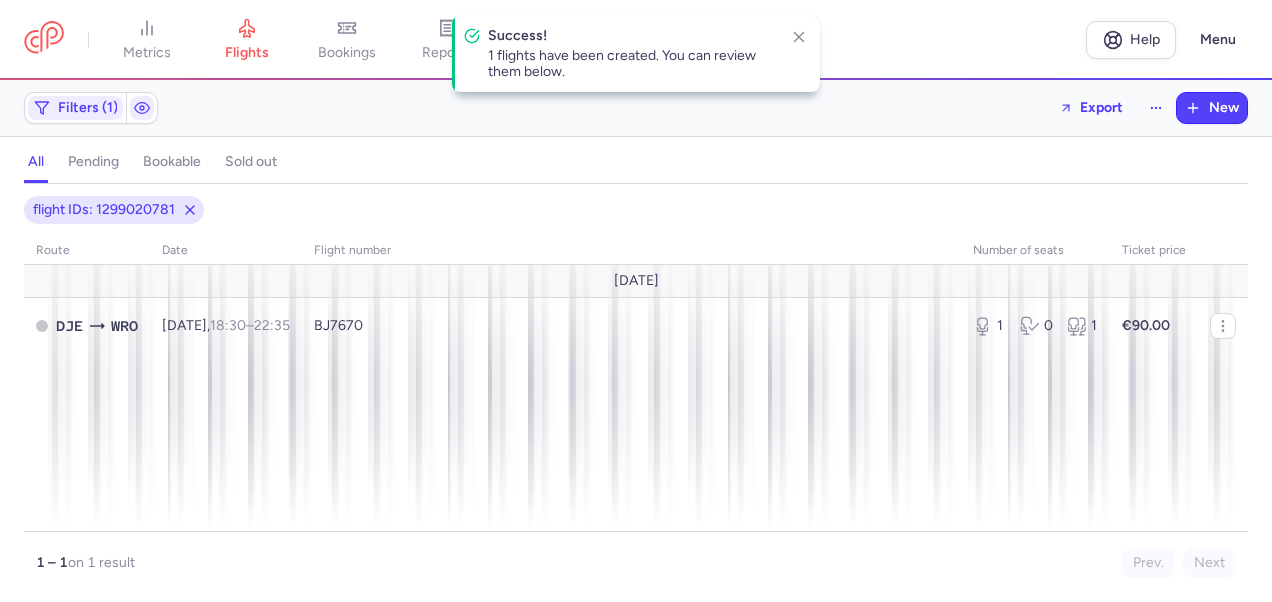 drag, startPoint x: 248, startPoint y: 32, endPoint x: 315, endPoint y: 90, distance: 88.61716 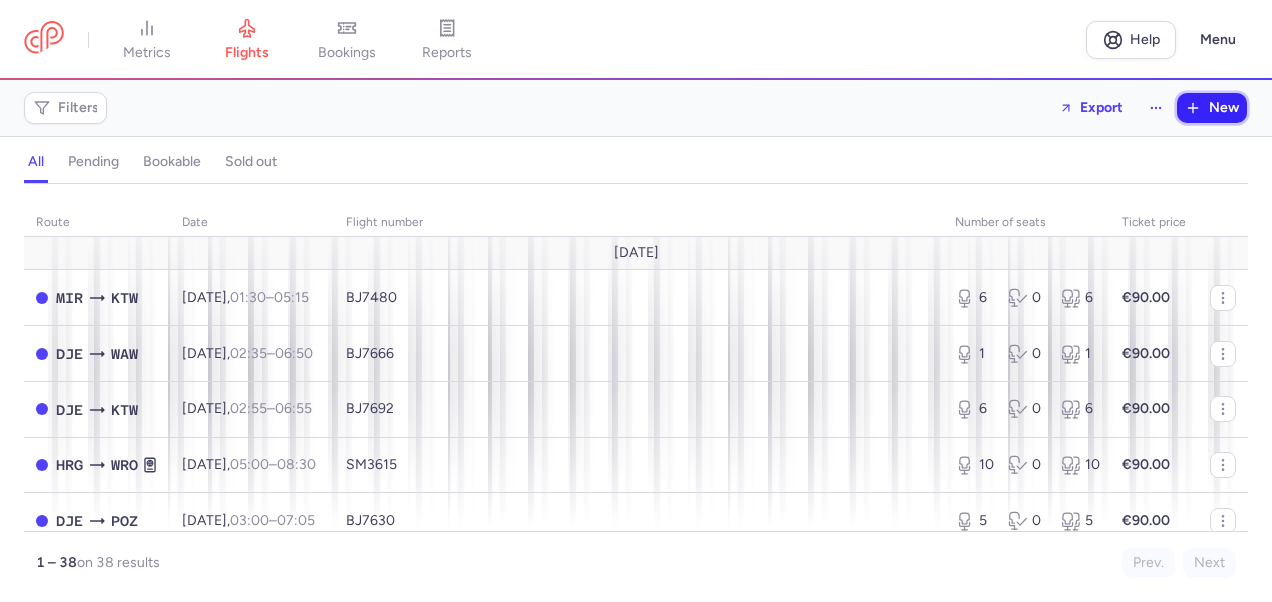 click on "New" at bounding box center [1224, 108] 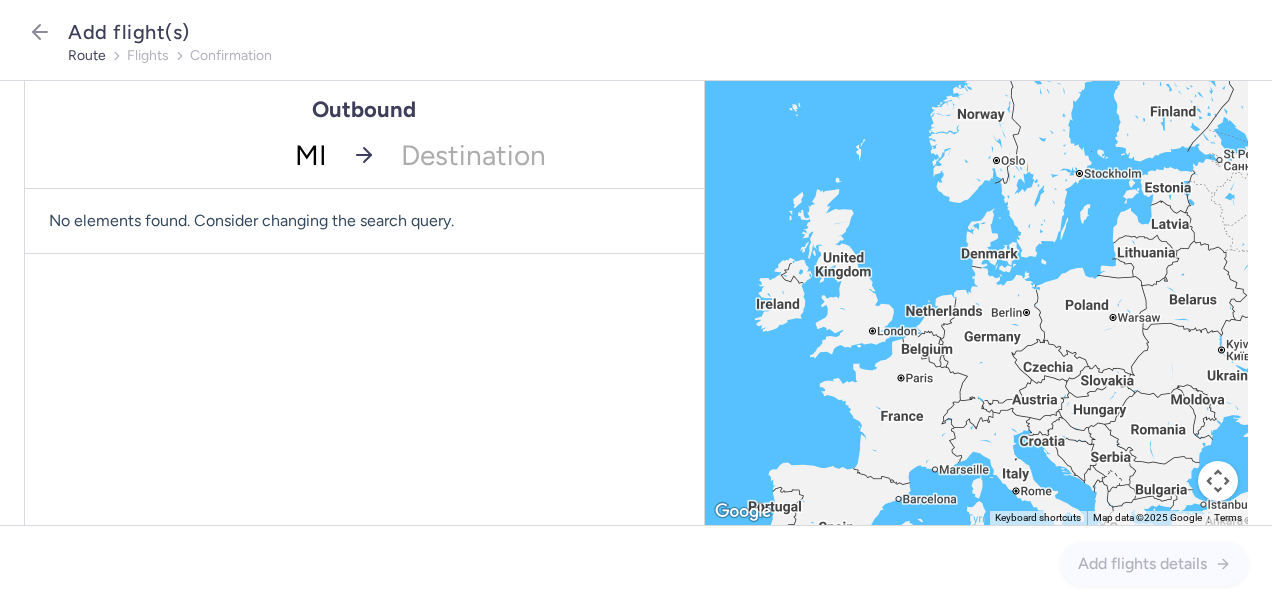 type on "MIR" 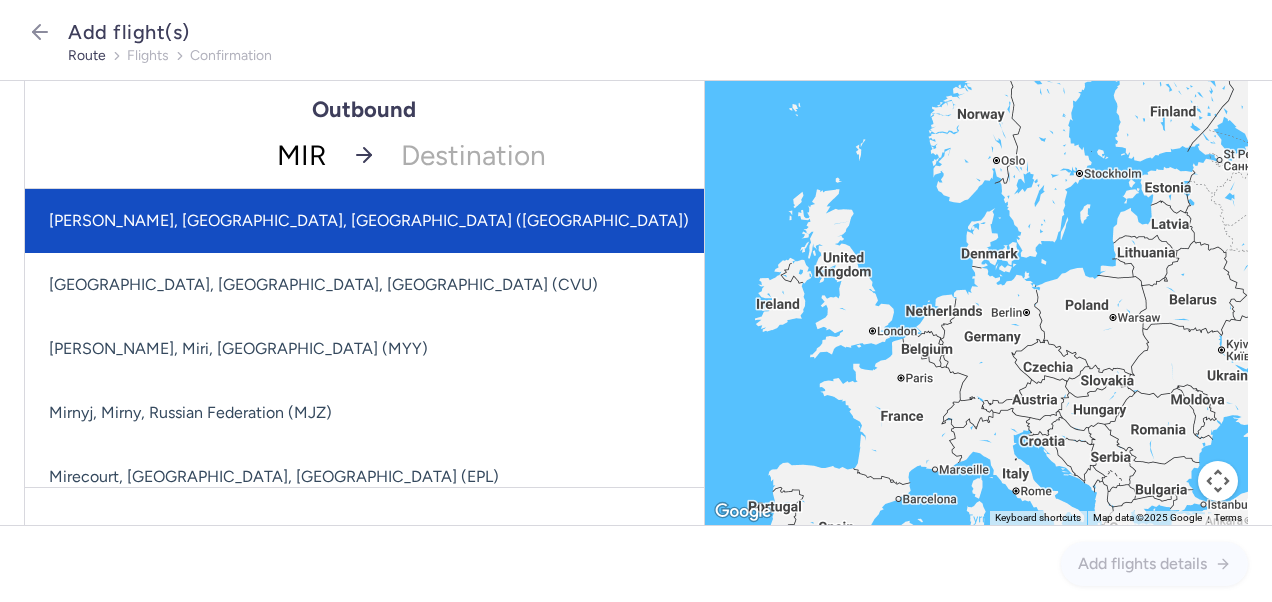 click on "Habib Bourguiba, Monastir, Tunisia (MIR)" 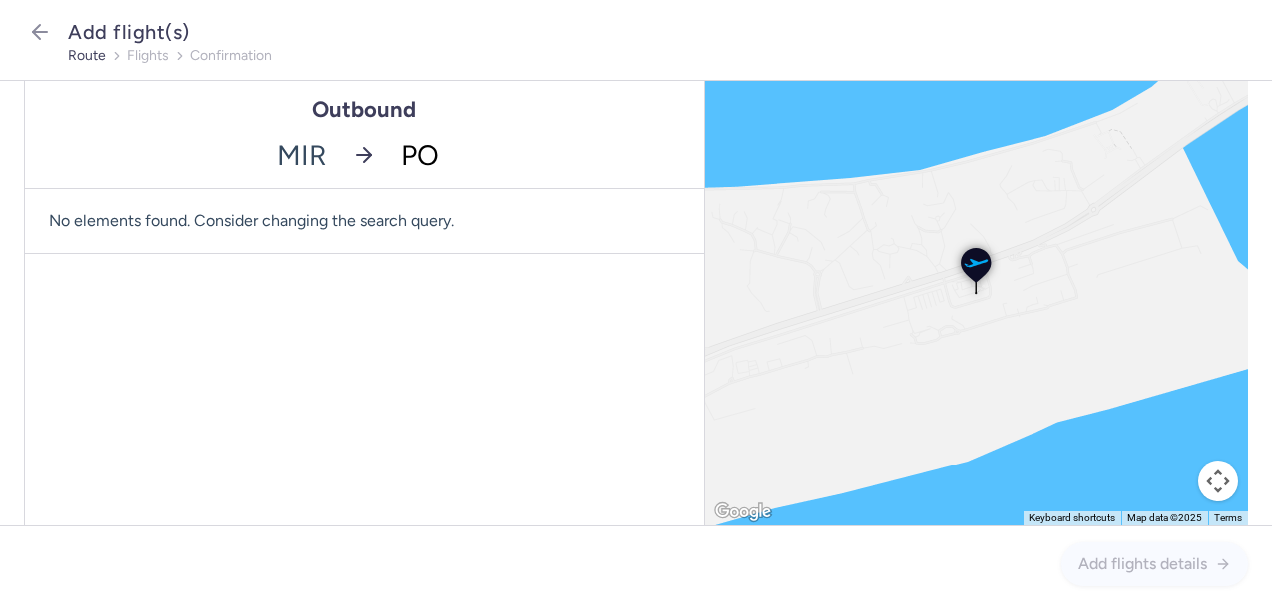 type on "POZ" 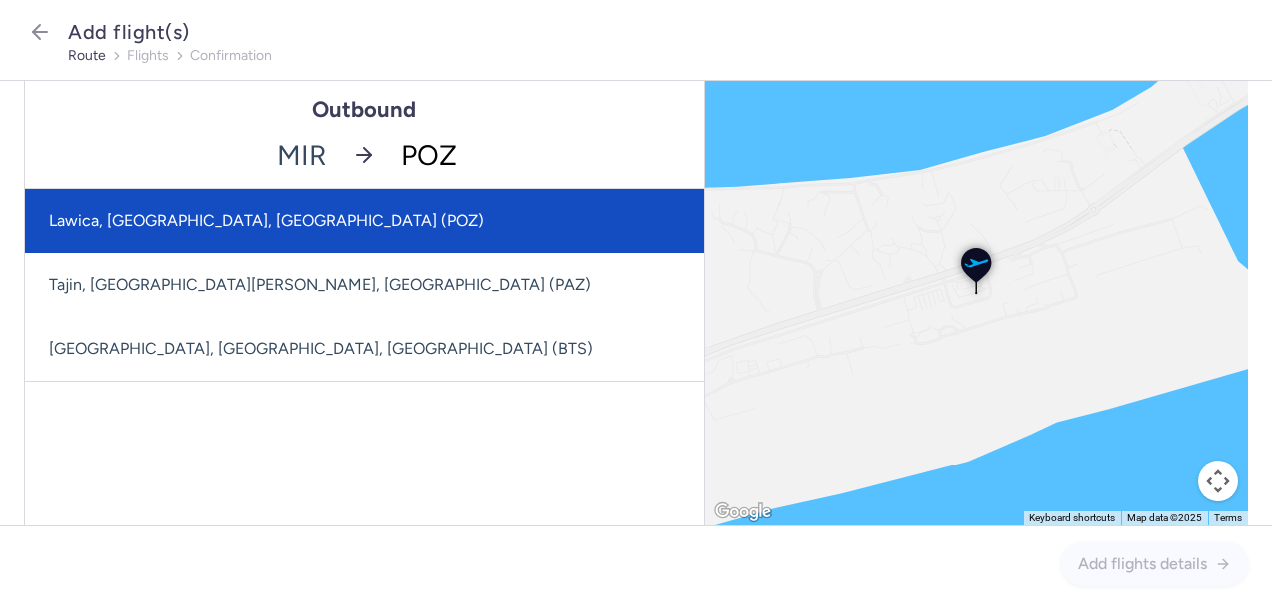 click on "Lawica, Poznań, Poland (POZ)" 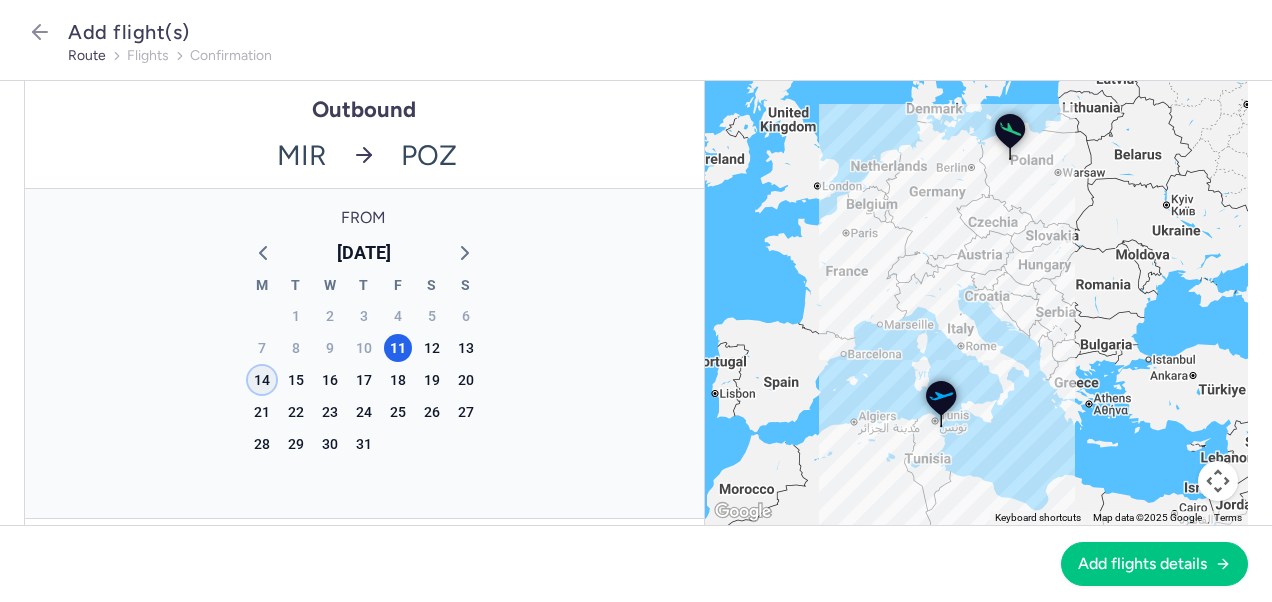 click on "14" 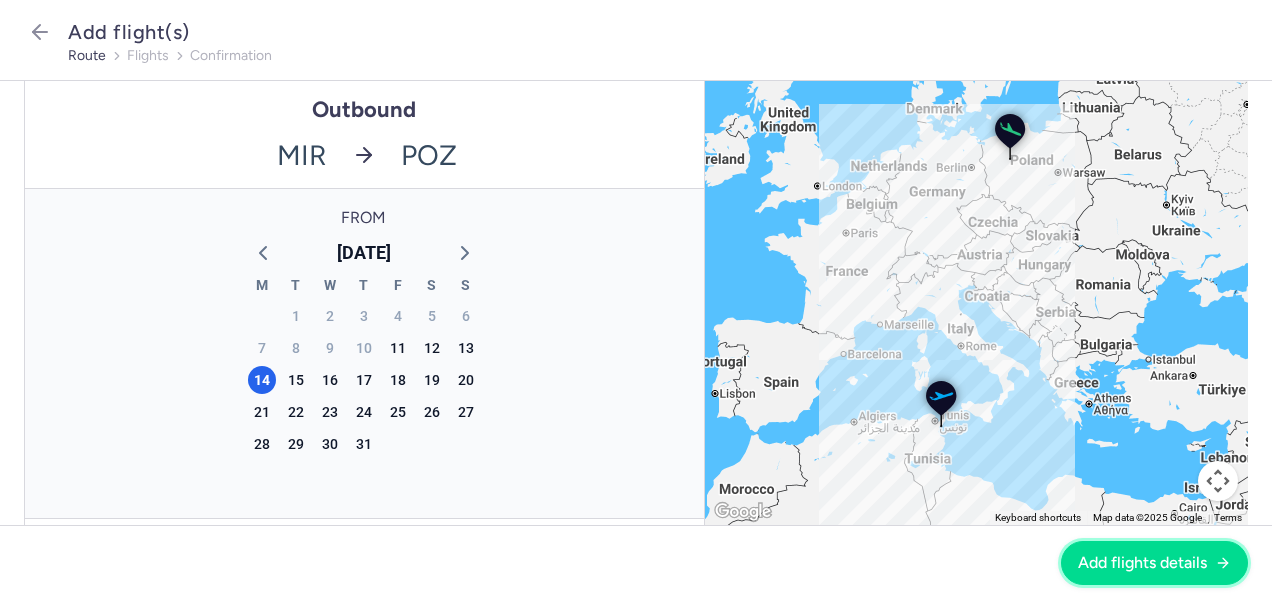 click on "Add flights details" at bounding box center (1142, 563) 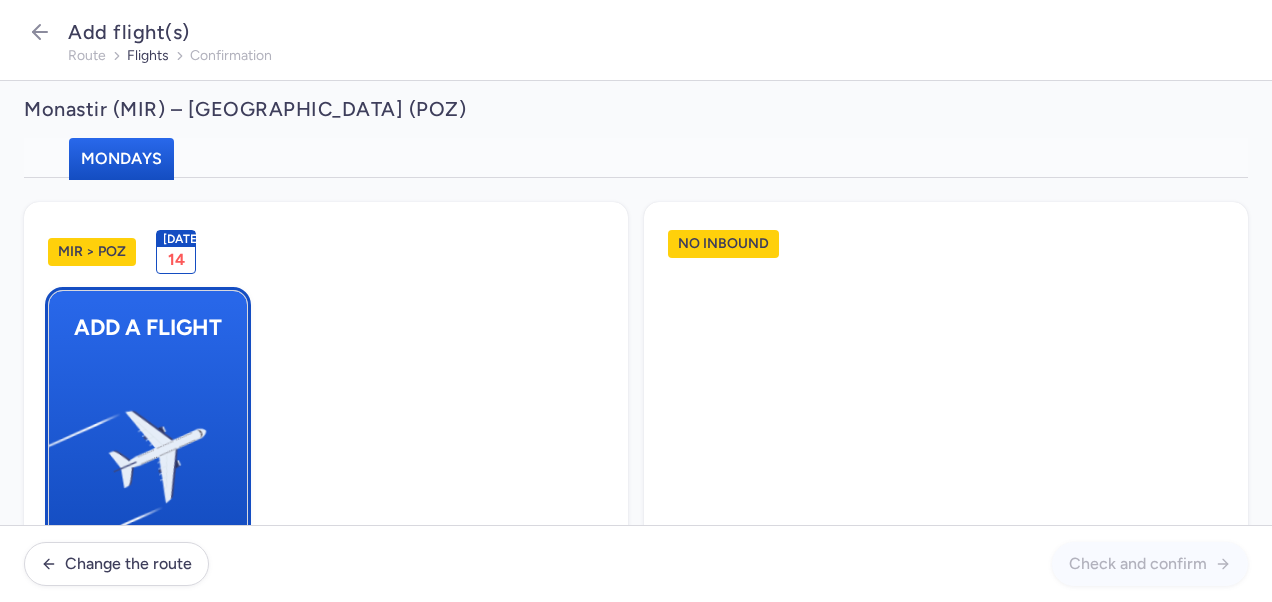 click at bounding box center (59, 448) 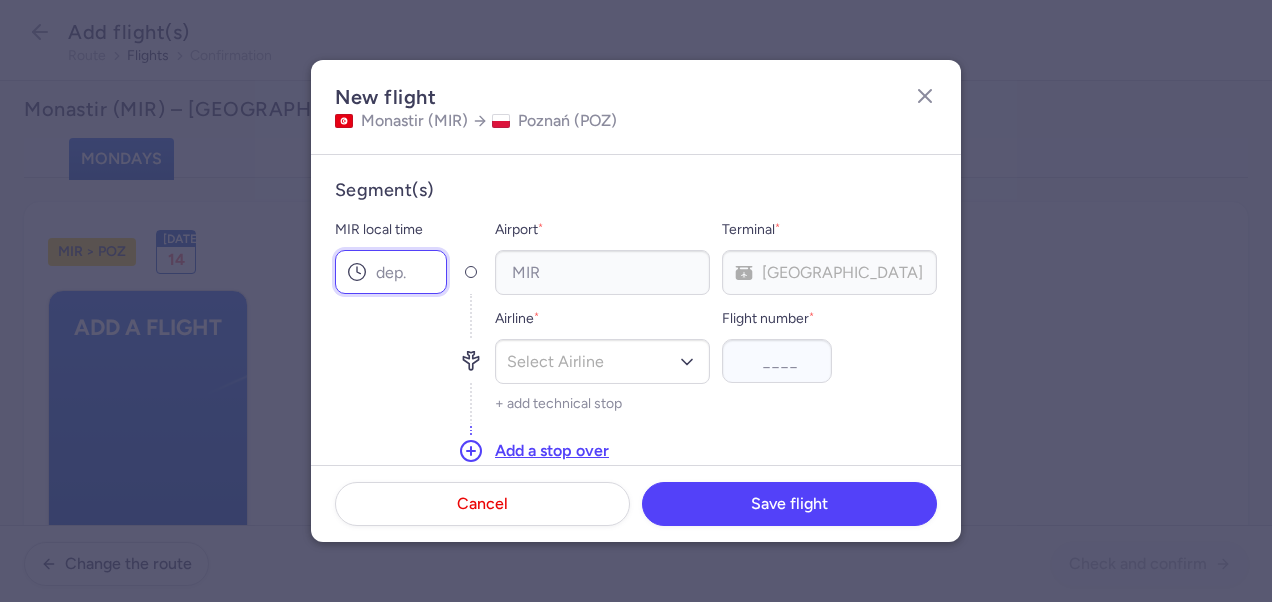 click on "MIR local time" at bounding box center (391, 272) 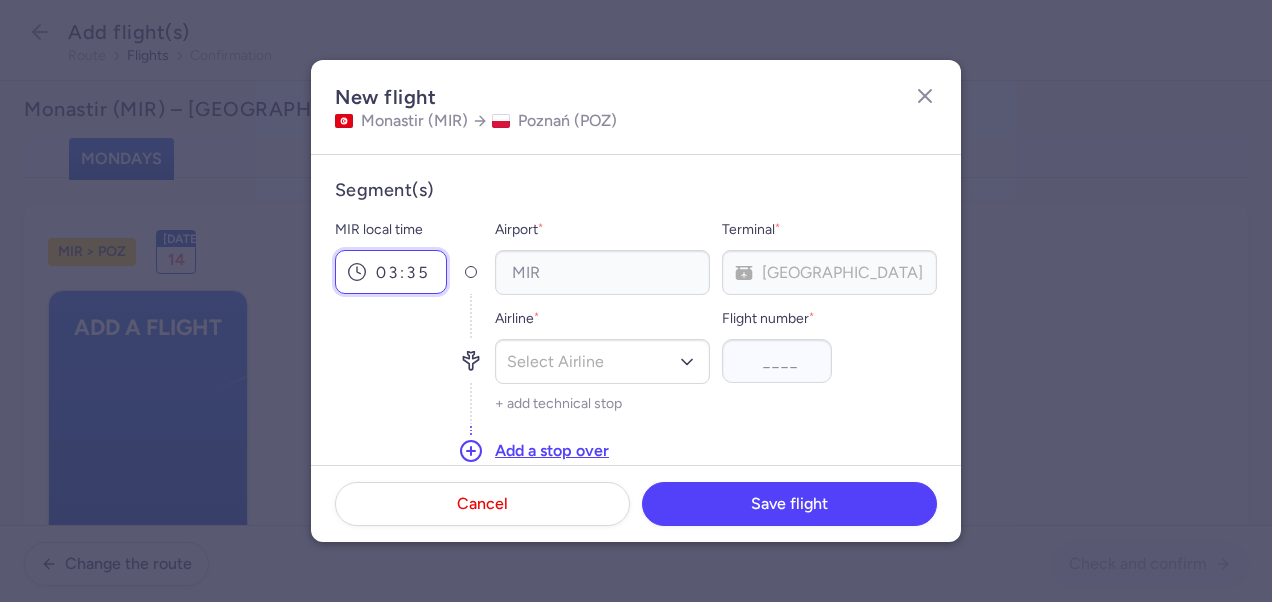 scroll, scrollTop: 100, scrollLeft: 0, axis: vertical 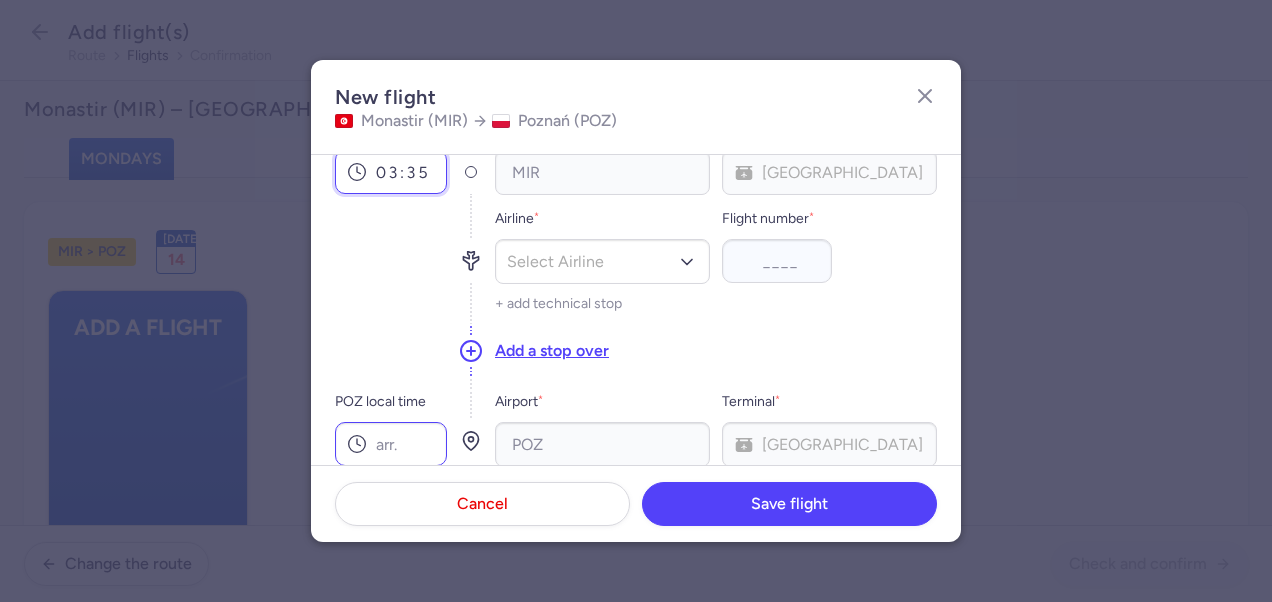 type on "03:35" 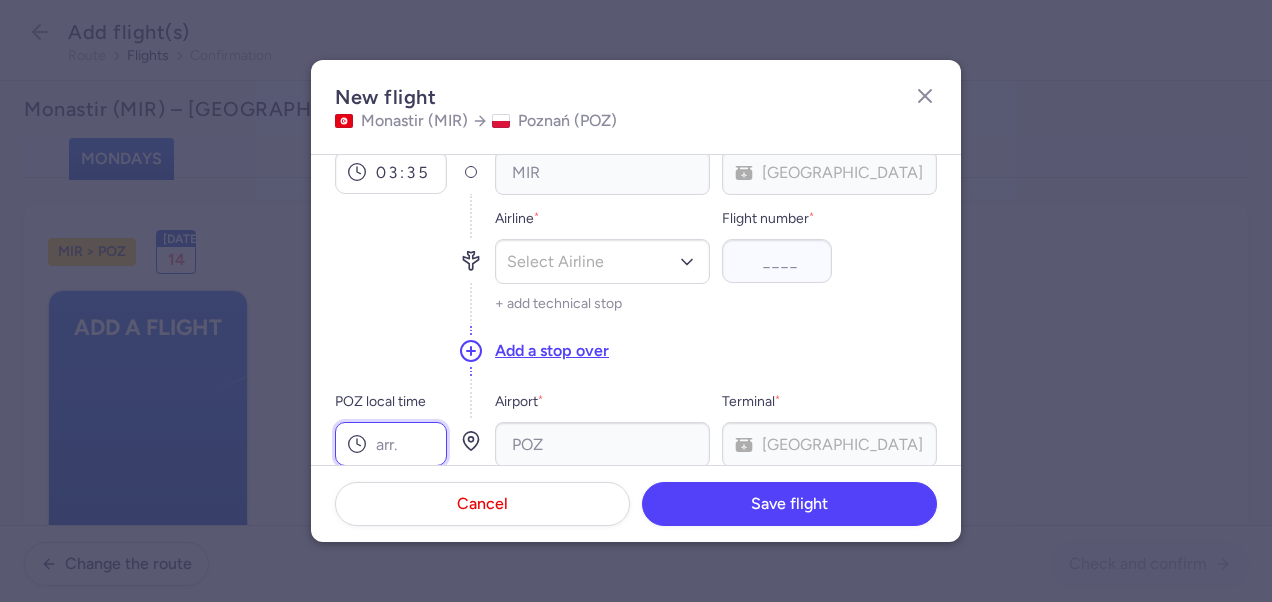 click on "POZ local time" at bounding box center (391, 444) 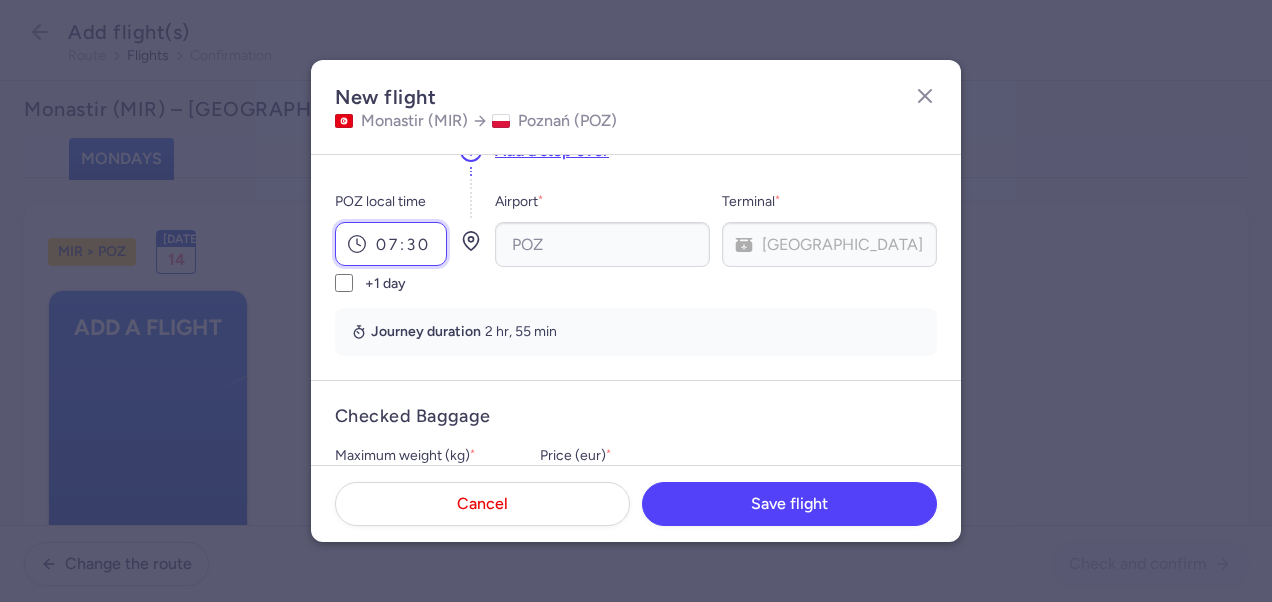 scroll, scrollTop: 100, scrollLeft: 0, axis: vertical 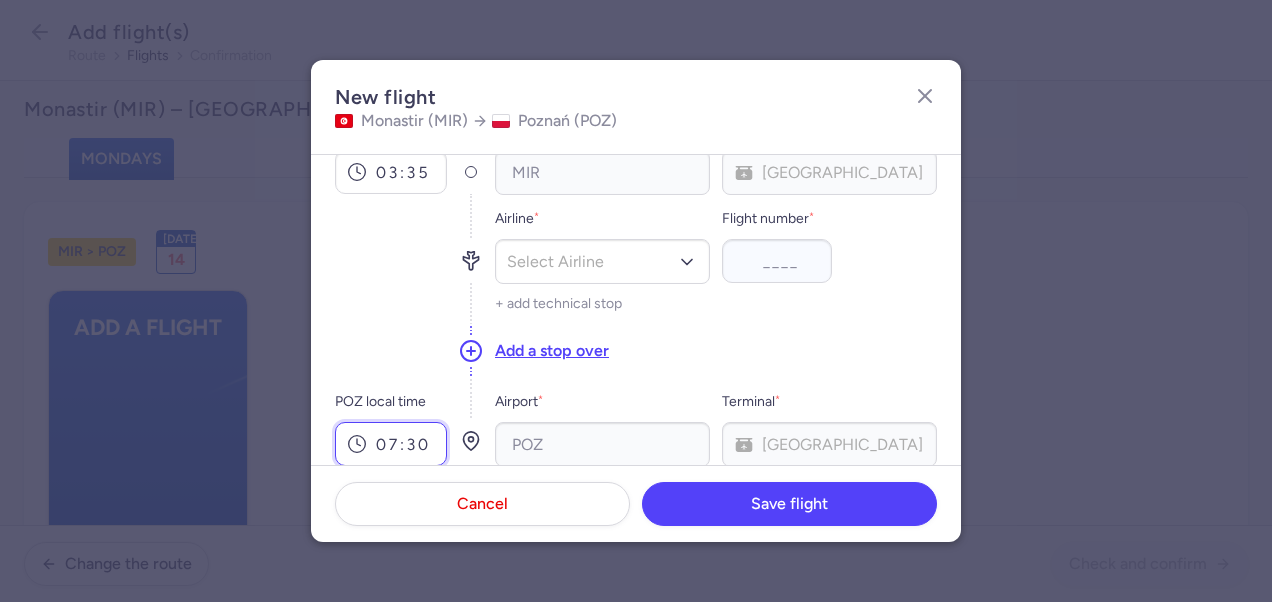type on "07:30" 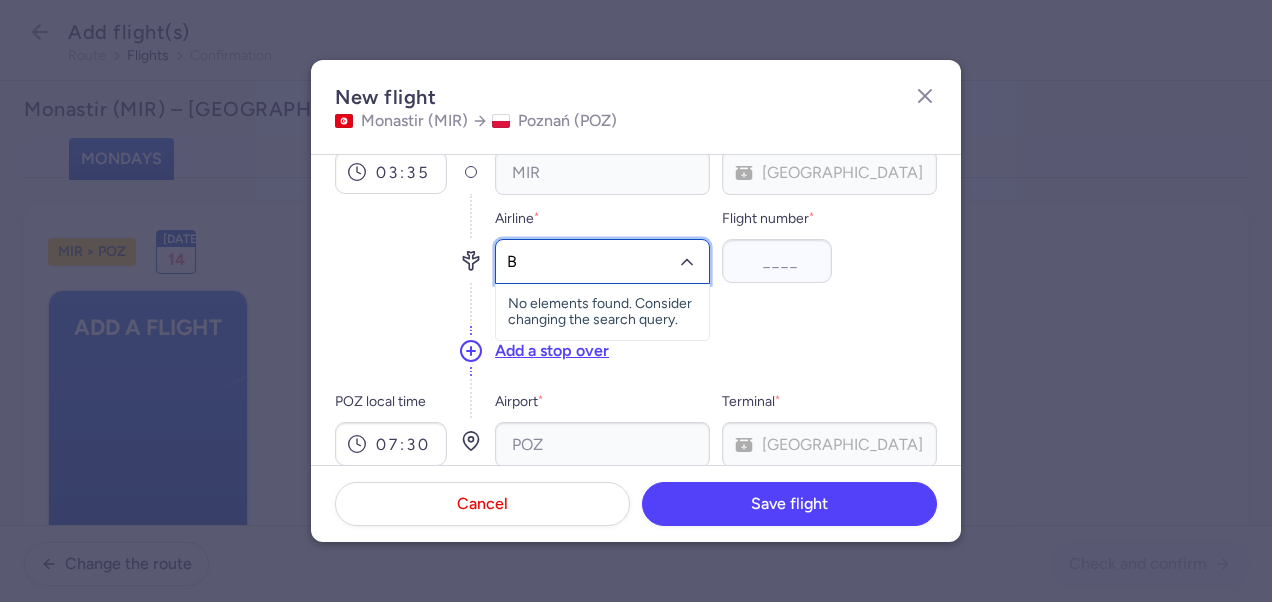 type on "BJ" 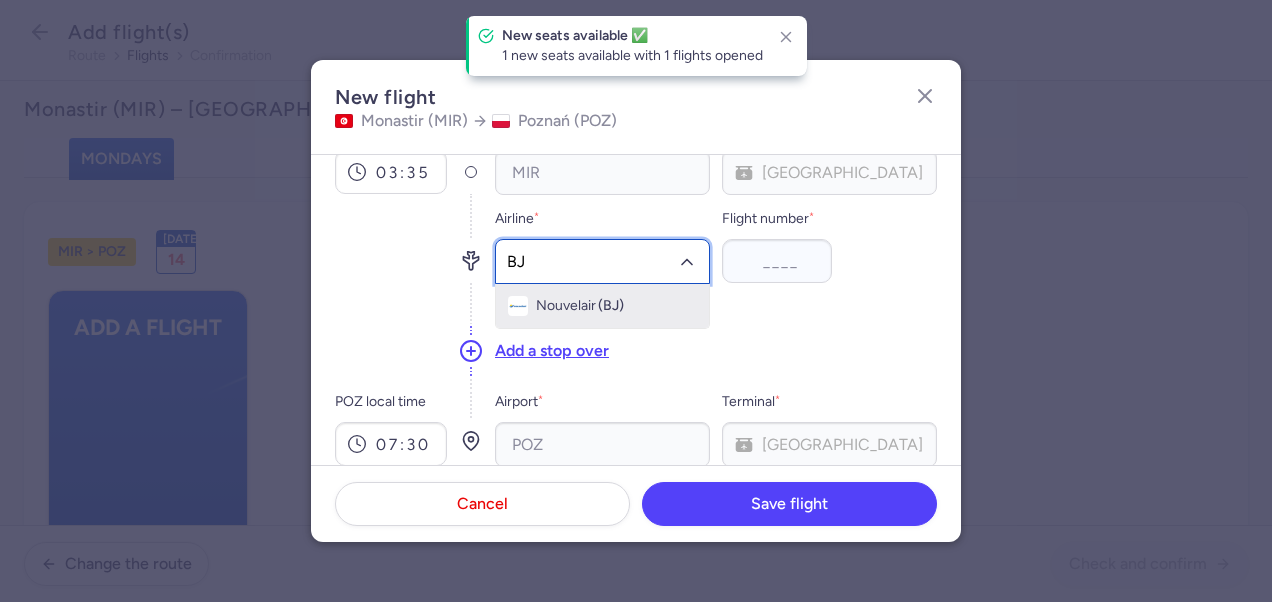 click on "Nouvelair" at bounding box center (566, 306) 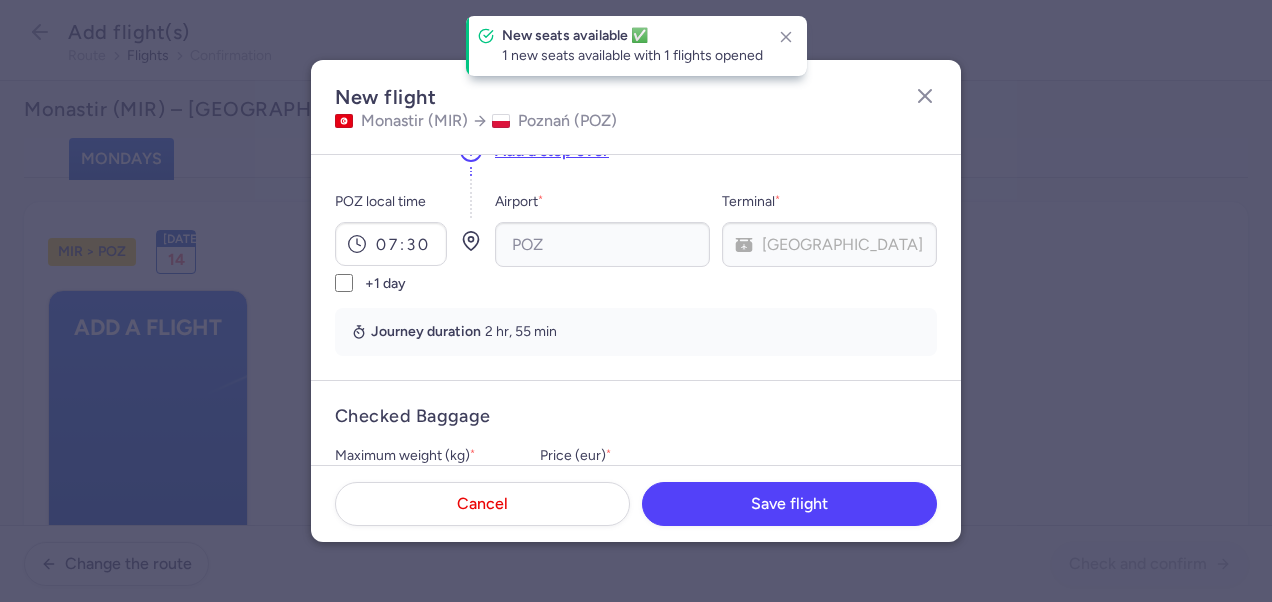 scroll, scrollTop: 500, scrollLeft: 0, axis: vertical 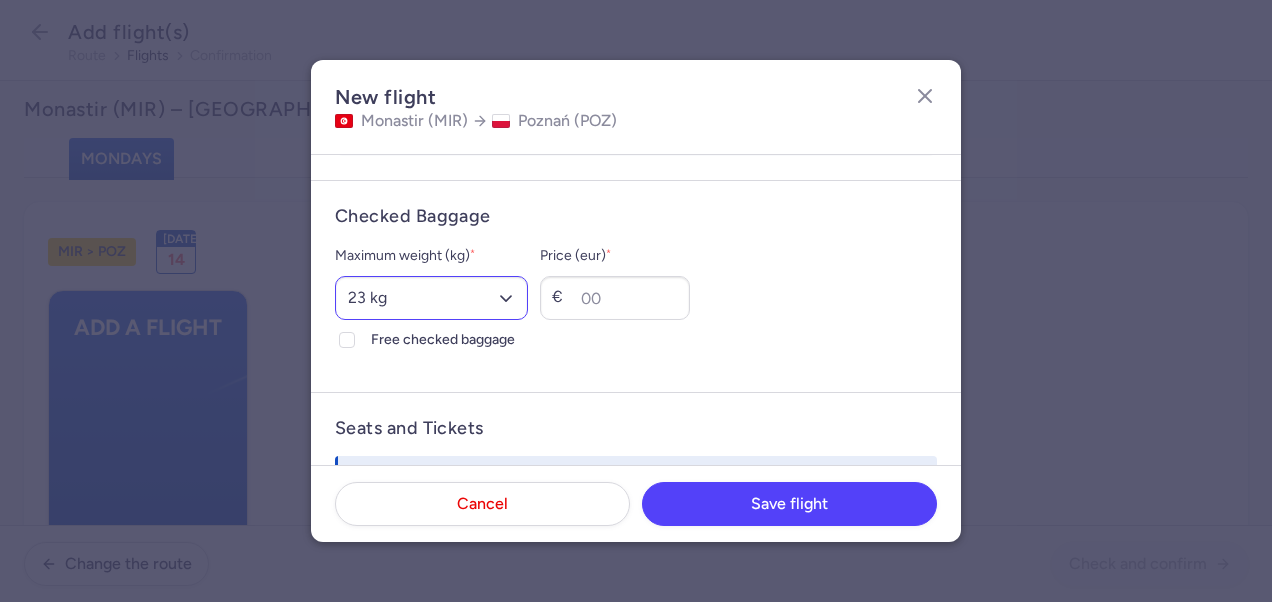 type on "7430" 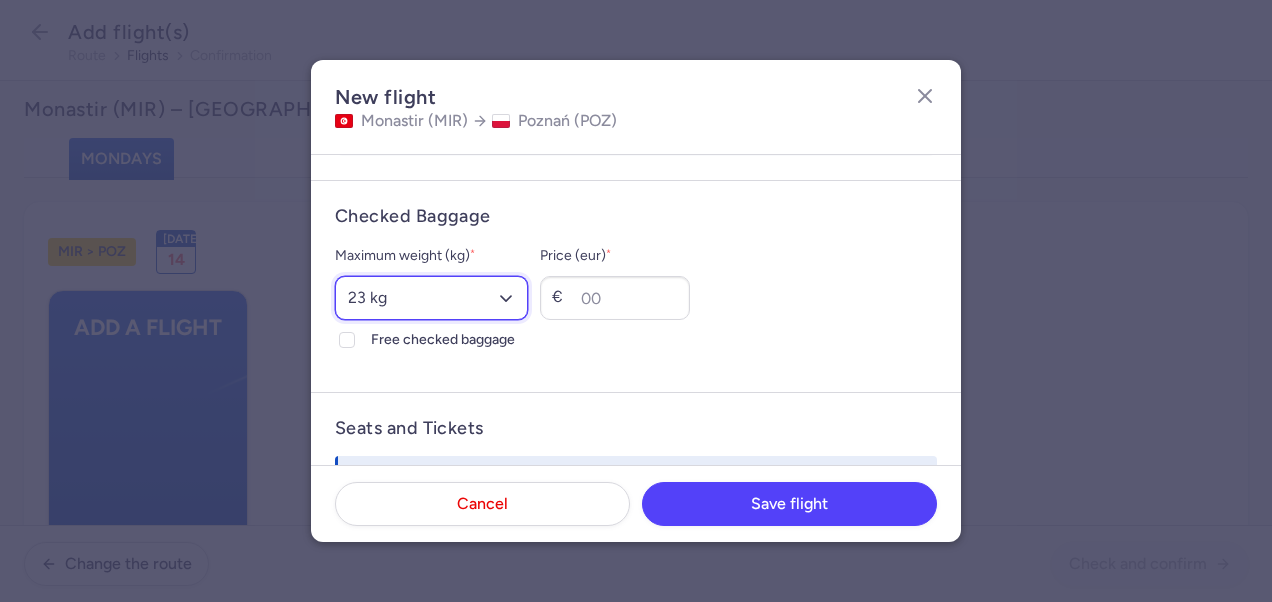click on "Select an option 15 kg 16 kg 17 kg 18 kg 19 kg 20 kg 21 kg 22 kg 23 kg 24 kg 25 kg 26 kg 27 kg 28 kg 29 kg 30 kg 31 kg 32 kg 33 kg 34 kg 35 kg" at bounding box center (431, 298) 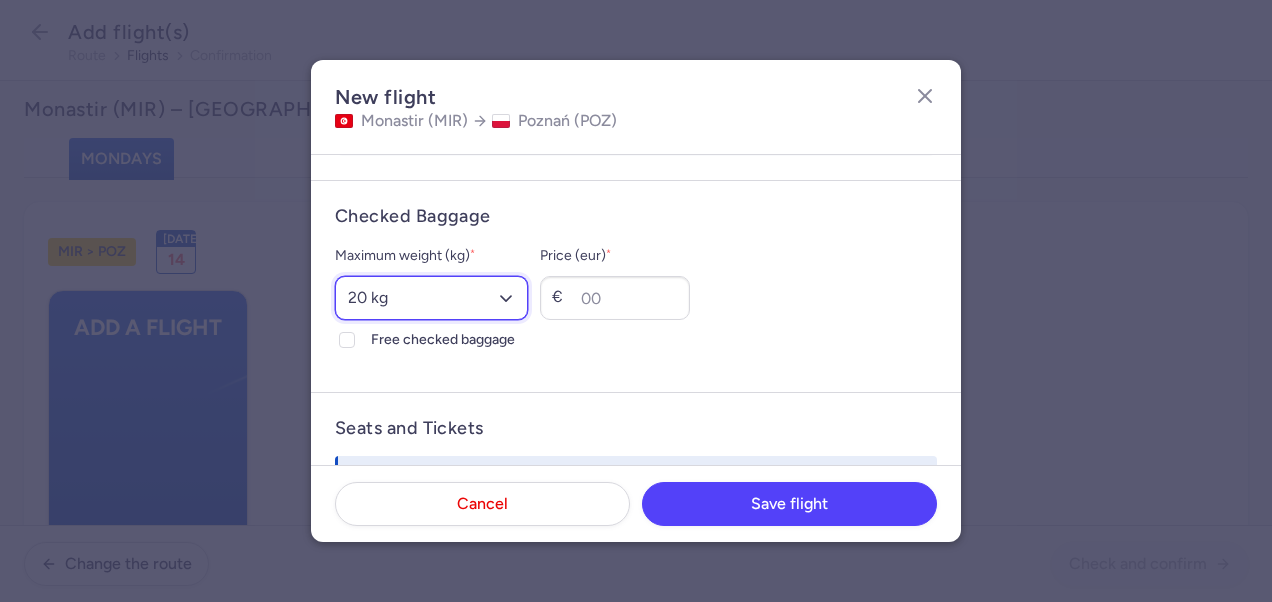 click on "Select an option 15 kg 16 kg 17 kg 18 kg 19 kg 20 kg 21 kg 22 kg 23 kg 24 kg 25 kg 26 kg 27 kg 28 kg 29 kg 30 kg 31 kg 32 kg 33 kg 34 kg 35 kg" at bounding box center (431, 298) 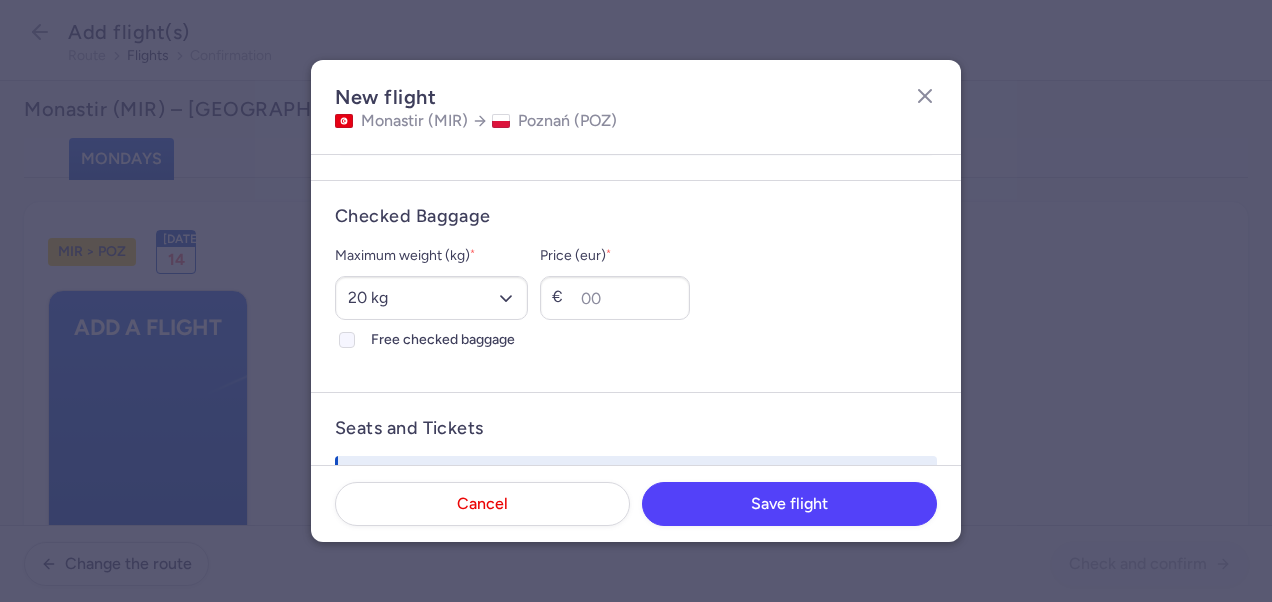 click on "Free checked baggage" 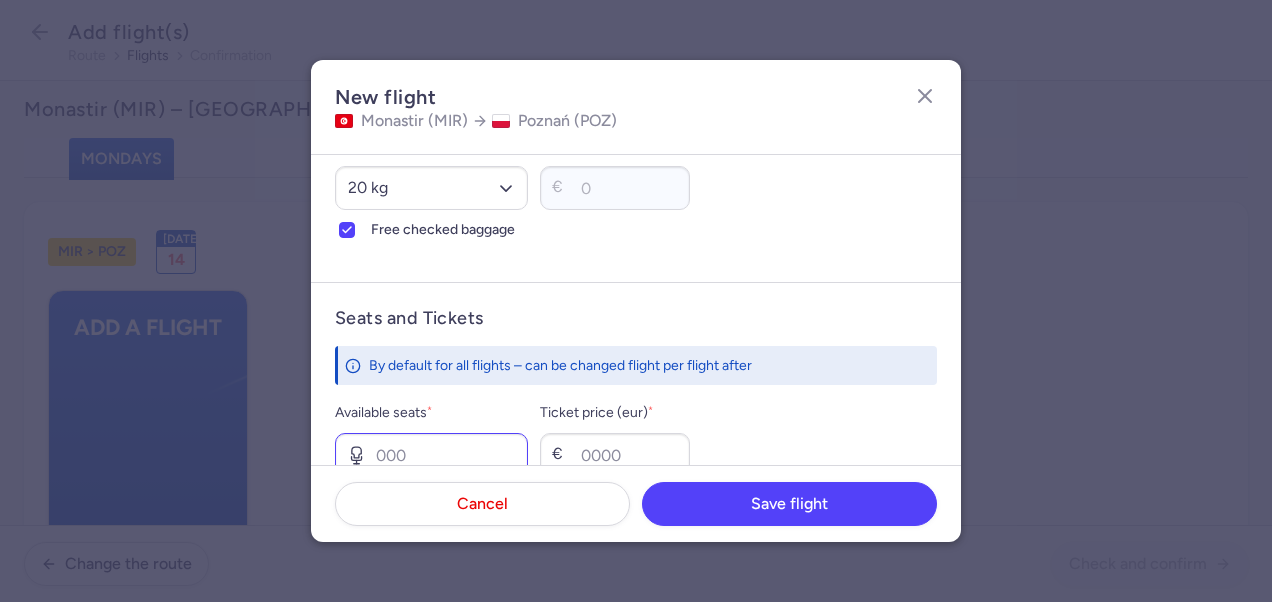 scroll, scrollTop: 700, scrollLeft: 0, axis: vertical 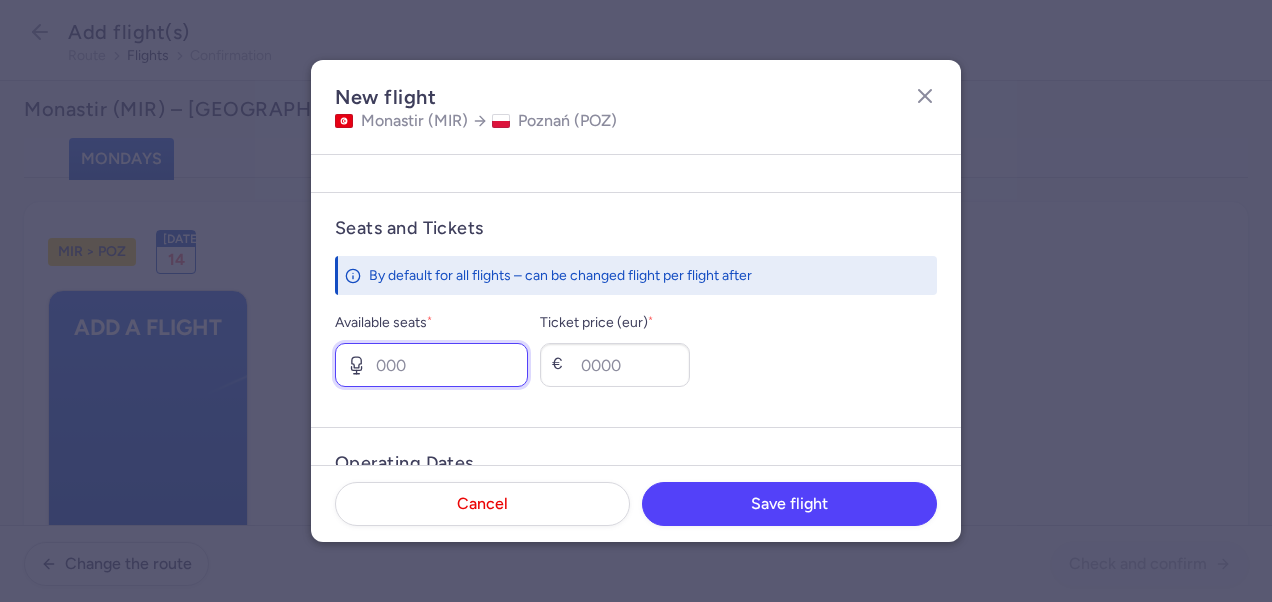 click on "Available seats  *" at bounding box center (431, 365) 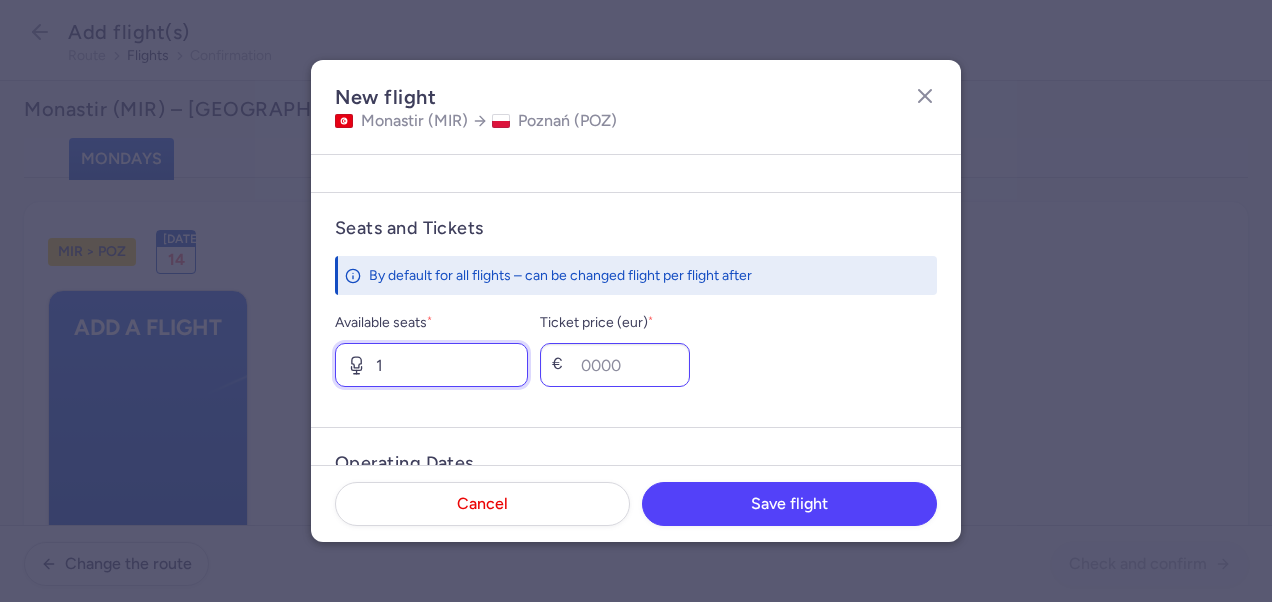 type on "1" 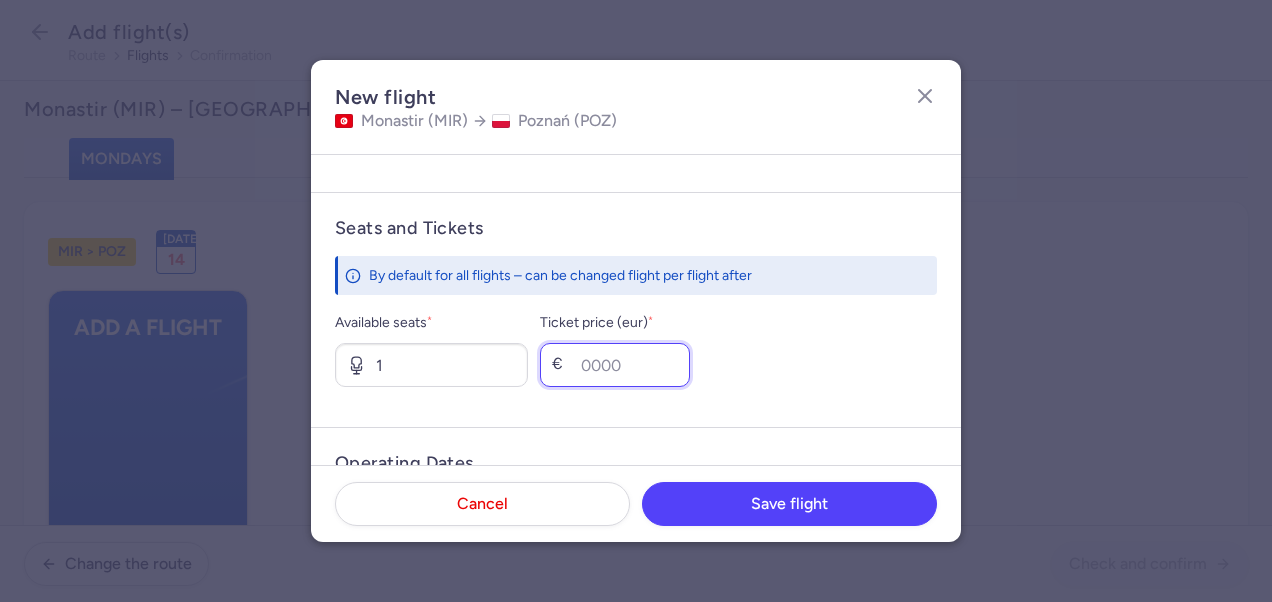 click on "Ticket price (eur)  *" at bounding box center (615, 365) 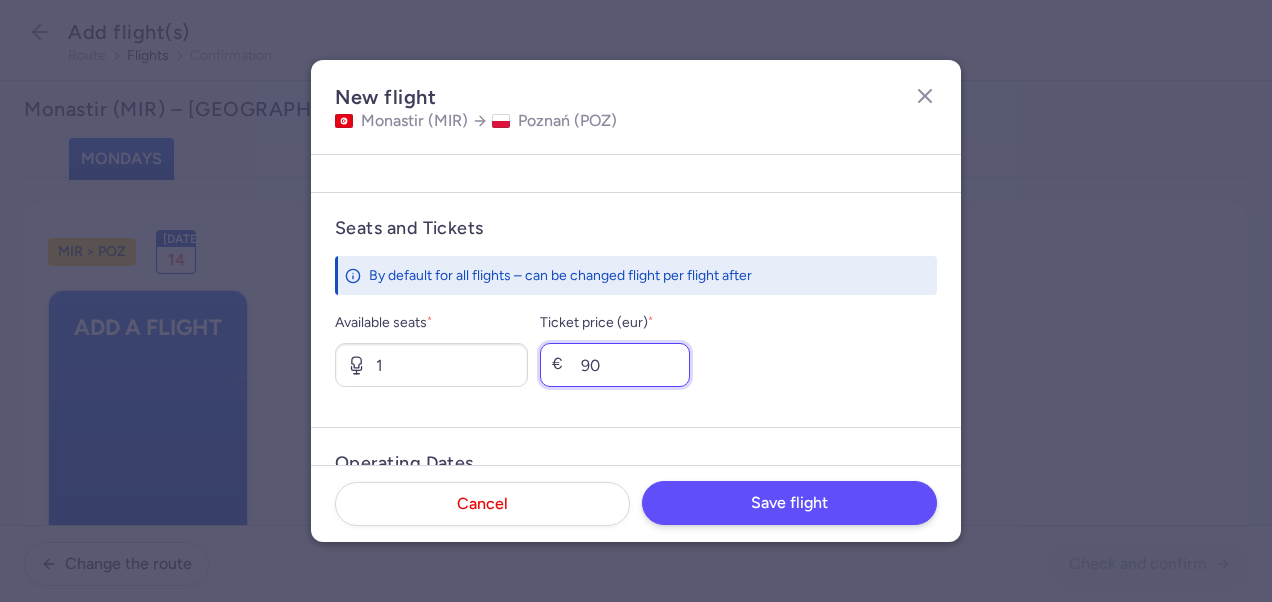 type on "90" 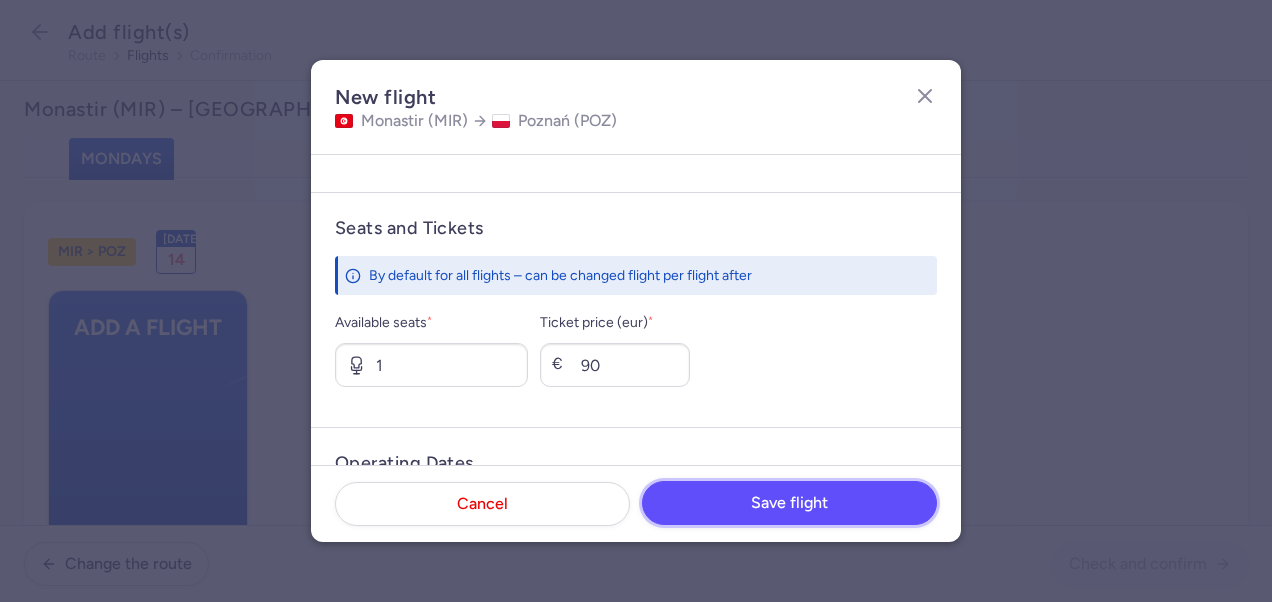 click on "Save flight" at bounding box center [789, 503] 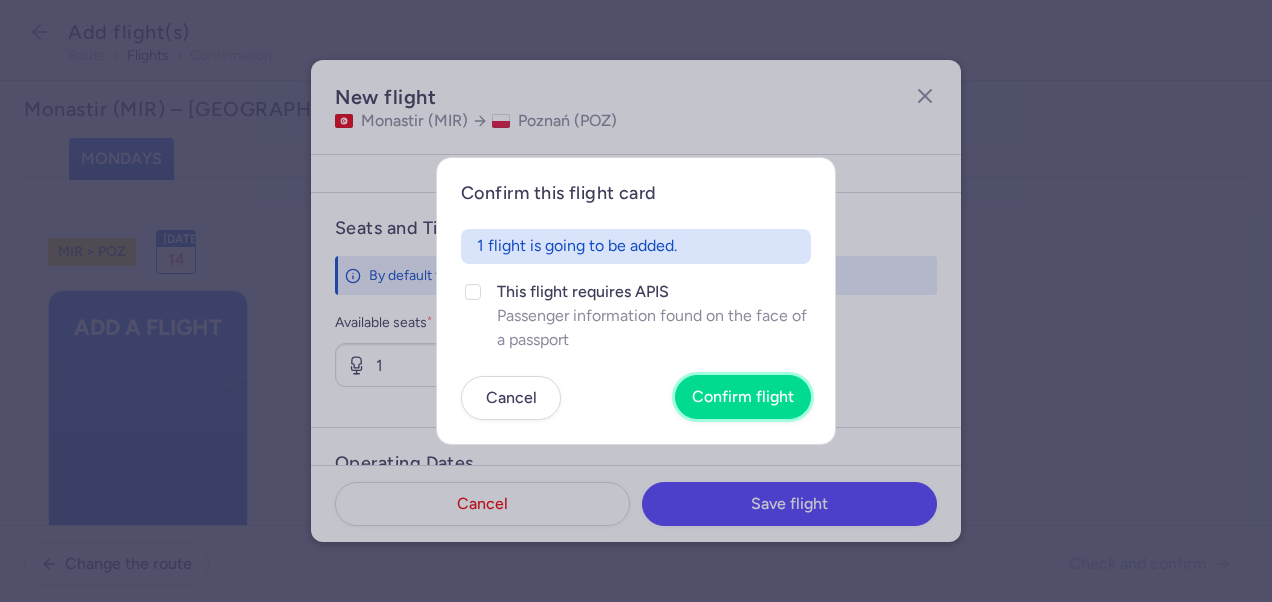 click on "Confirm flight" at bounding box center [743, 397] 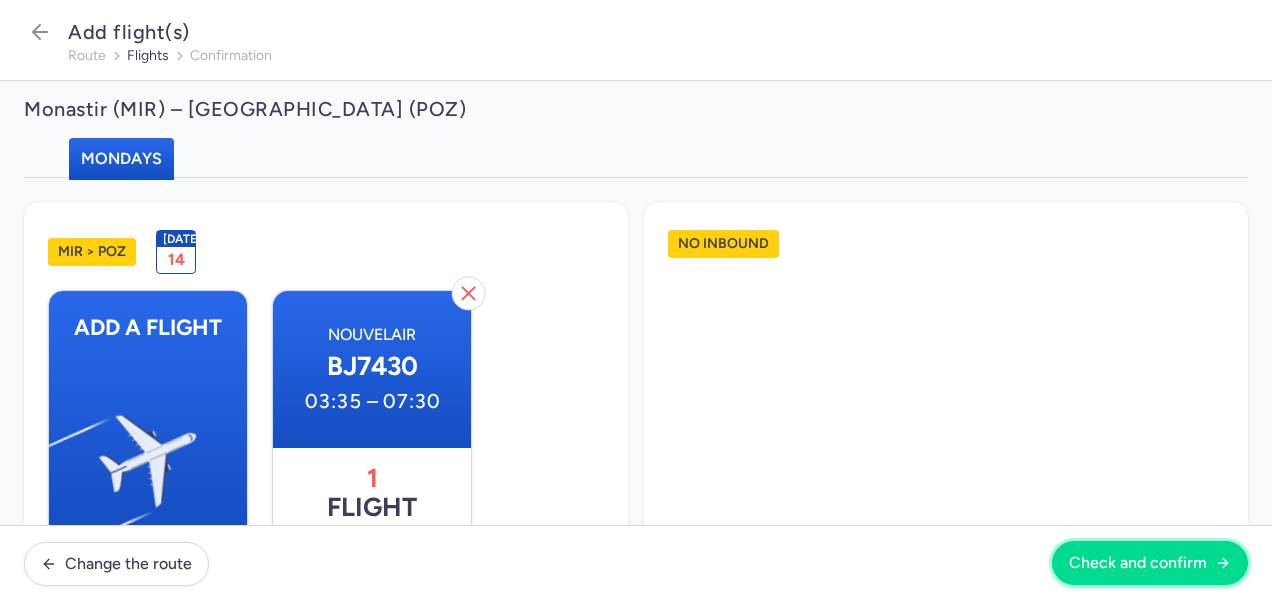 click on "Check and confirm" at bounding box center (1138, 563) 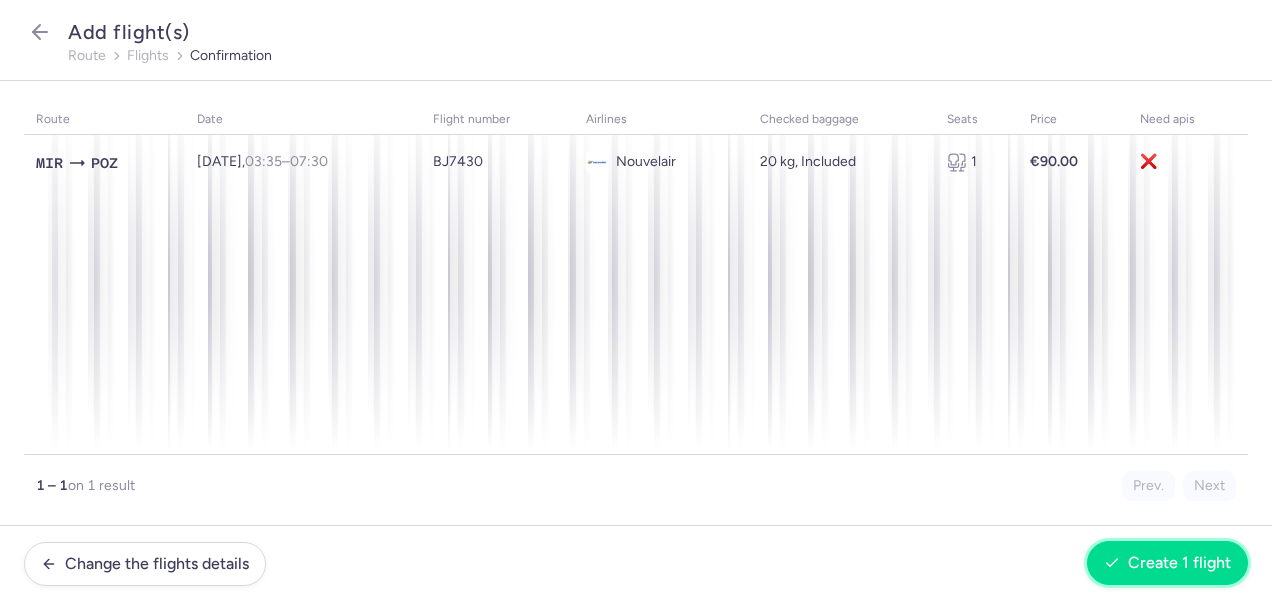 click on "Create 1 flight" at bounding box center [1179, 563] 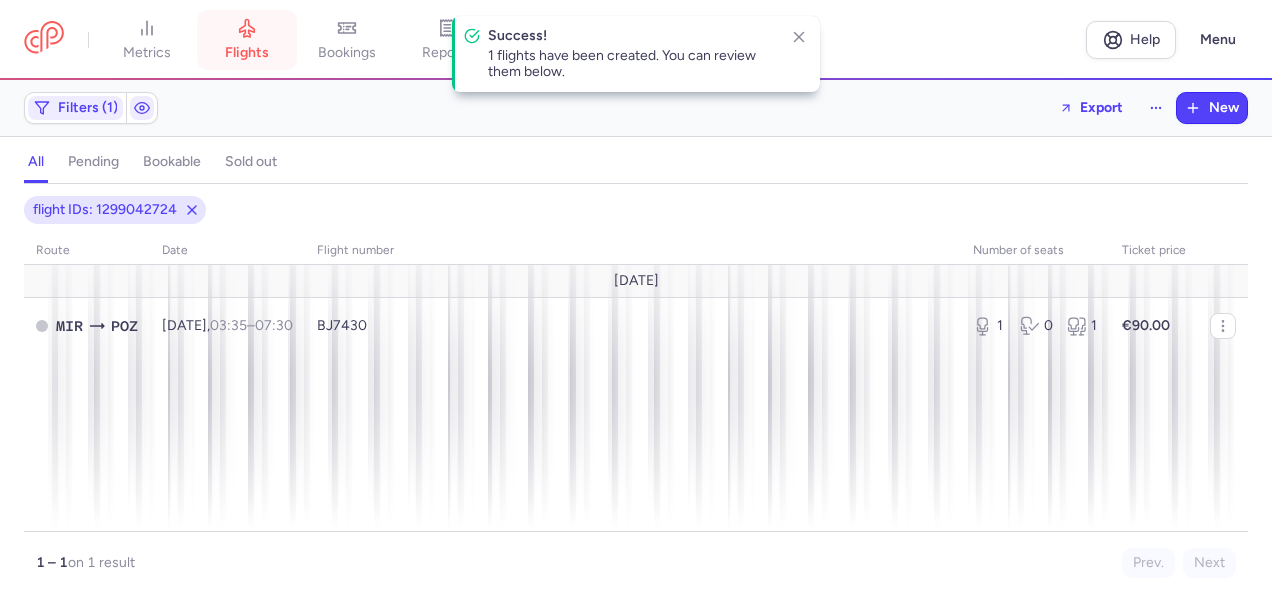 click 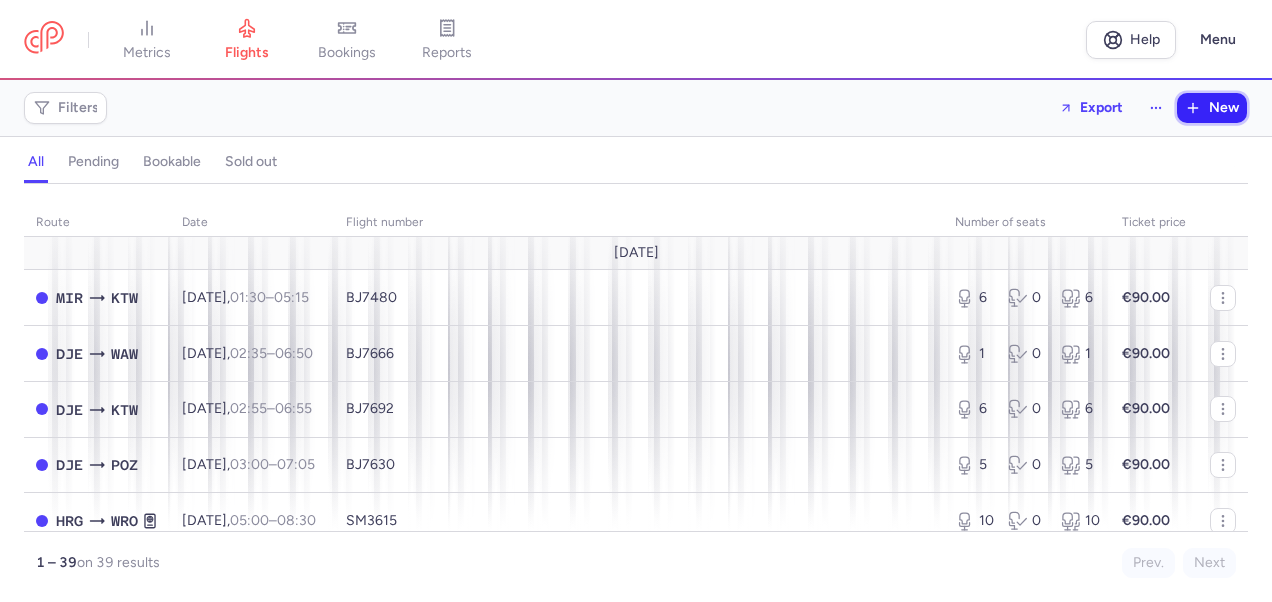 click on "New" at bounding box center (1212, 108) 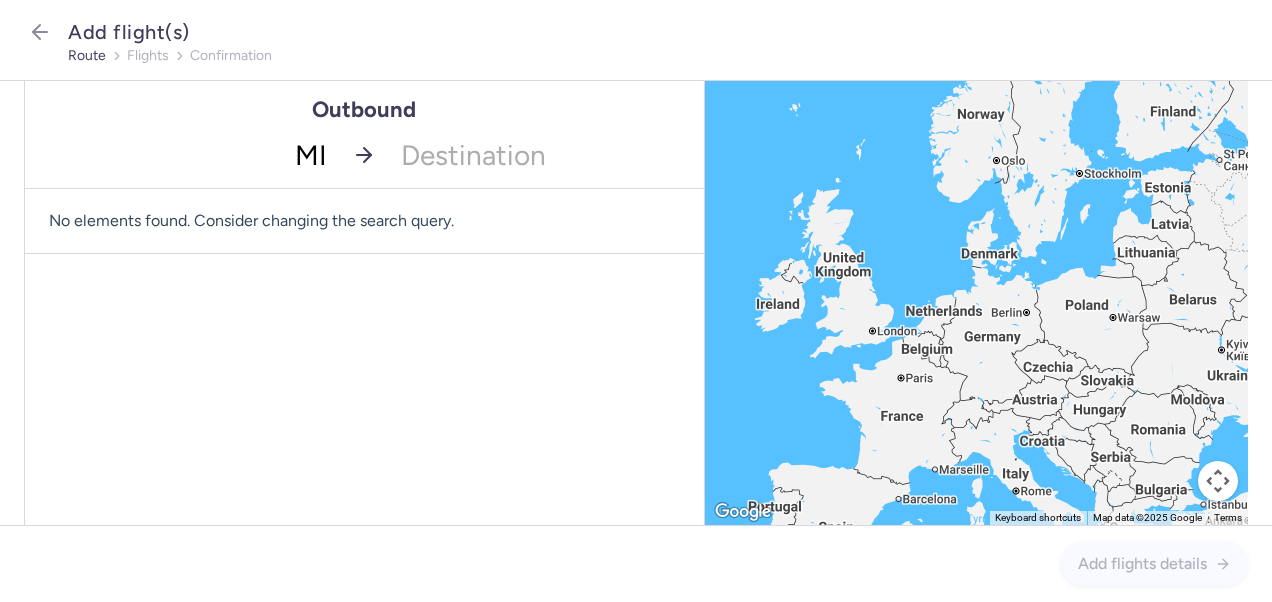 type on "MIR" 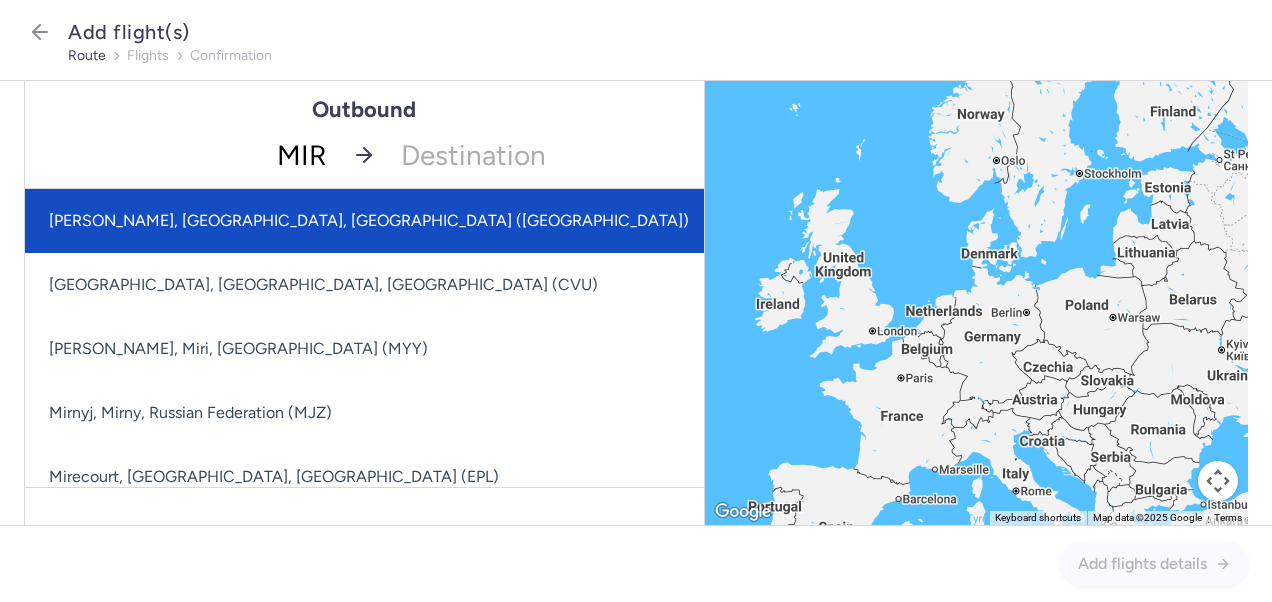 click on "Habib Bourguiba, Monastir, Tunisia (MIR)" at bounding box center (456, 221) 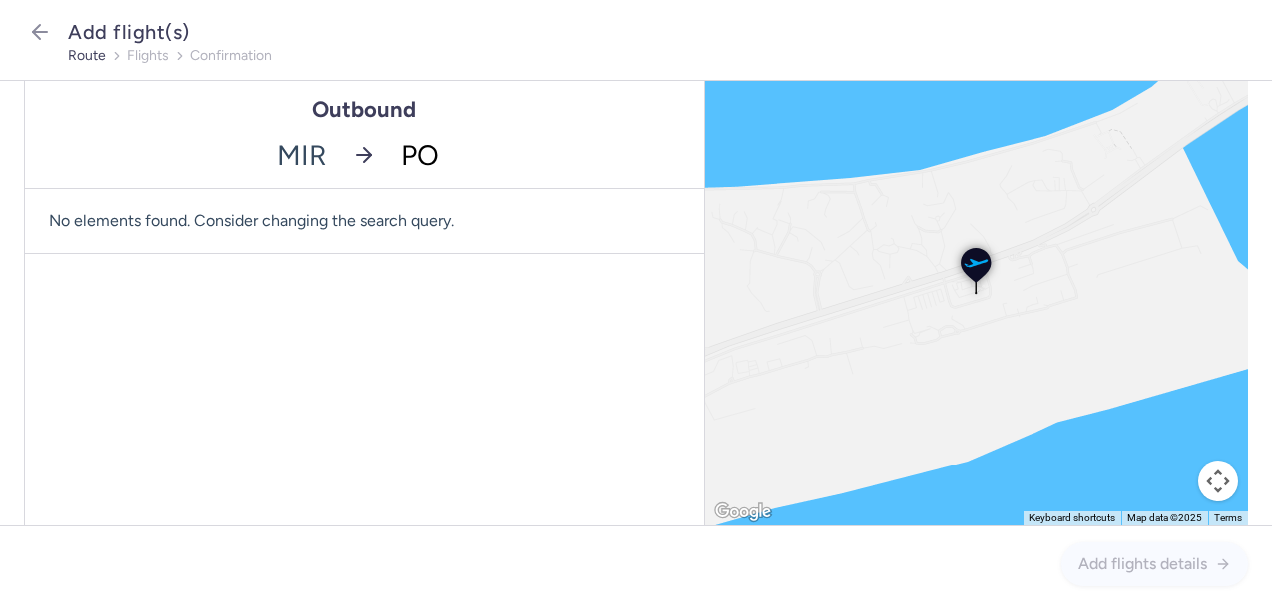type on "POZ" 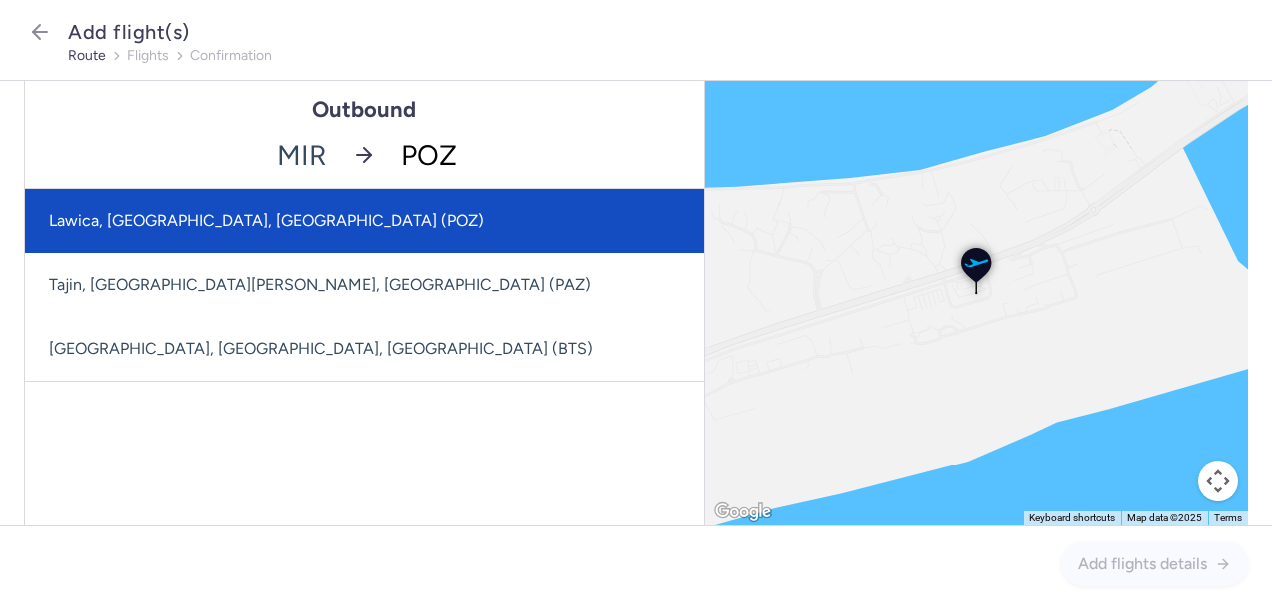 click on "Lawica, Poznań, Poland (POZ)" at bounding box center [364, 221] 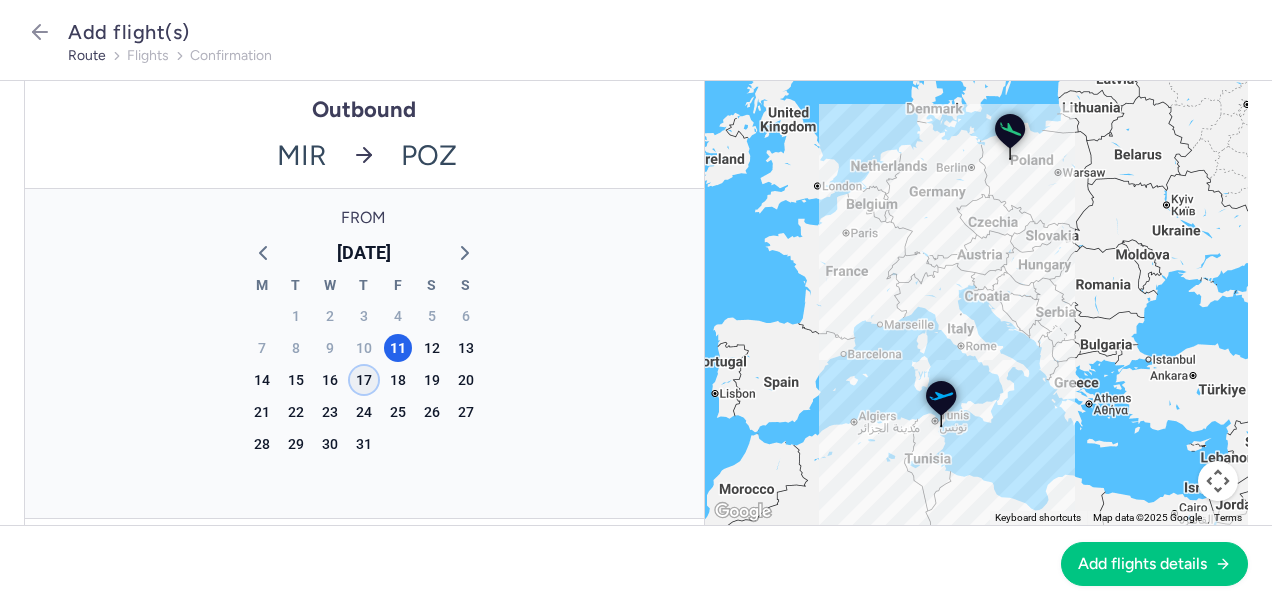 click on "17" 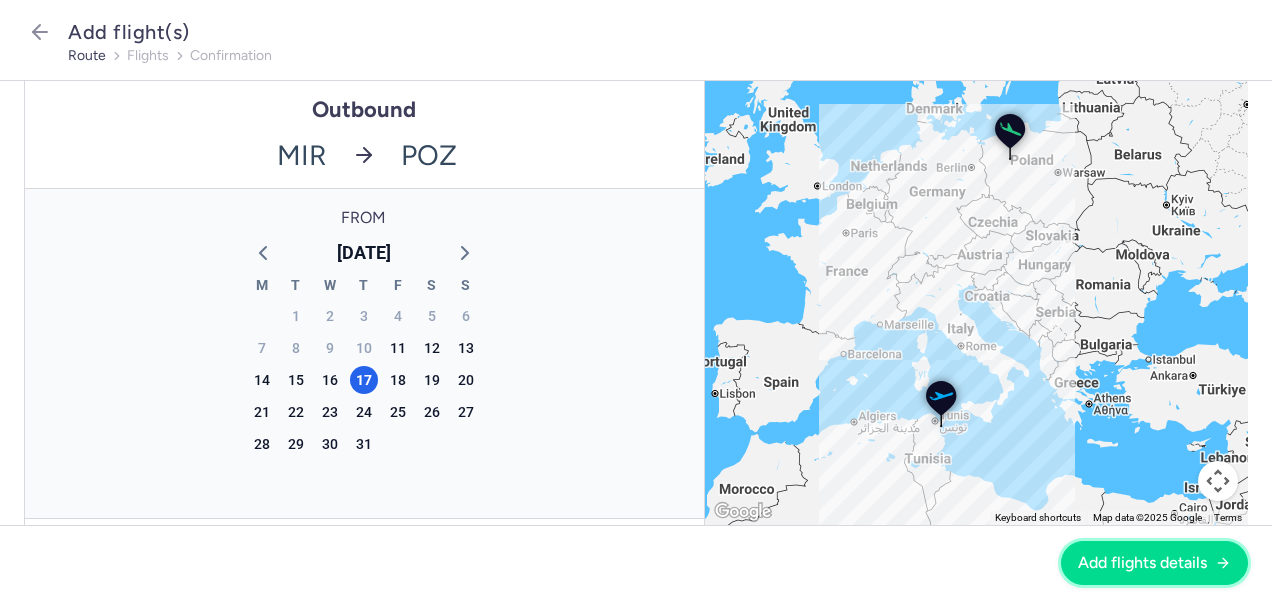 click on "Add flights details" at bounding box center [1154, 563] 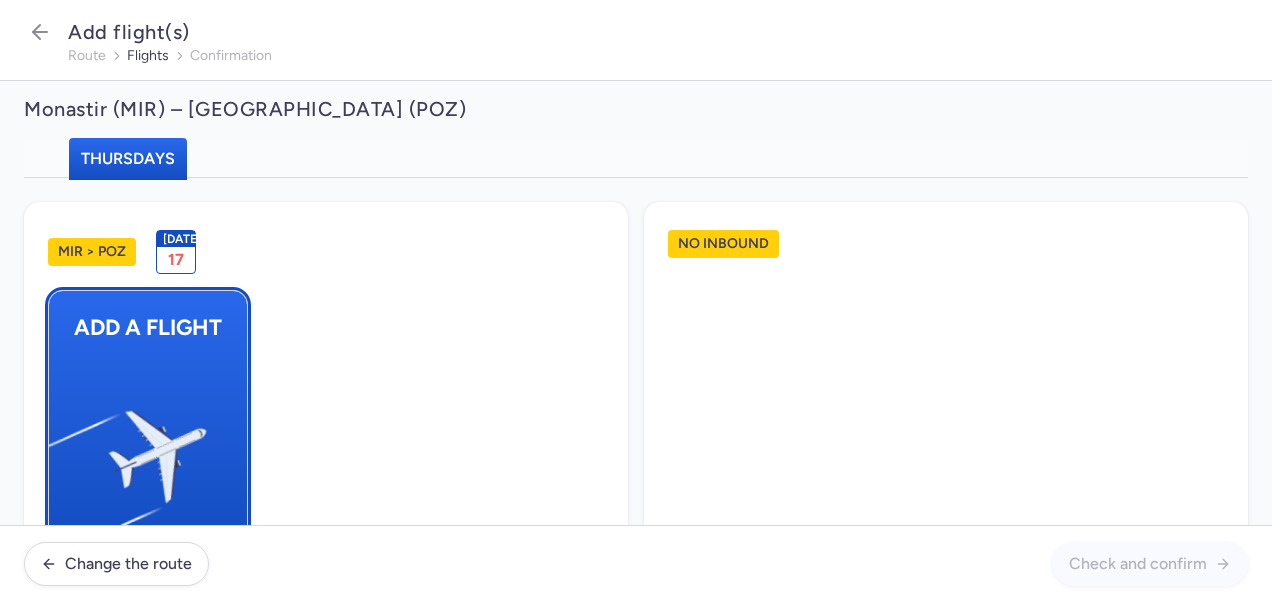 click at bounding box center [59, 448] 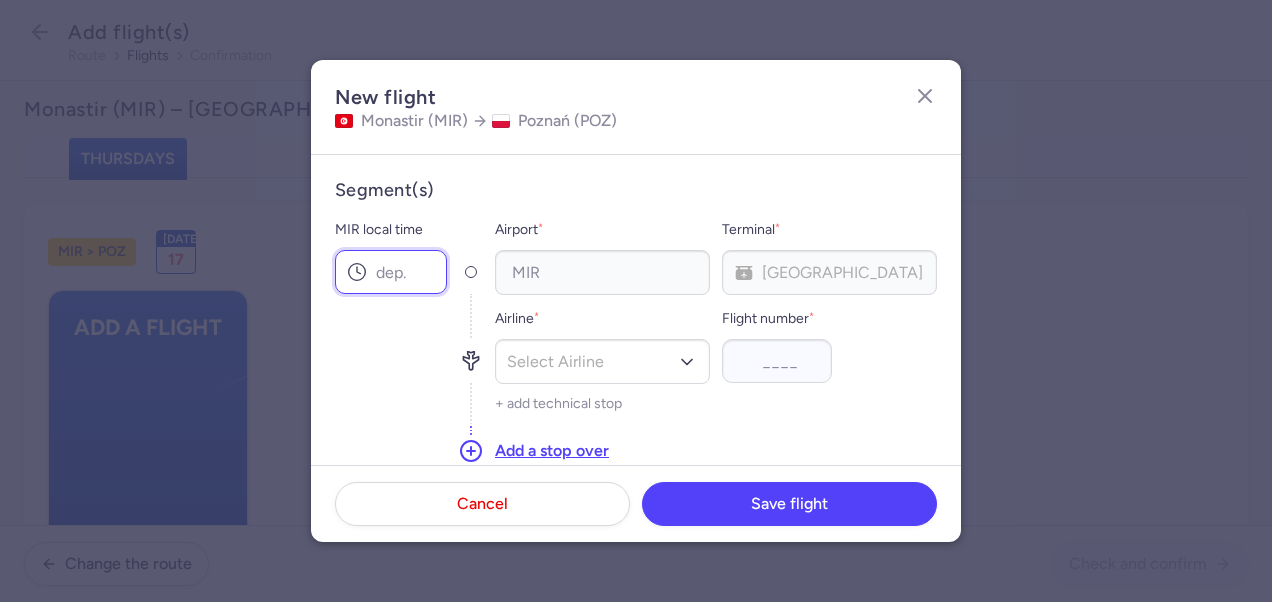 click on "MIR local time" at bounding box center [391, 272] 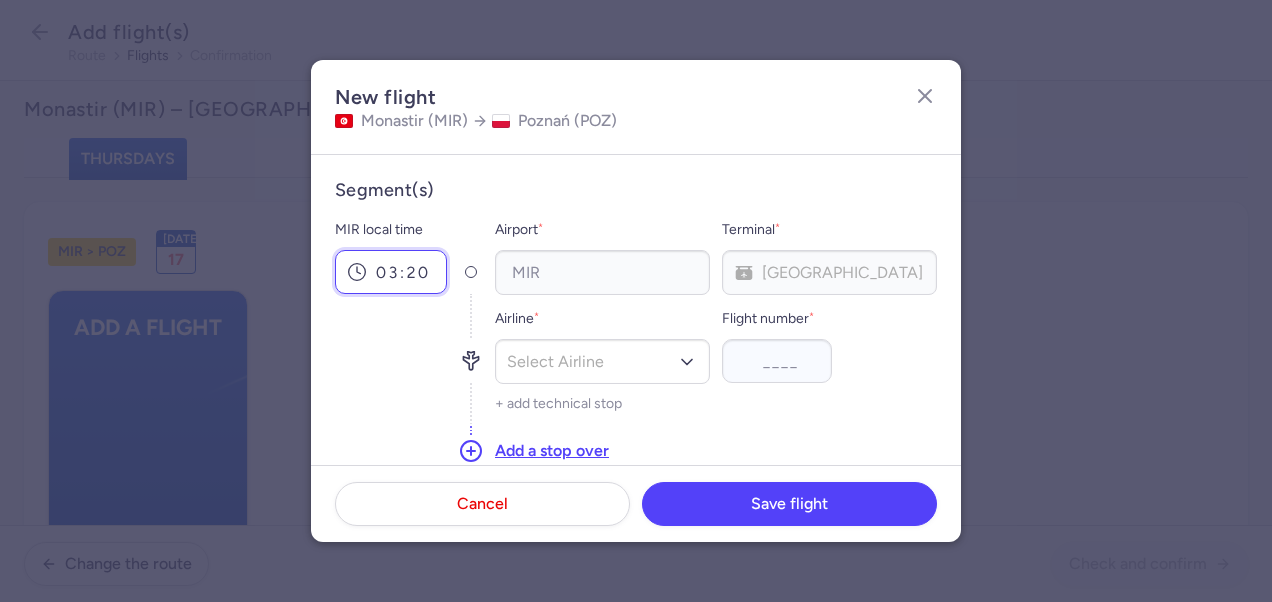 scroll, scrollTop: 200, scrollLeft: 0, axis: vertical 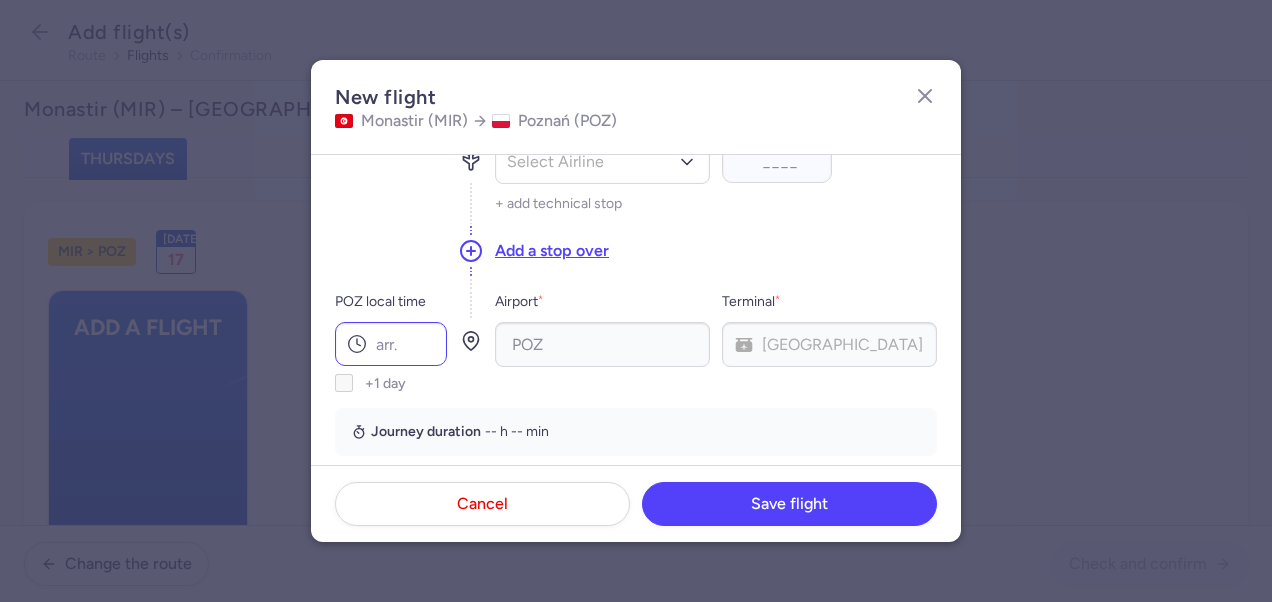 type on "03:20" 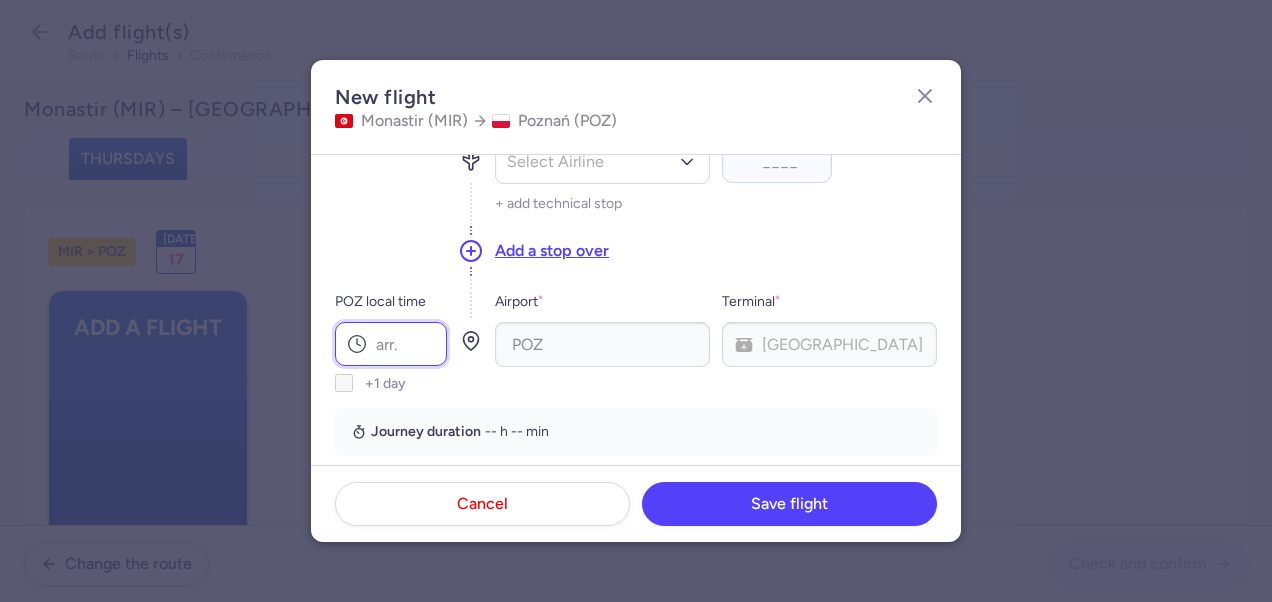 click on "POZ local time" at bounding box center [391, 344] 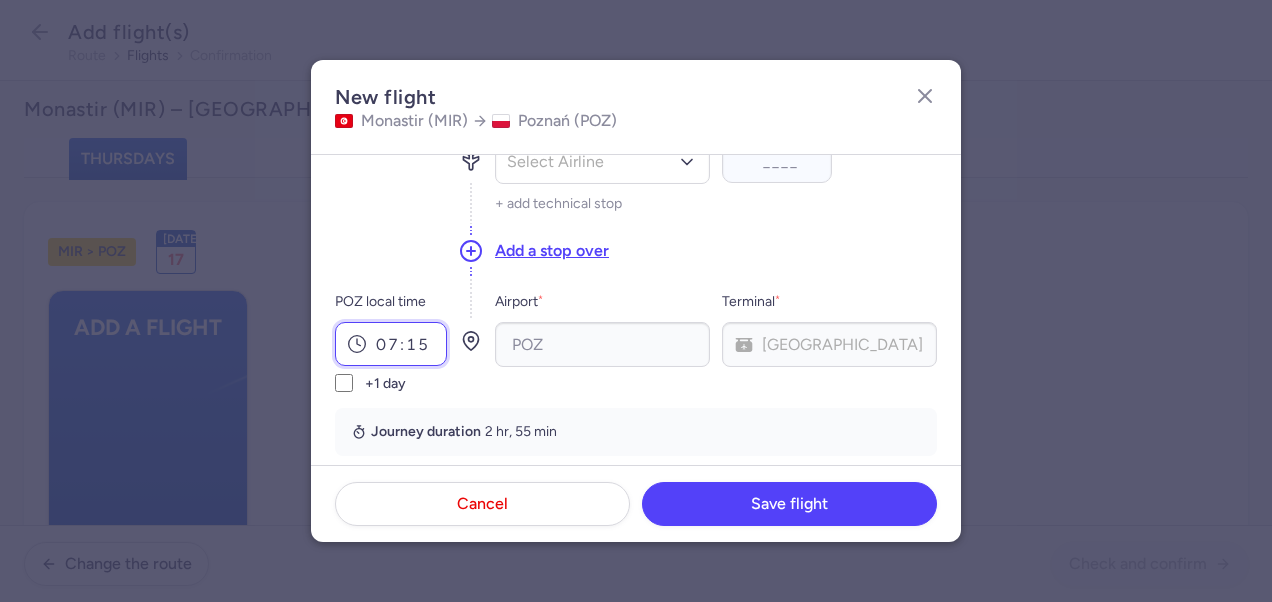 scroll, scrollTop: 100, scrollLeft: 0, axis: vertical 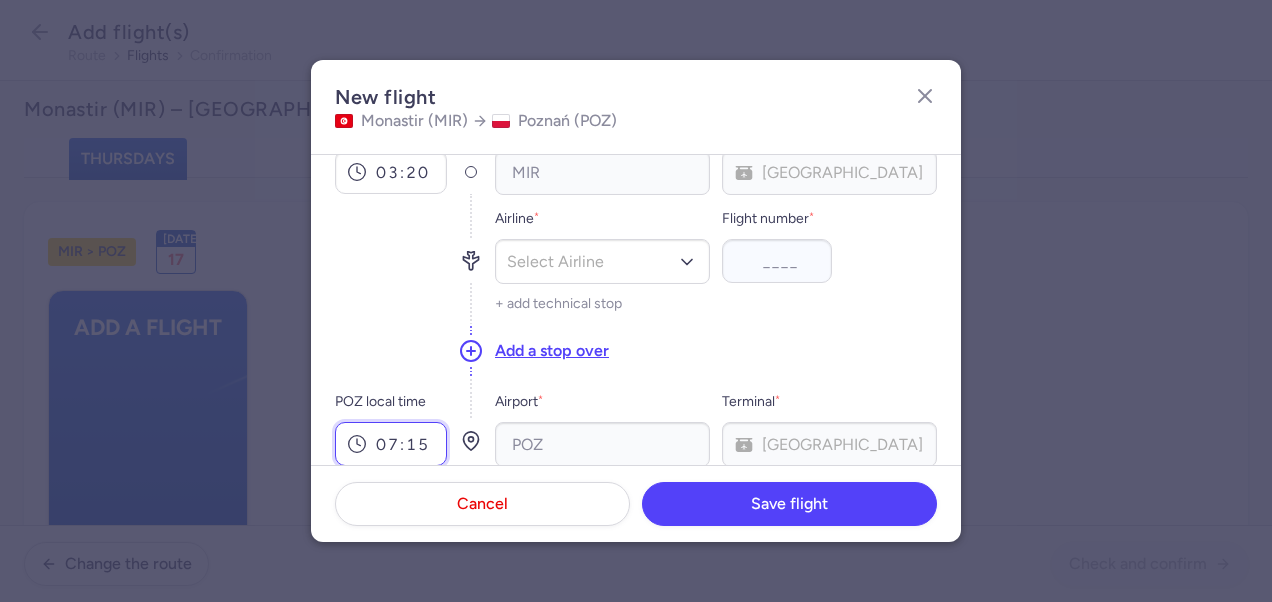 type on "07:15" 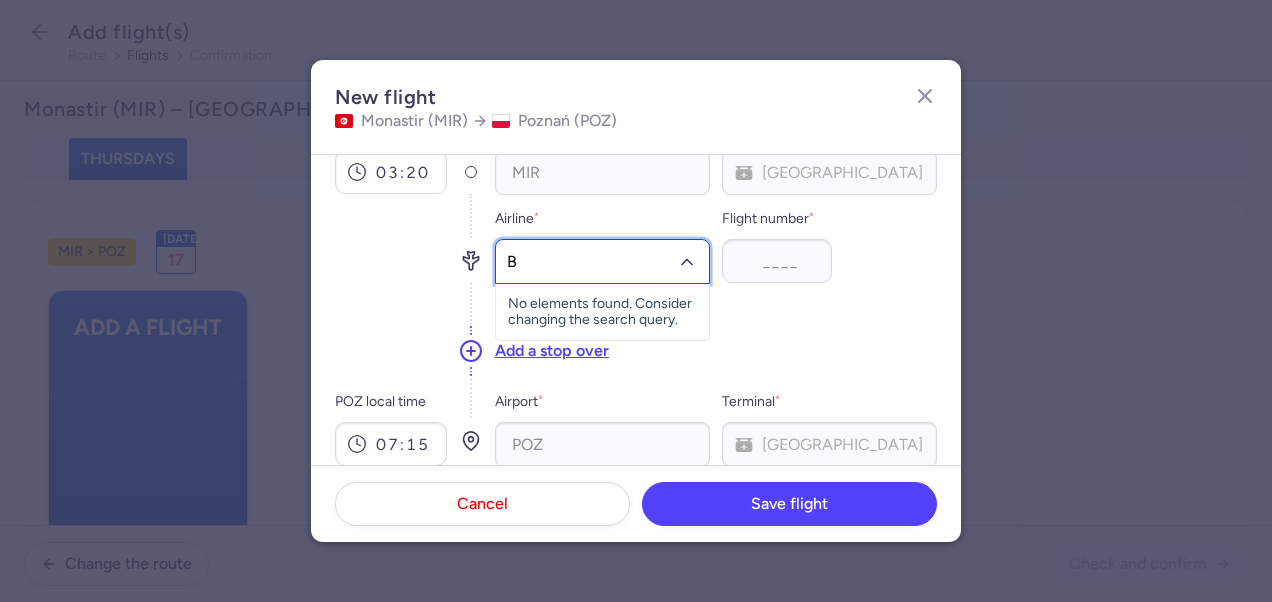 type on "BJ" 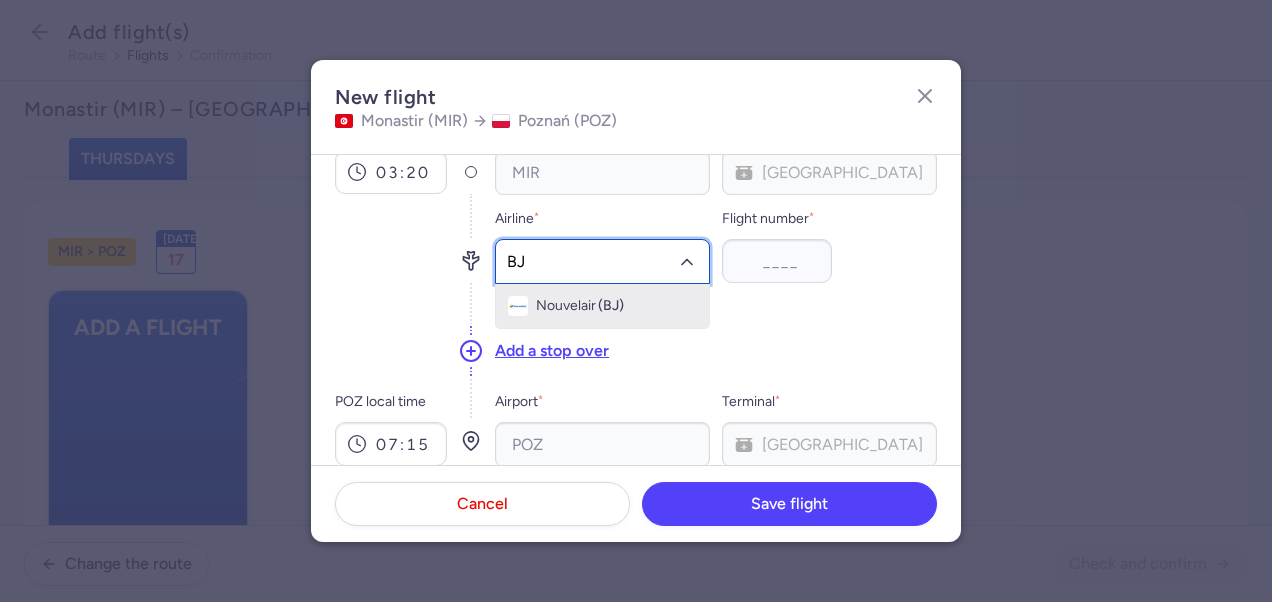 click on "Nouvelair" at bounding box center [566, 306] 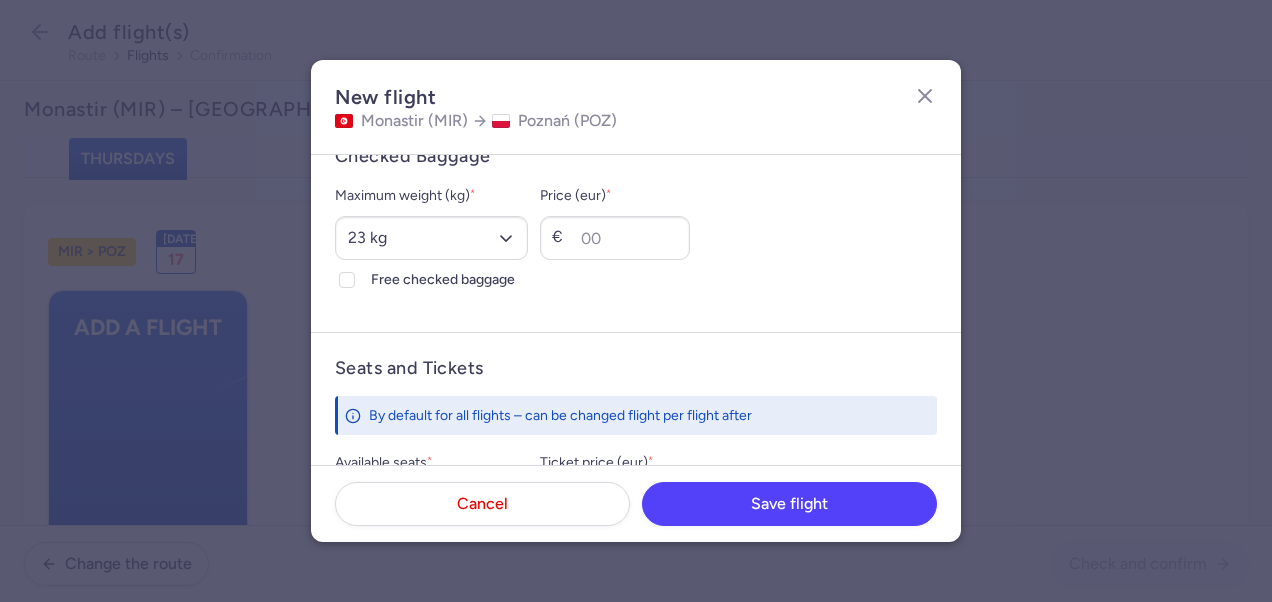 scroll, scrollTop: 600, scrollLeft: 0, axis: vertical 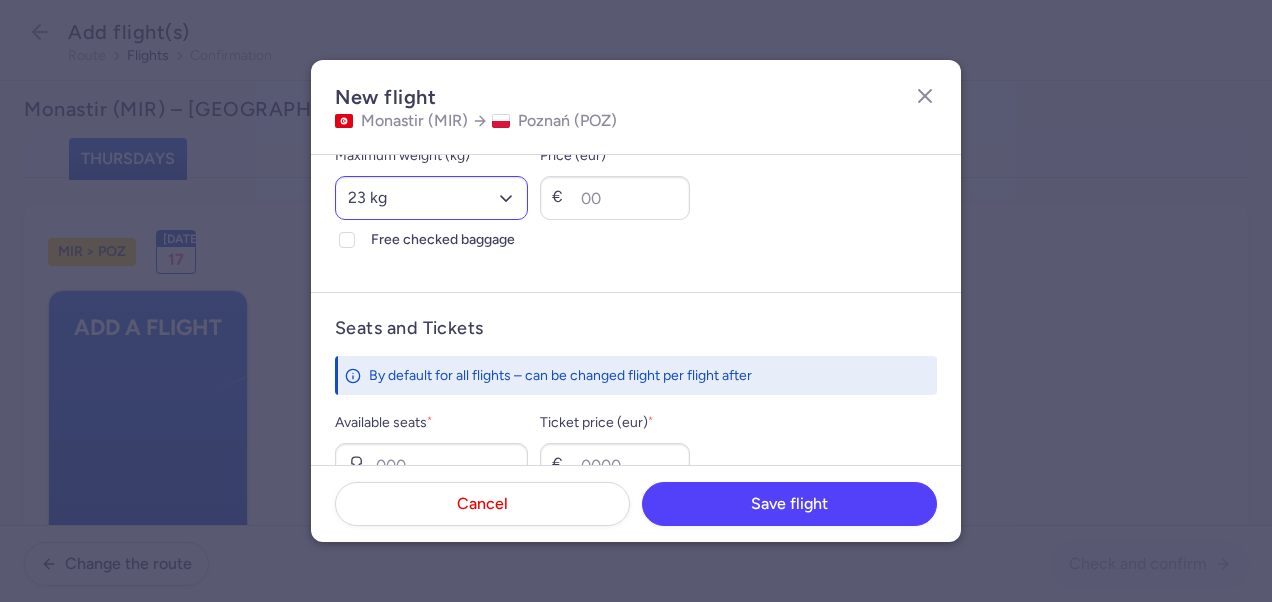 type on "7444" 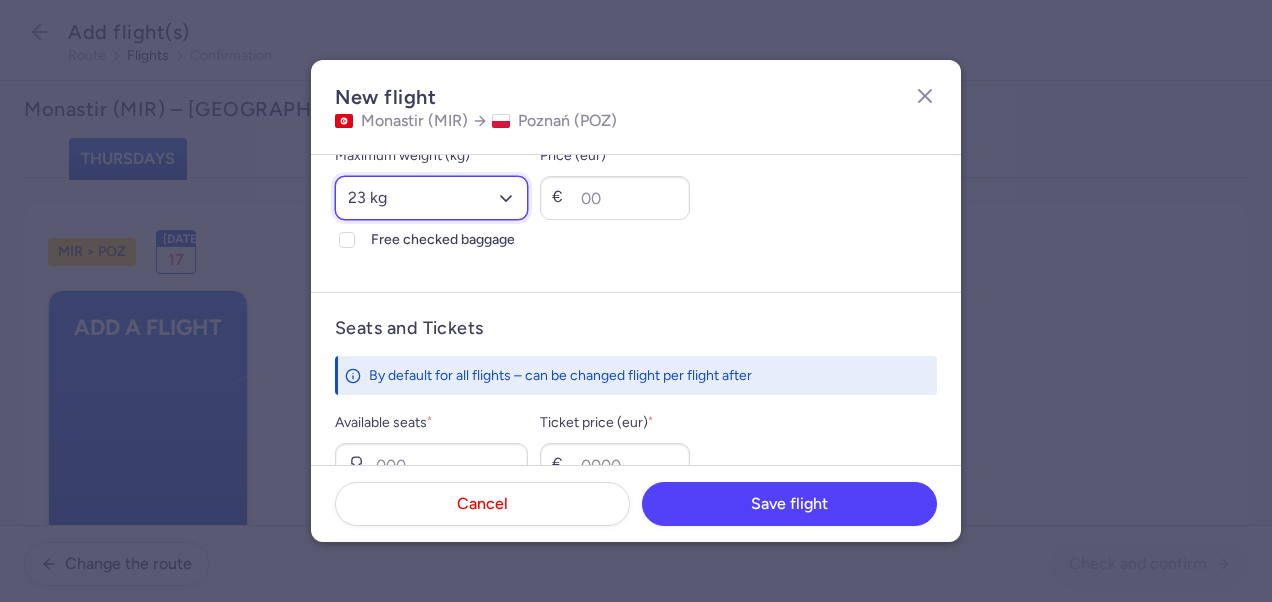 click on "Select an option 15 kg 16 kg 17 kg 18 kg 19 kg 20 kg 21 kg 22 kg 23 kg 24 kg 25 kg 26 kg 27 kg 28 kg 29 kg 30 kg 31 kg 32 kg 33 kg 34 kg 35 kg" at bounding box center [431, 198] 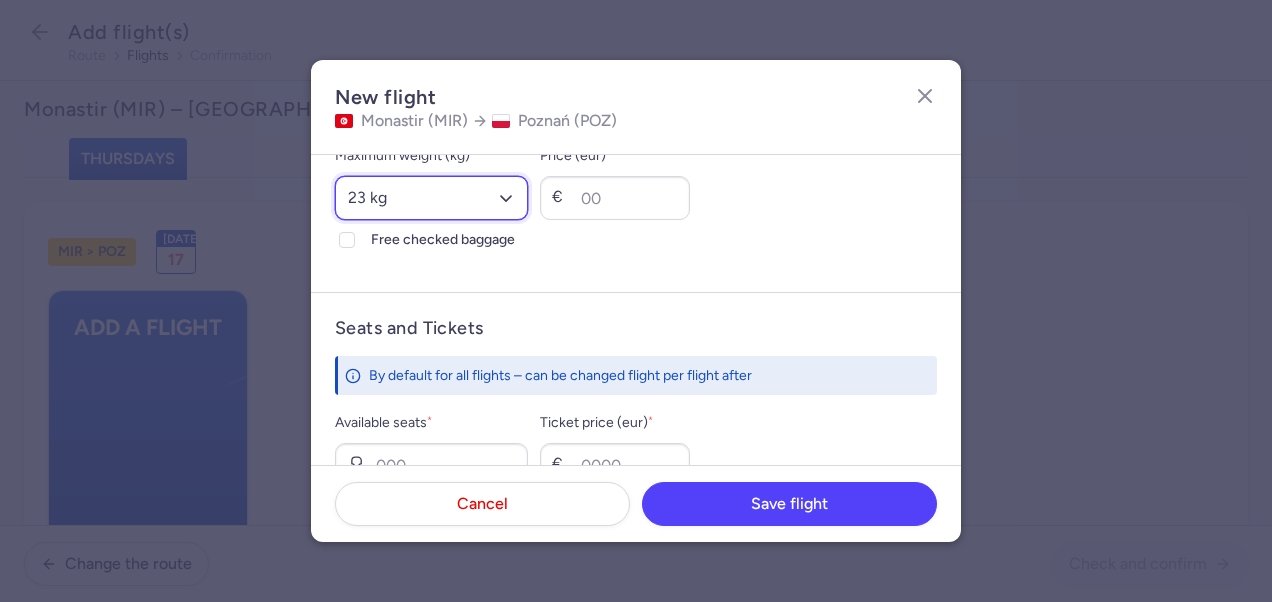 select on "20" 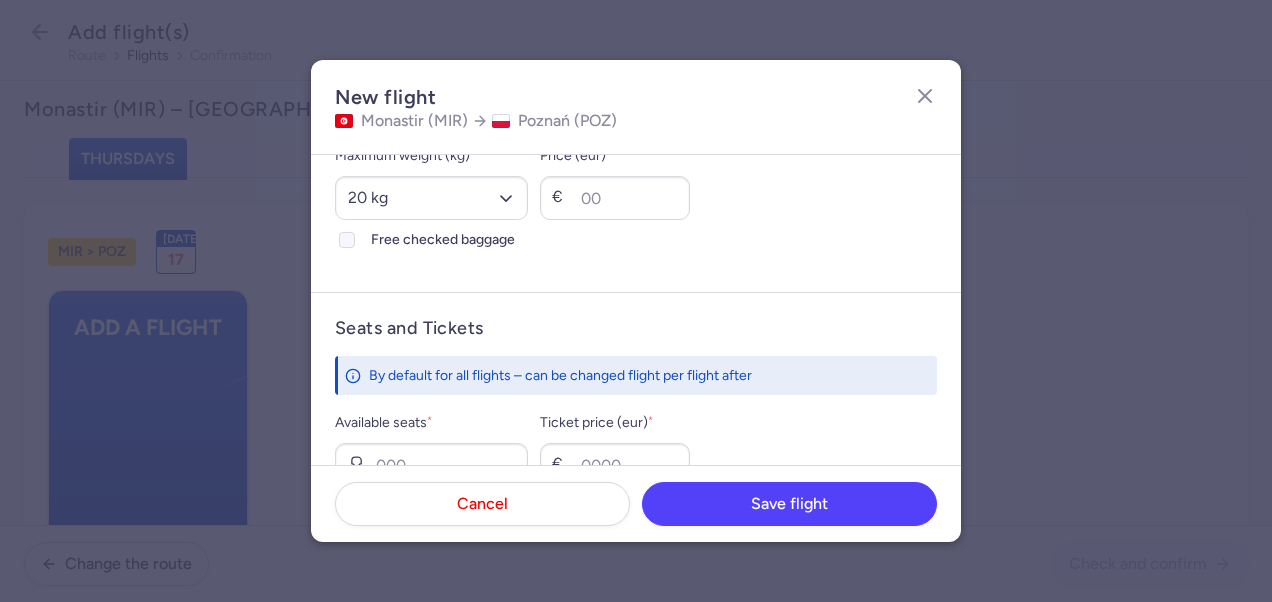 click on "Free checked baggage" 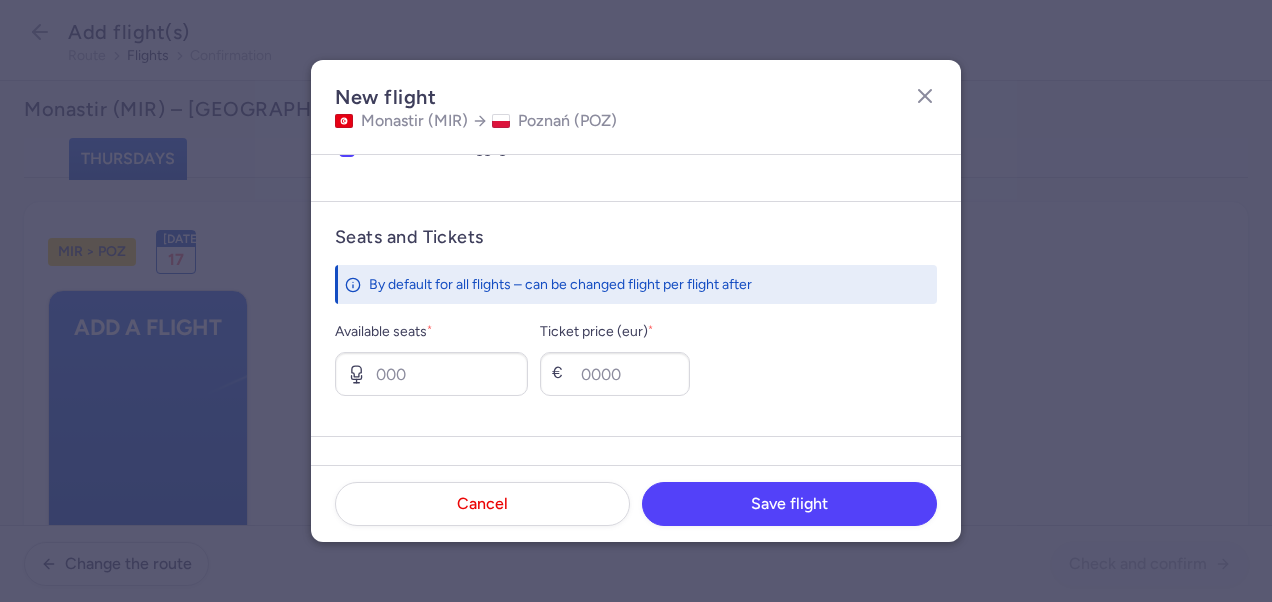 scroll, scrollTop: 800, scrollLeft: 0, axis: vertical 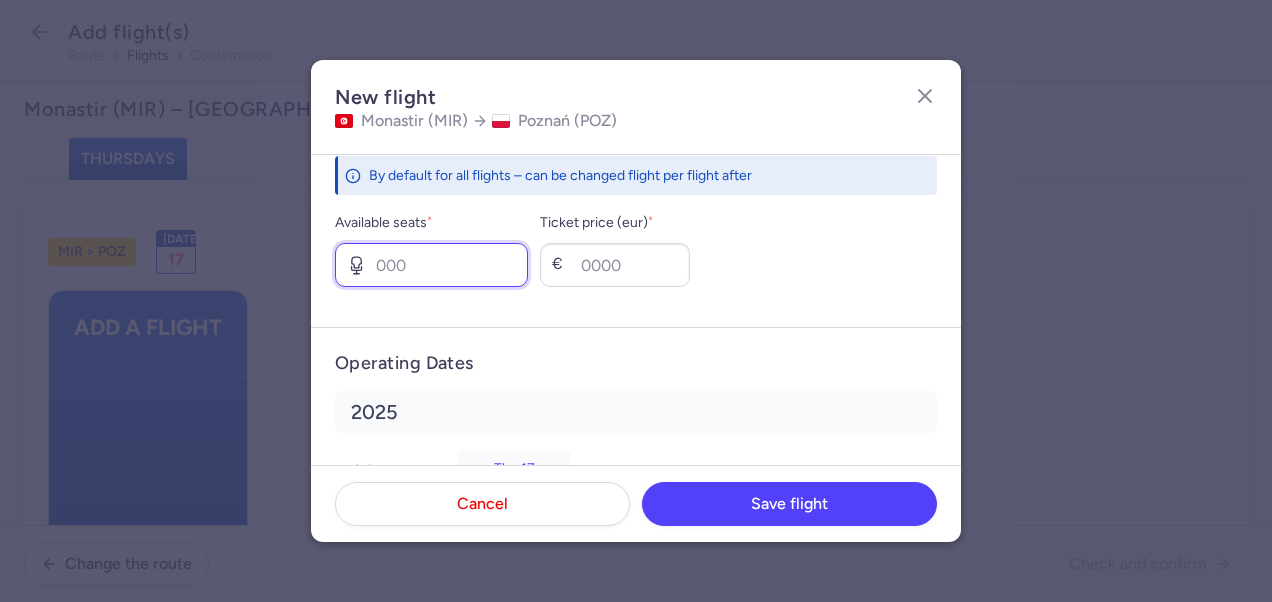 click on "Available seats  *" at bounding box center (431, 265) 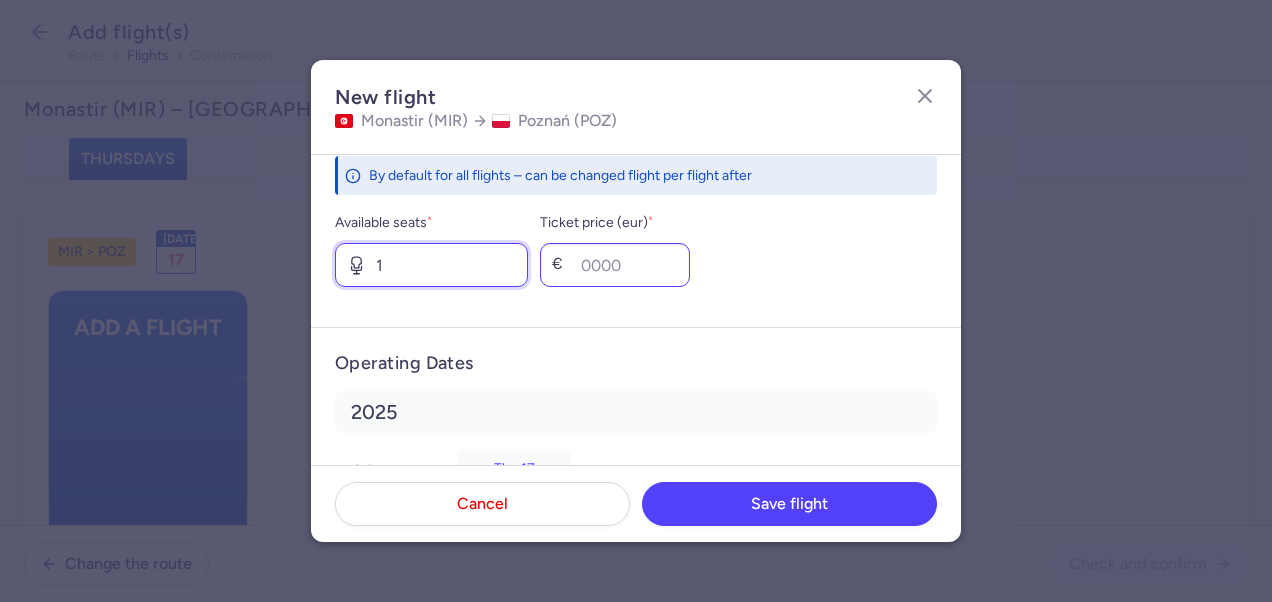 type on "1" 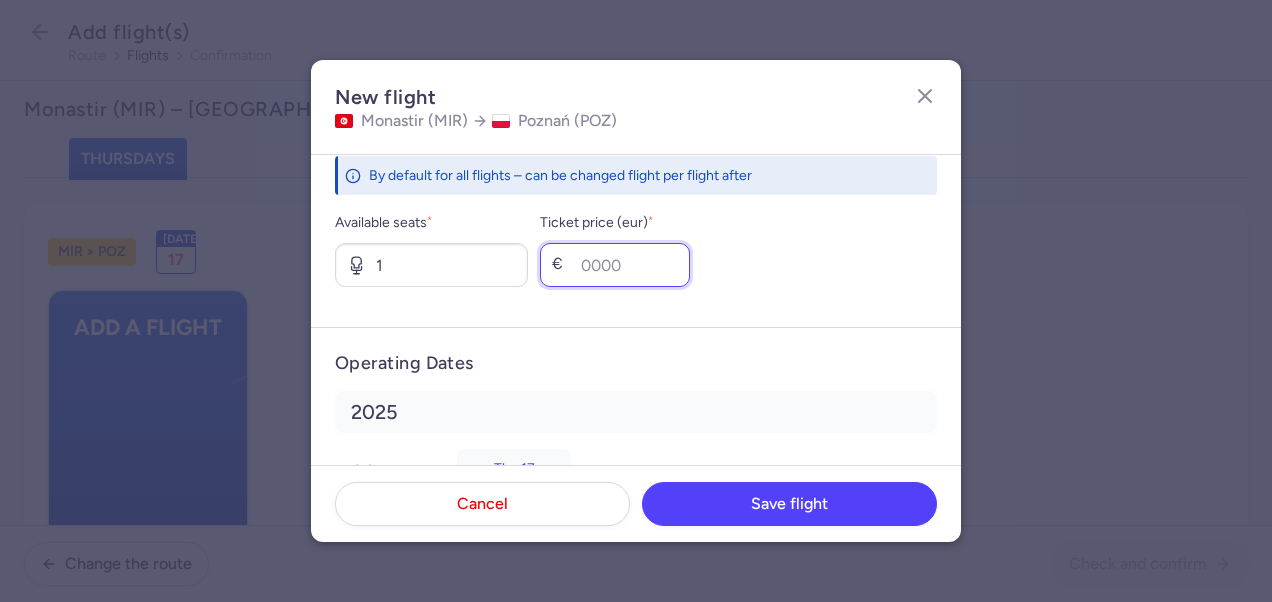 click on "Ticket price (eur)  *" at bounding box center (615, 265) 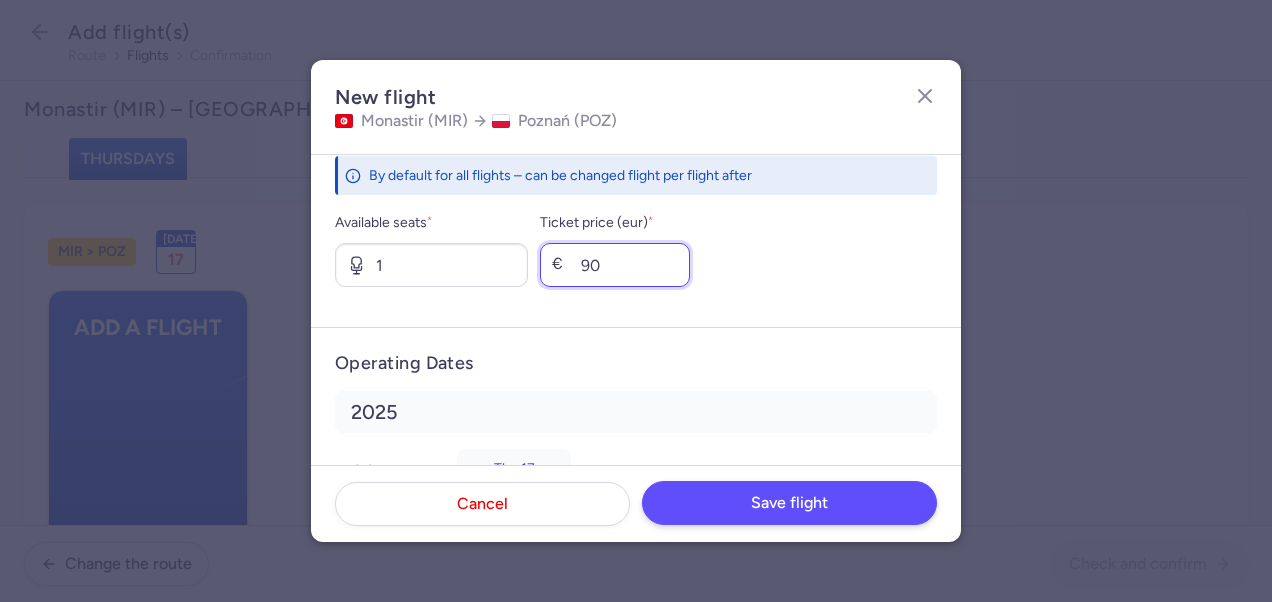 type on "90" 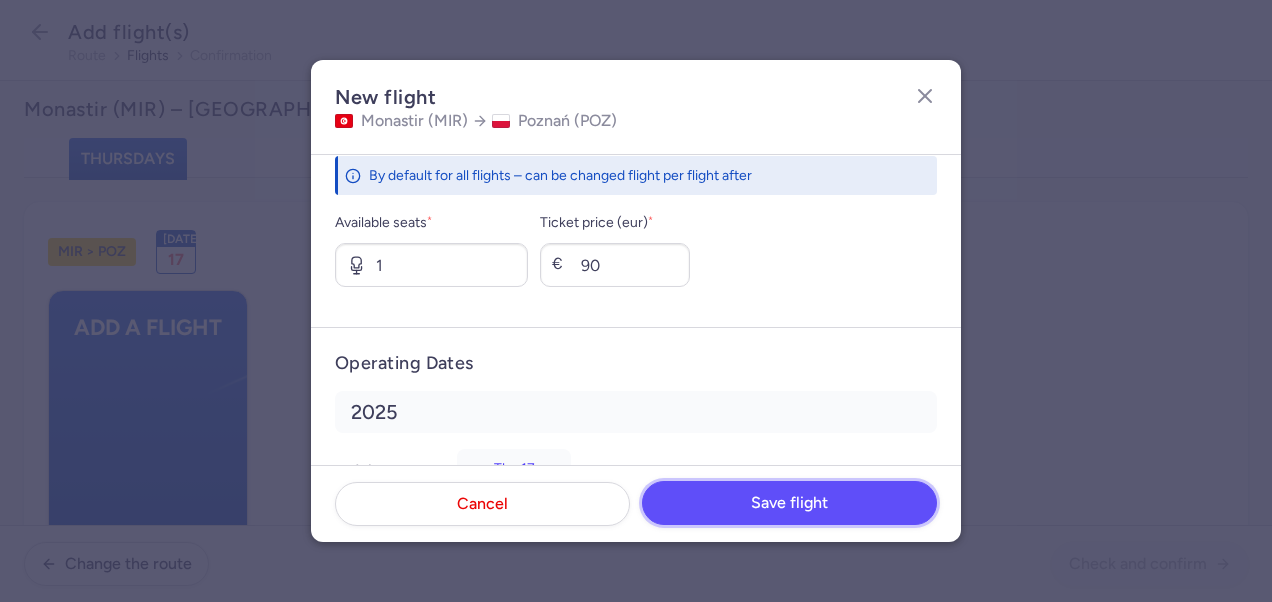 click on "Save flight" at bounding box center [789, 503] 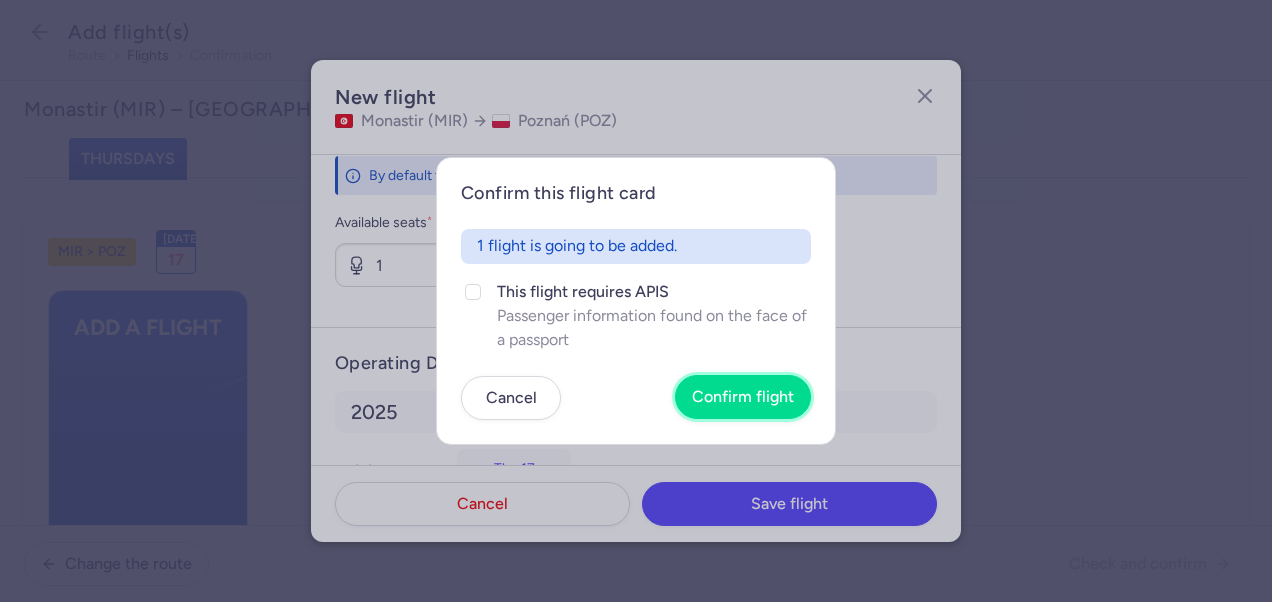 click on "Confirm flight" at bounding box center (743, 397) 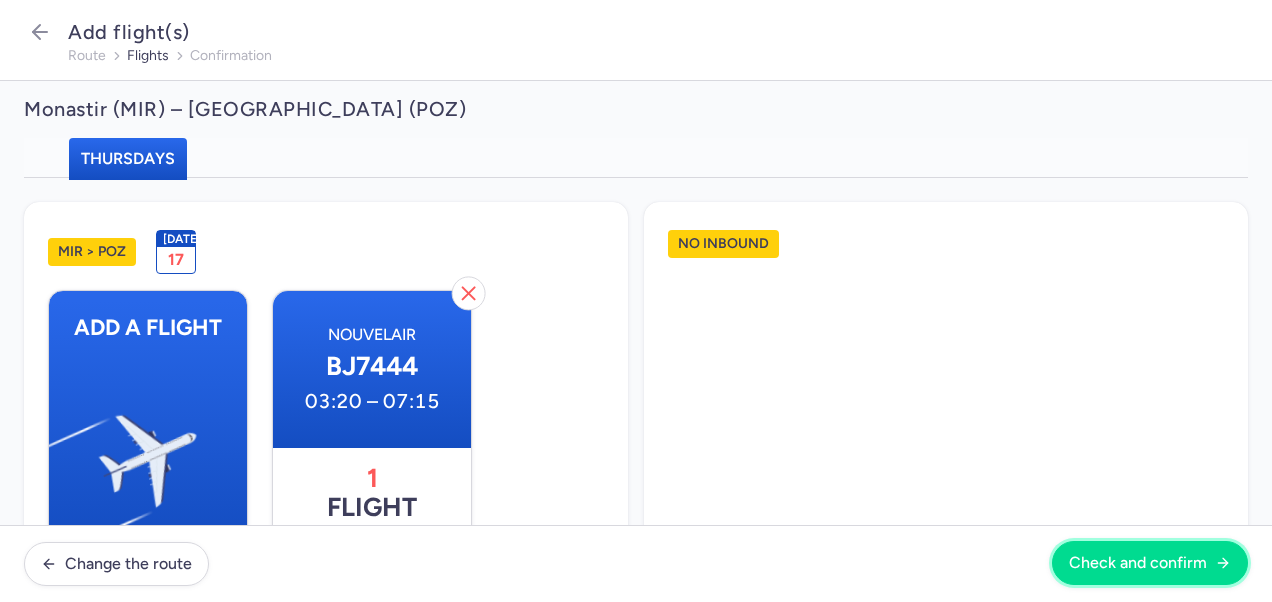 click on "Check and confirm" at bounding box center (1138, 563) 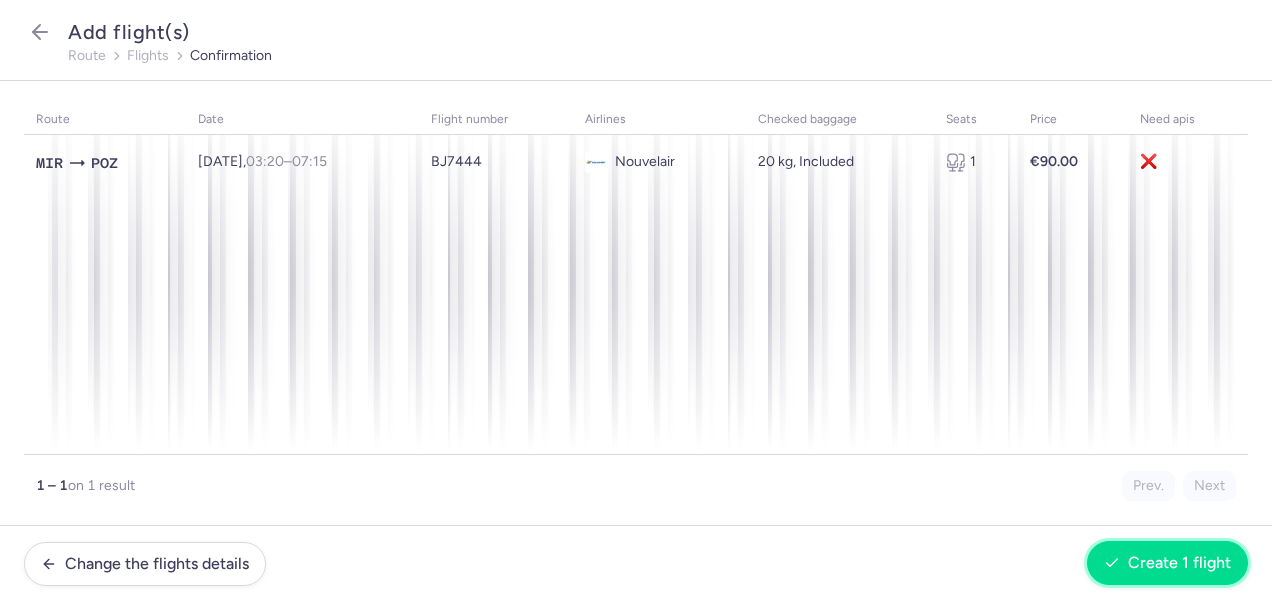 click on "Create 1 flight" at bounding box center (1167, 563) 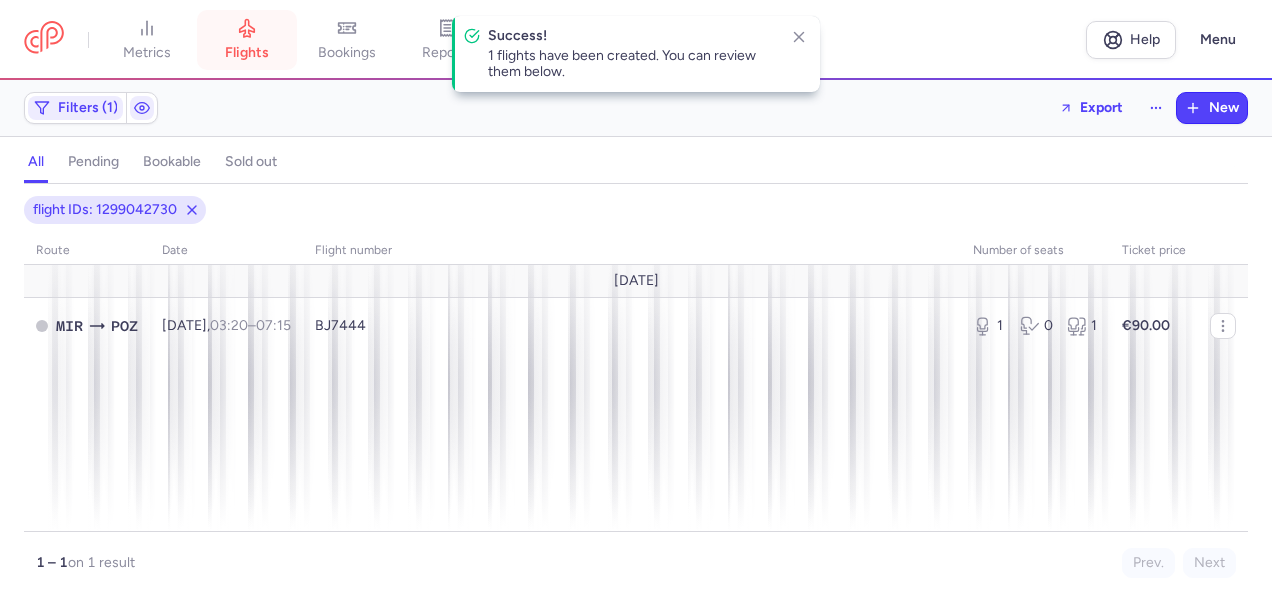 click on "flights" at bounding box center [247, 40] 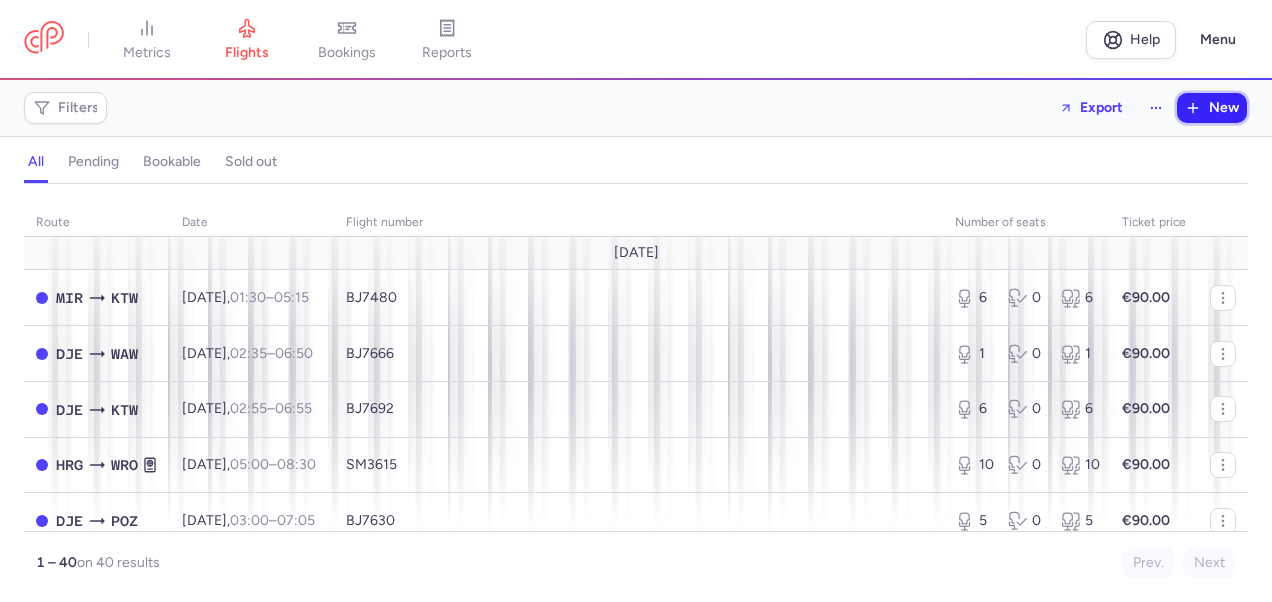 click on "New" at bounding box center (1224, 108) 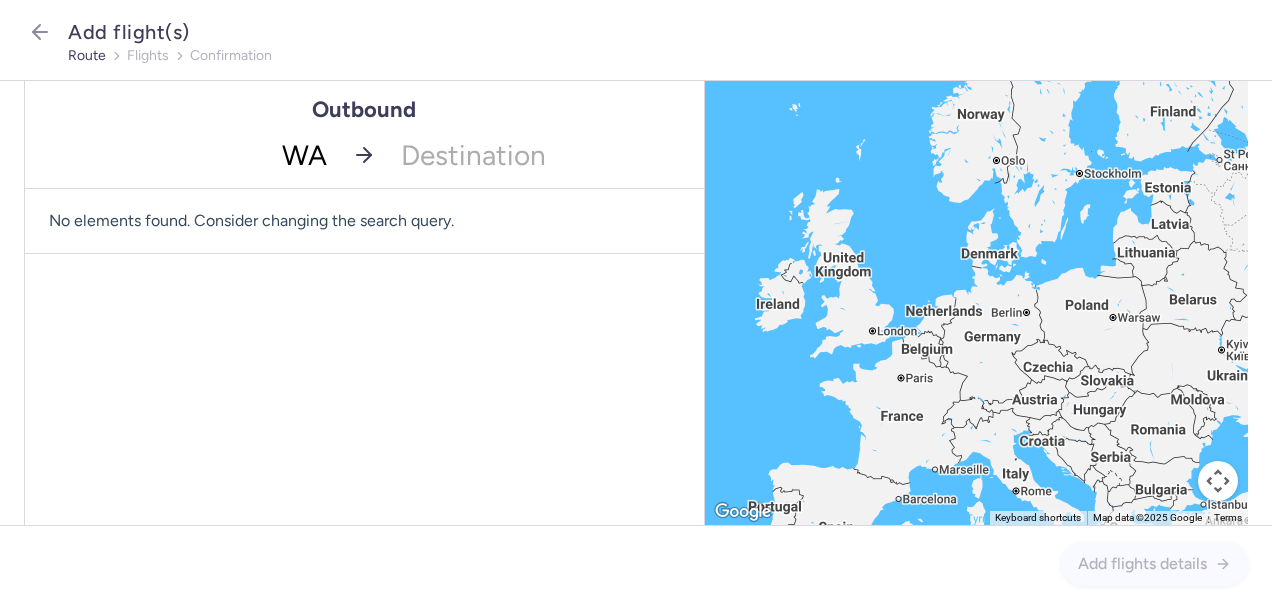 type on "WAW" 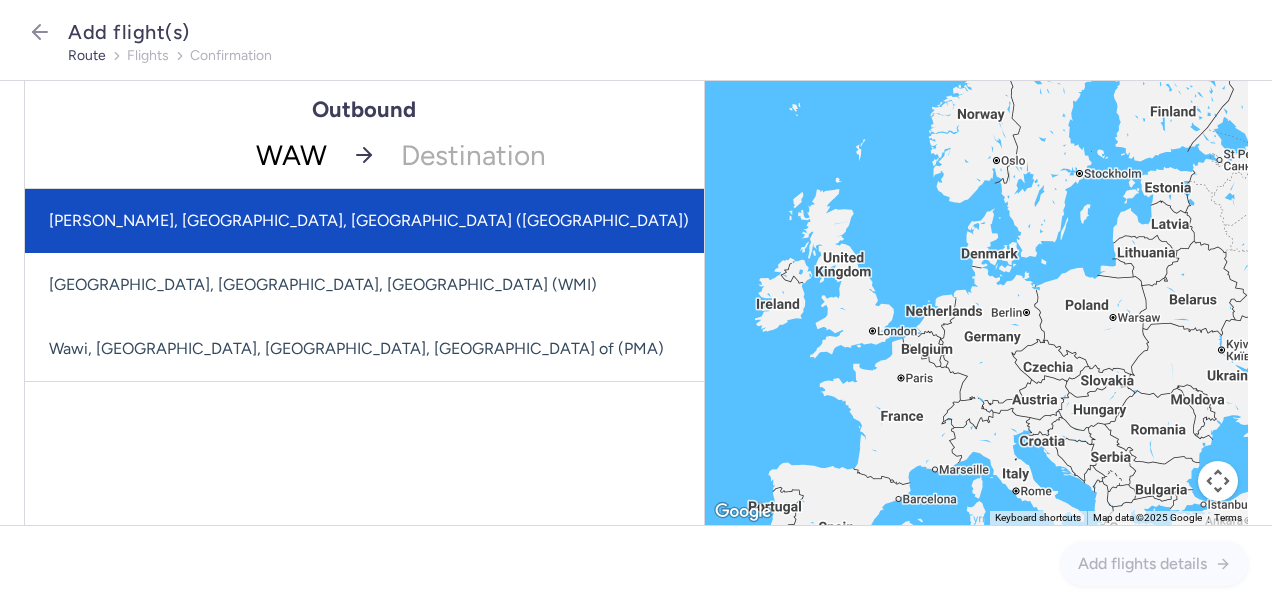 click on "Frederic Chopin, Warsaw, Poland (WAW)" at bounding box center (369, 221) 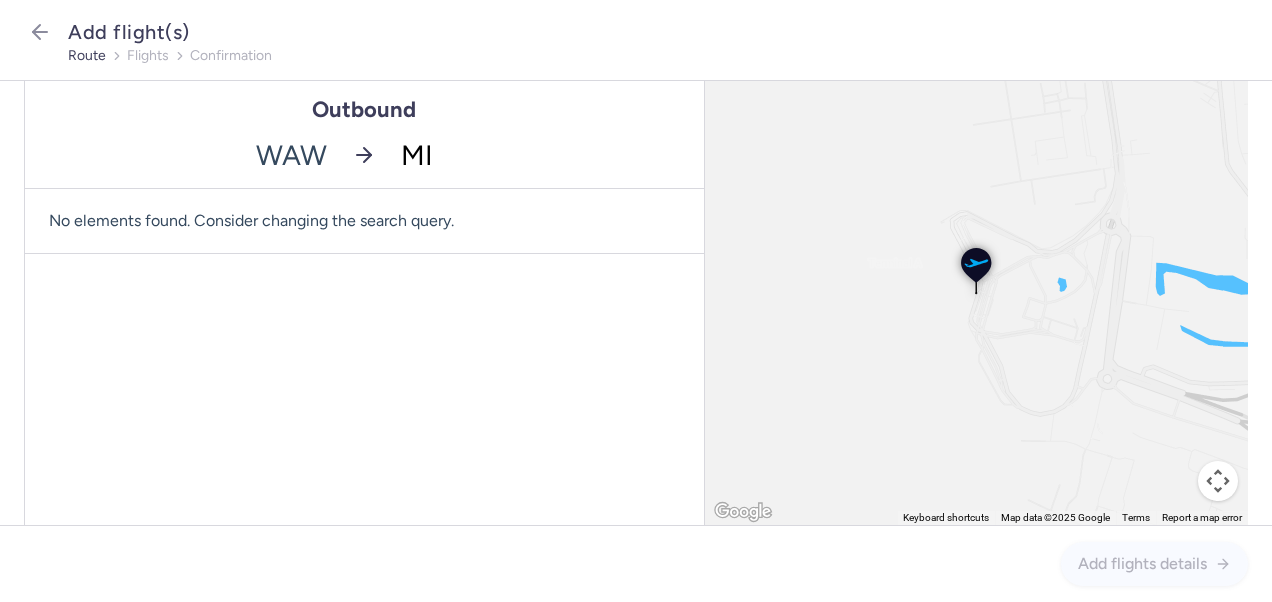 type on "MIR" 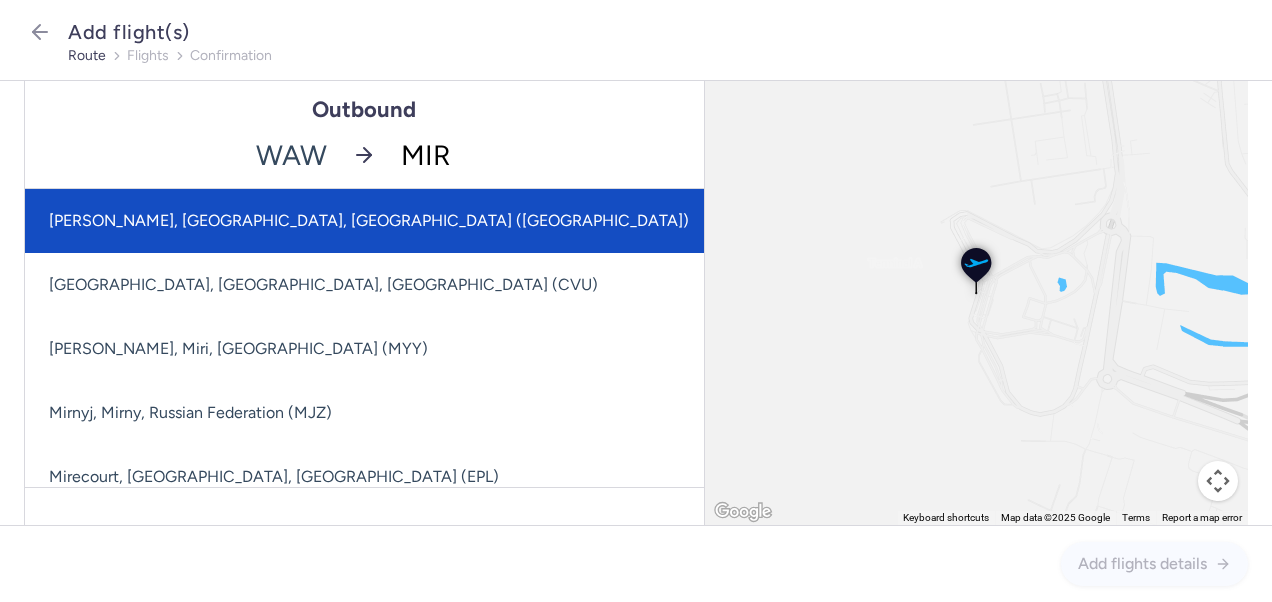 click on "Habib Bourguiba, Monastir, Tunisia (MIR)" at bounding box center [456, 221] 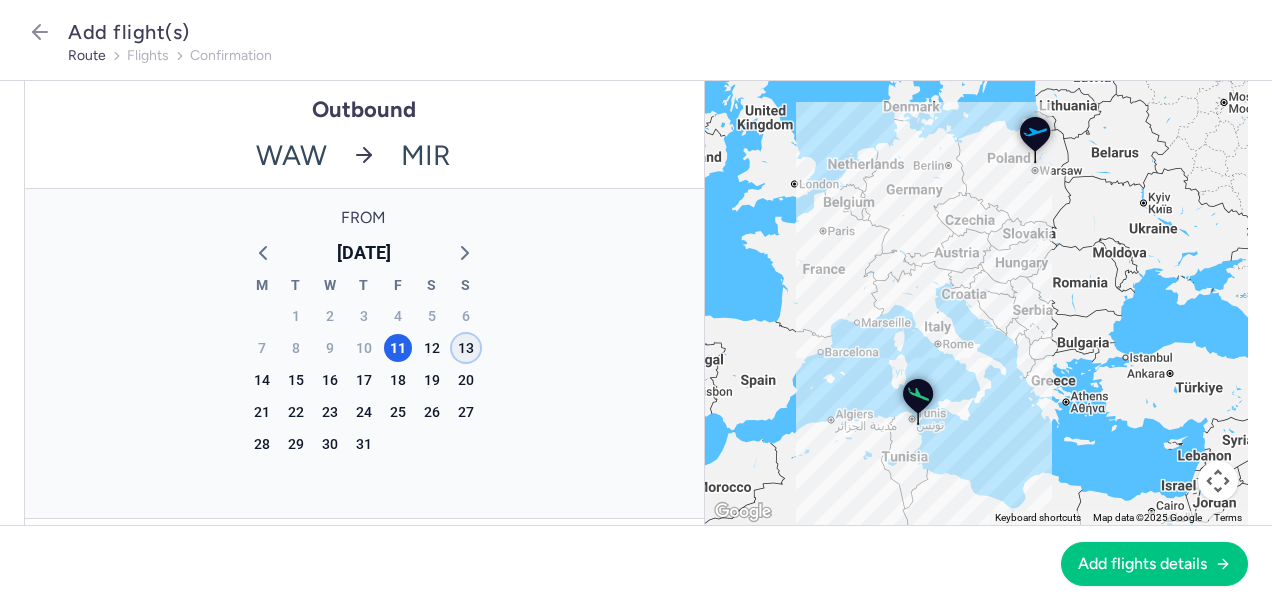 click on "13" 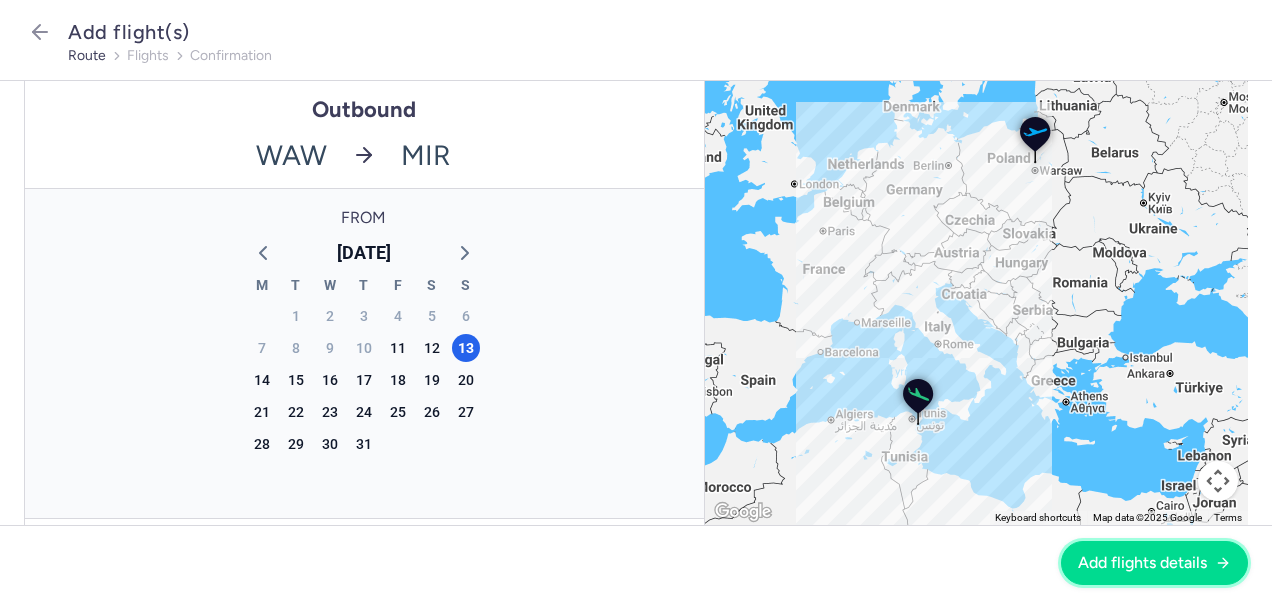 click on "Add flights details" at bounding box center (1142, 563) 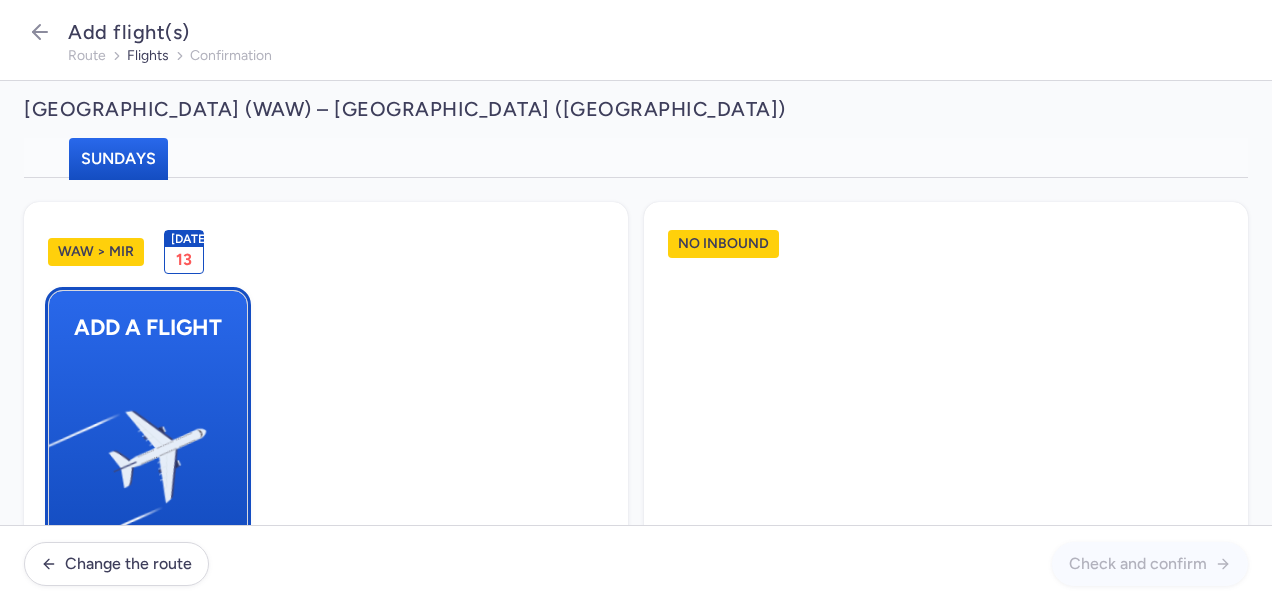 click at bounding box center (59, 448) 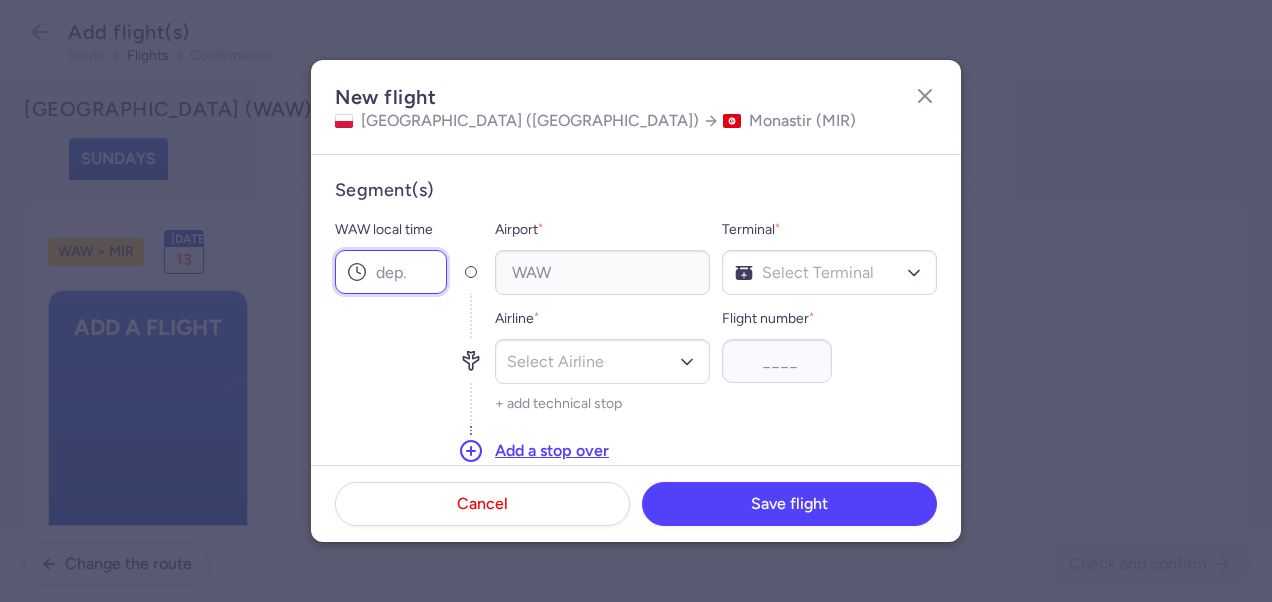 click on "WAW local time" at bounding box center (391, 272) 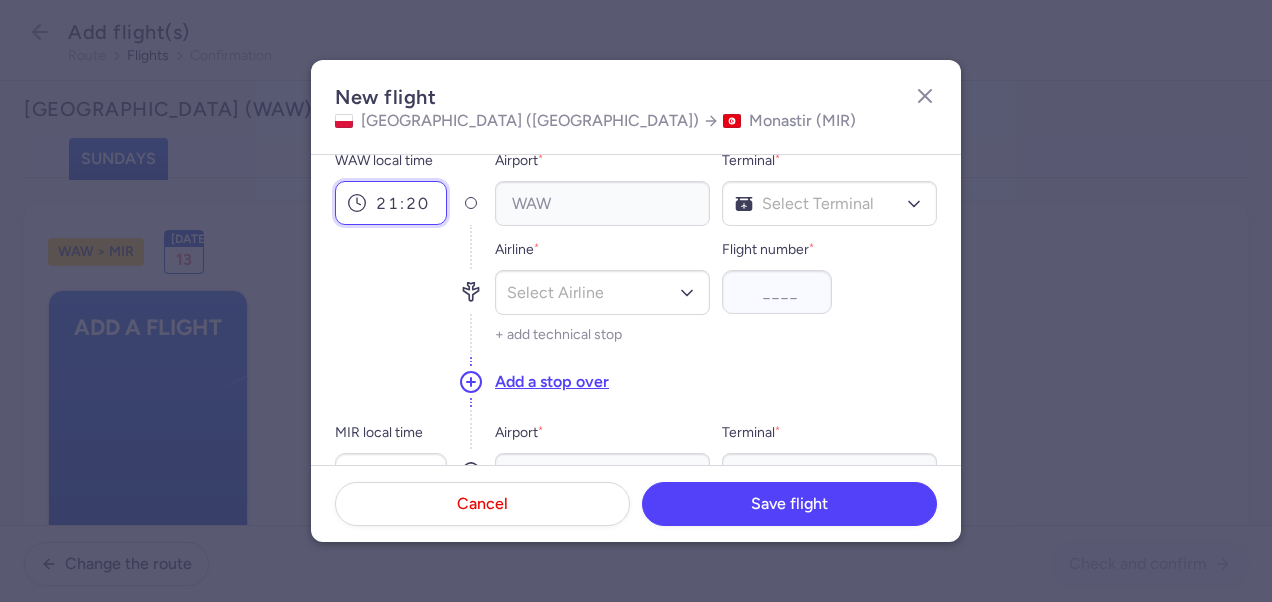 scroll, scrollTop: 100, scrollLeft: 0, axis: vertical 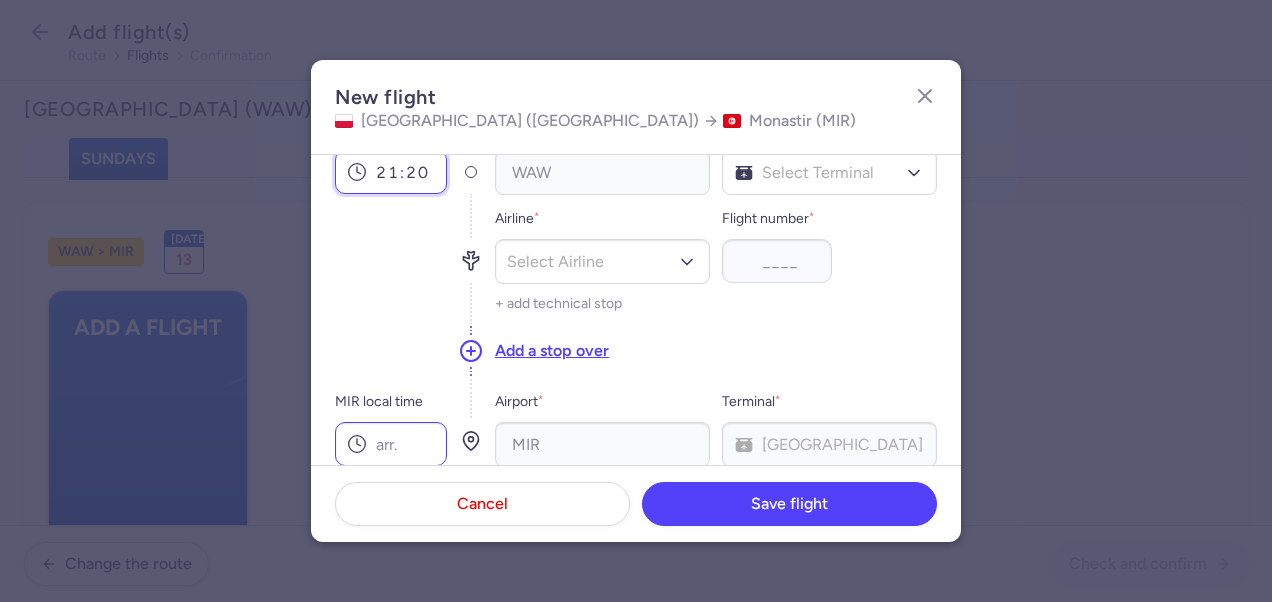type on "21:20" 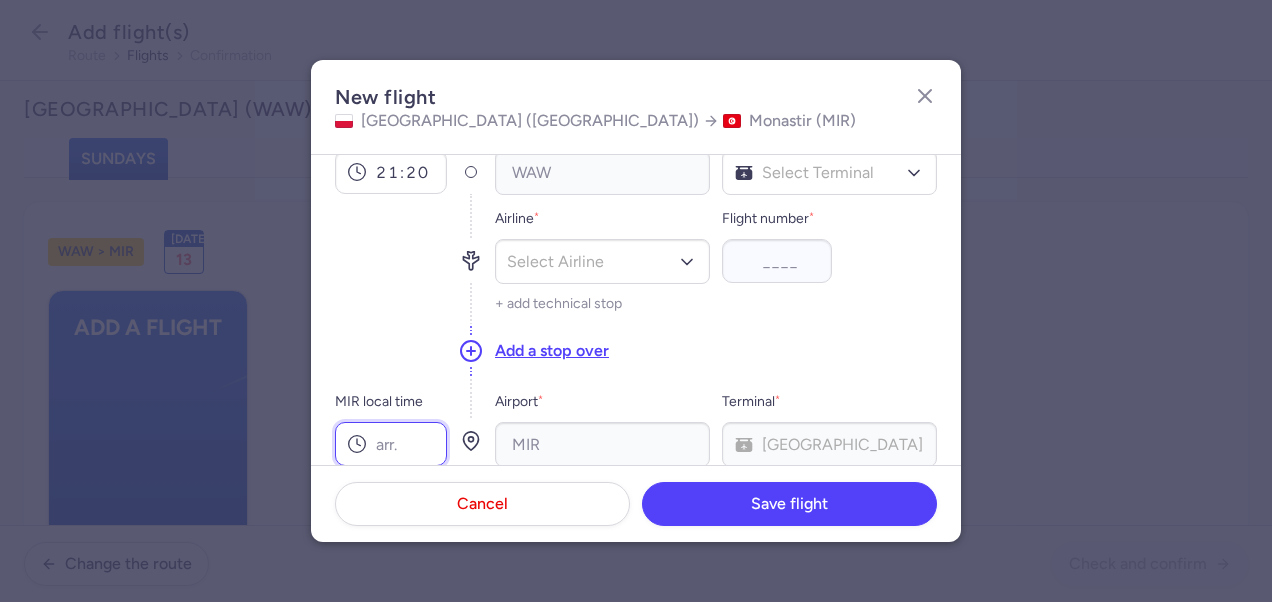 click on "MIR local time" at bounding box center [391, 444] 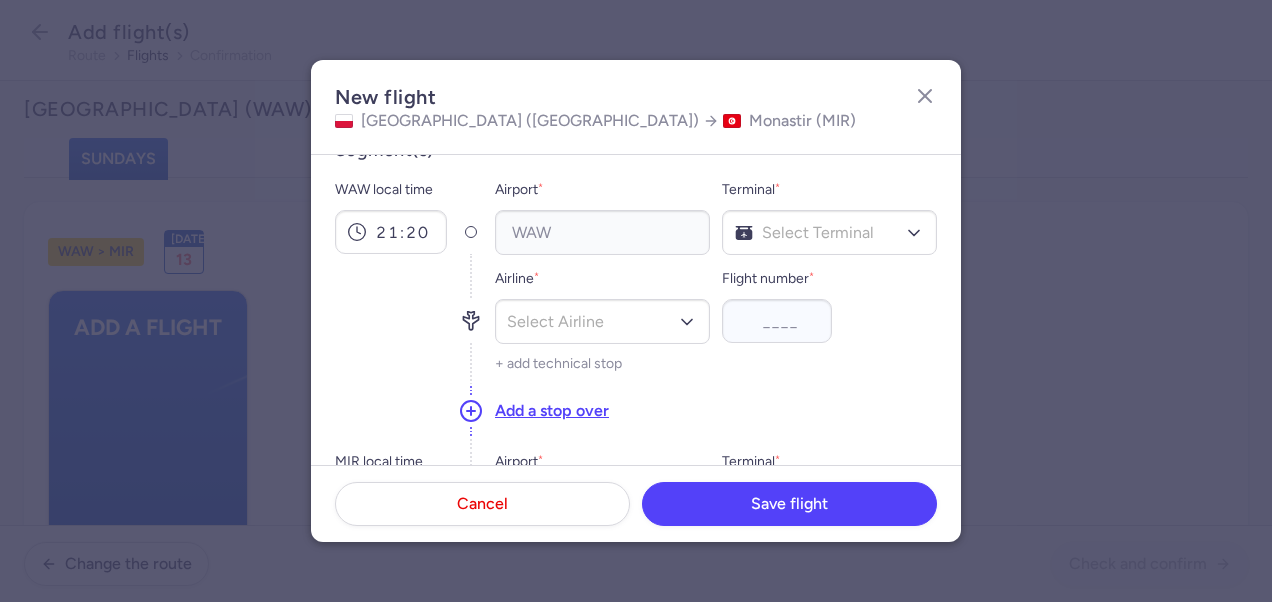 scroll, scrollTop: 0, scrollLeft: 0, axis: both 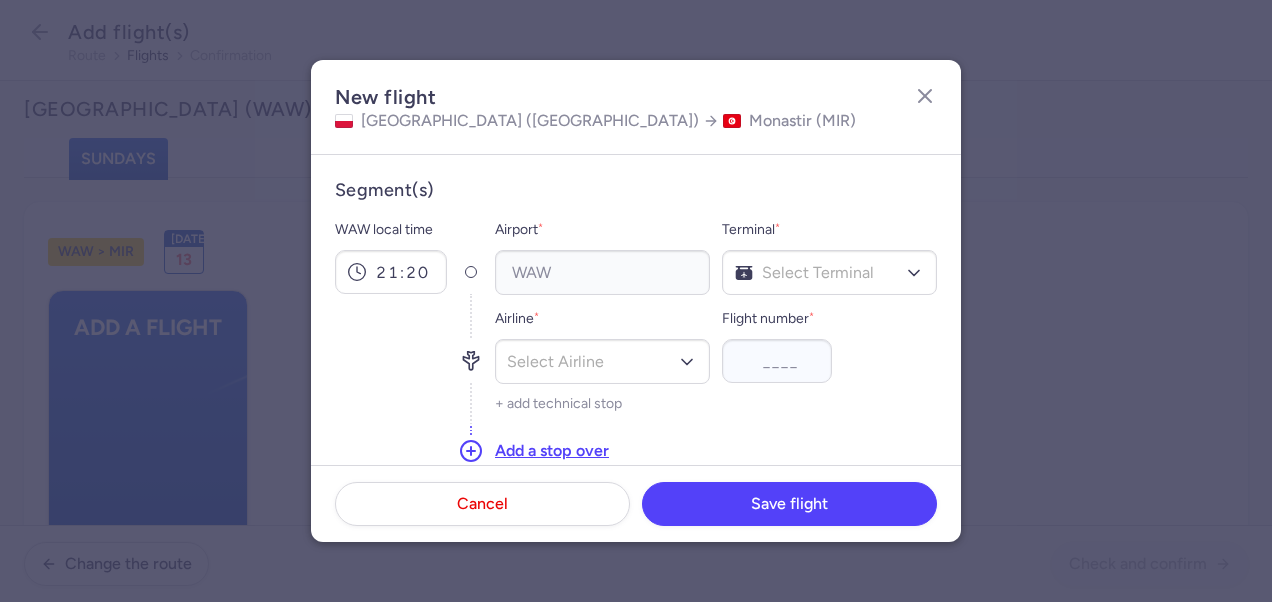 type on "23:25" 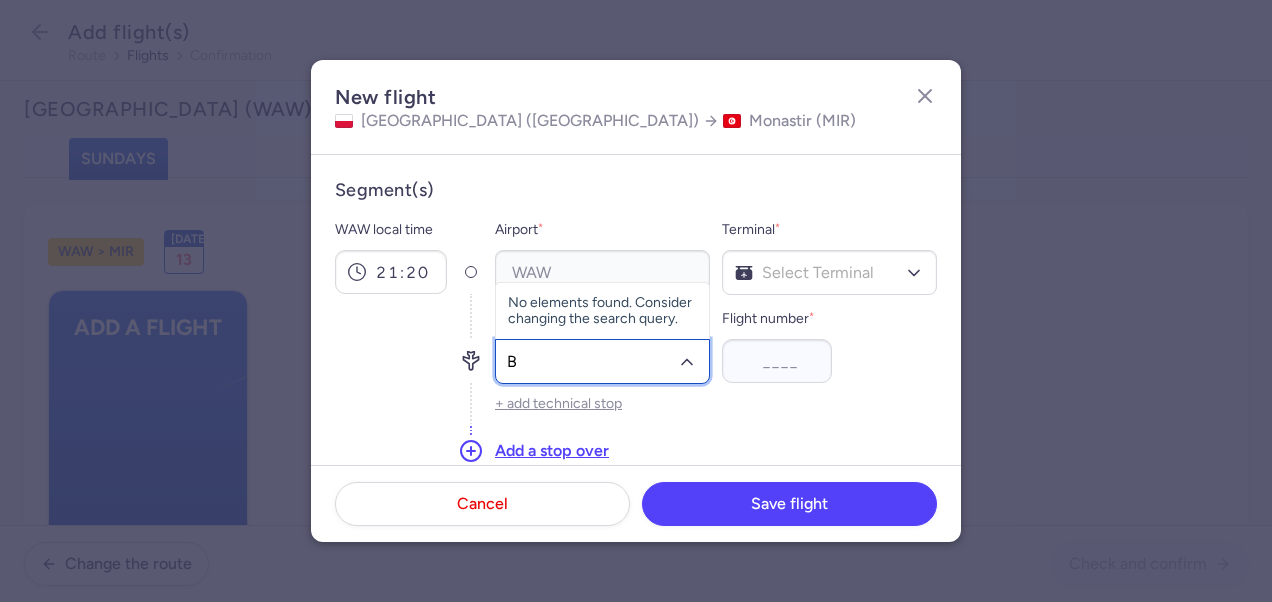 type on "BJ" 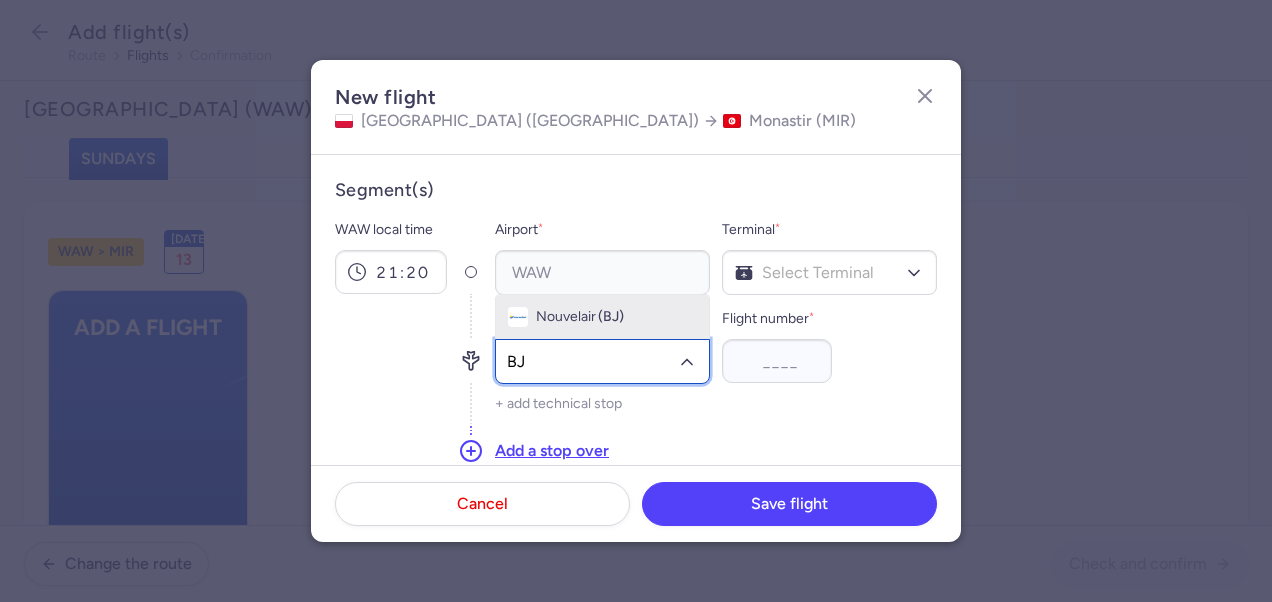 click on "Nouvelair" at bounding box center [566, 317] 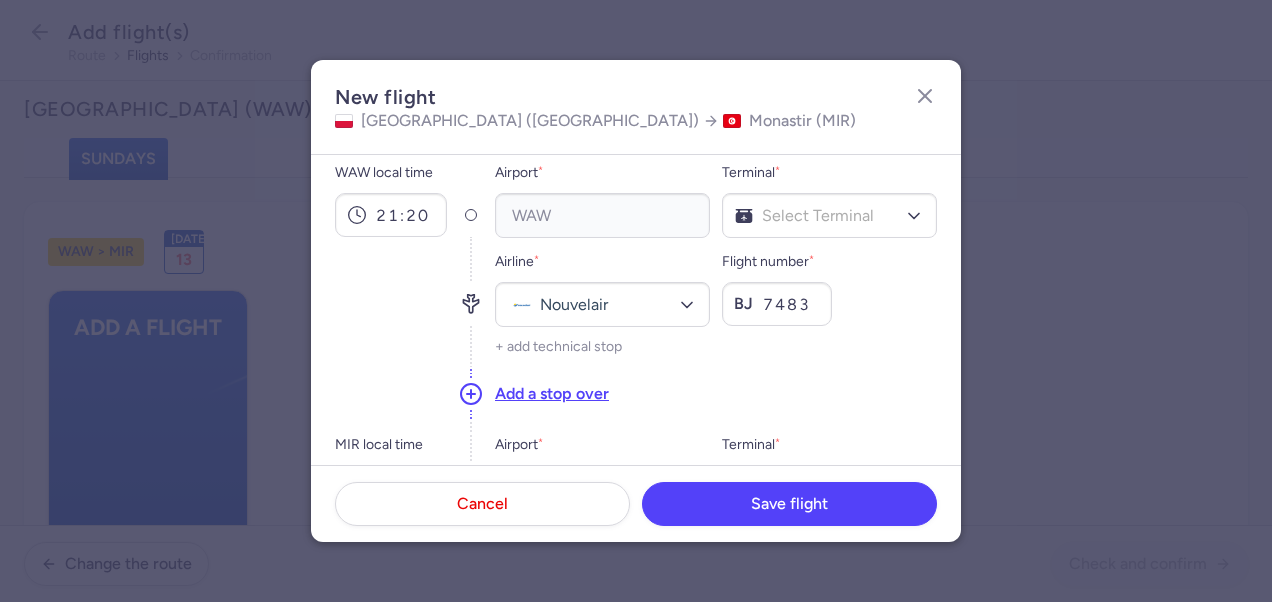 scroll, scrollTop: 100, scrollLeft: 0, axis: vertical 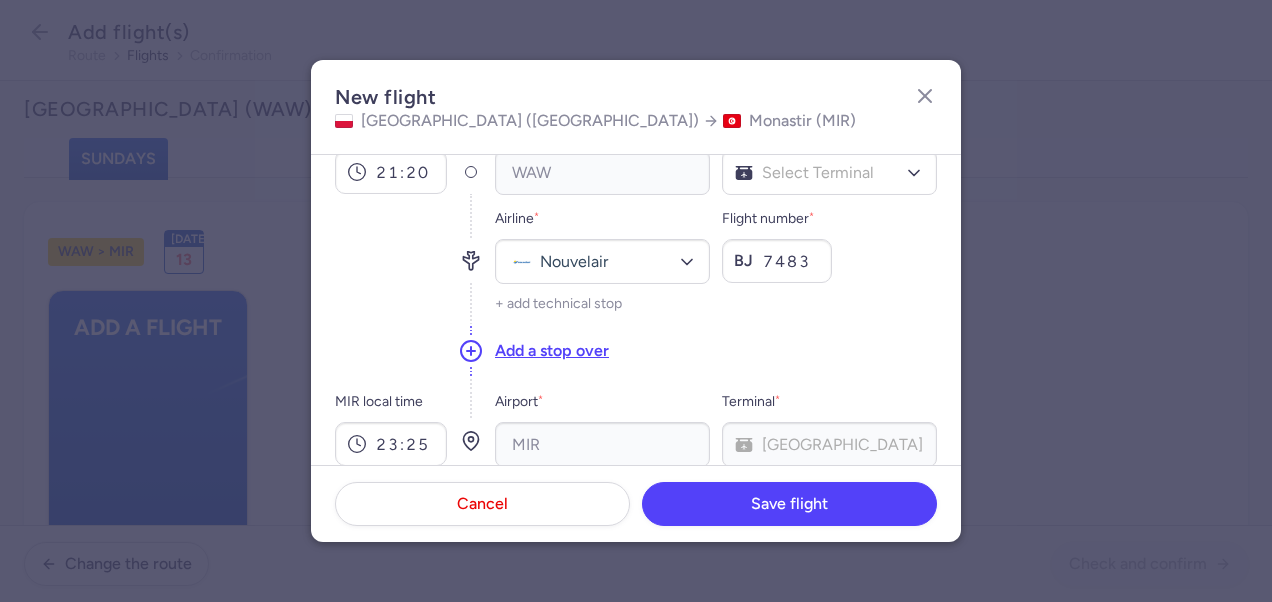 type on "7483" 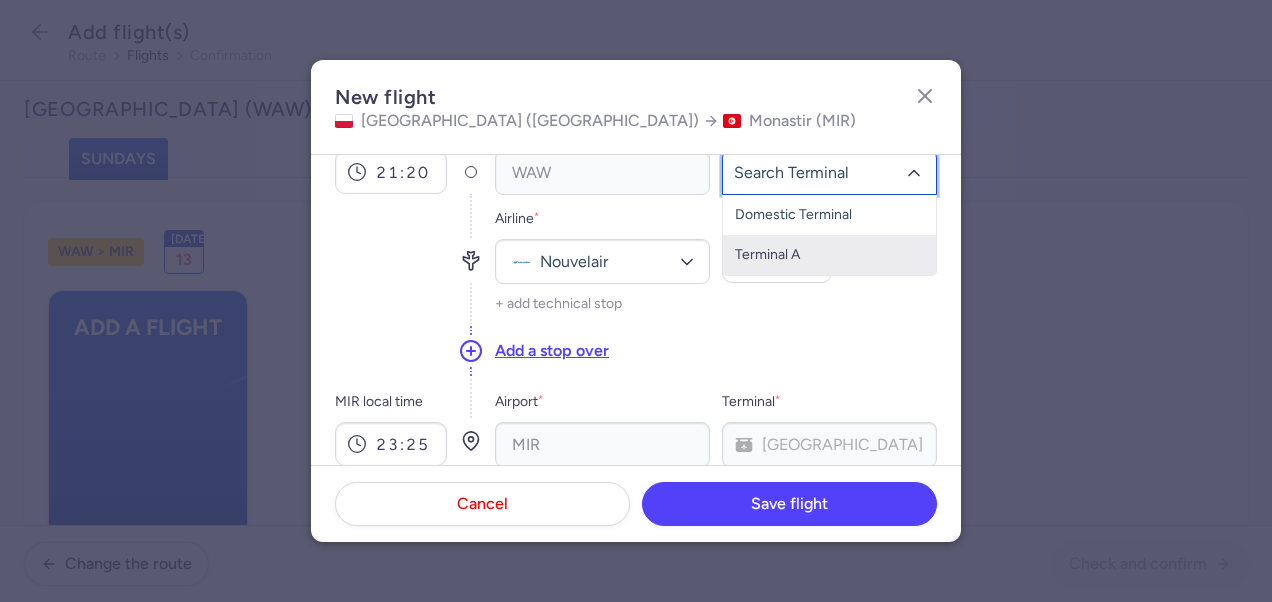 click on "Terminal A" at bounding box center [829, 255] 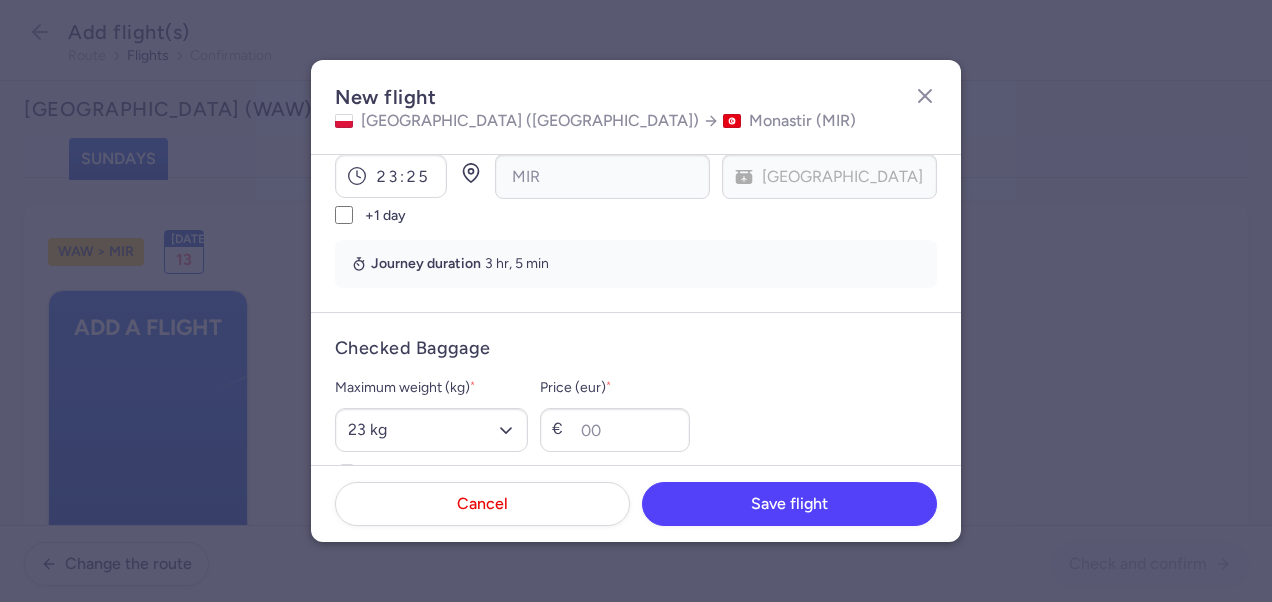 scroll, scrollTop: 400, scrollLeft: 0, axis: vertical 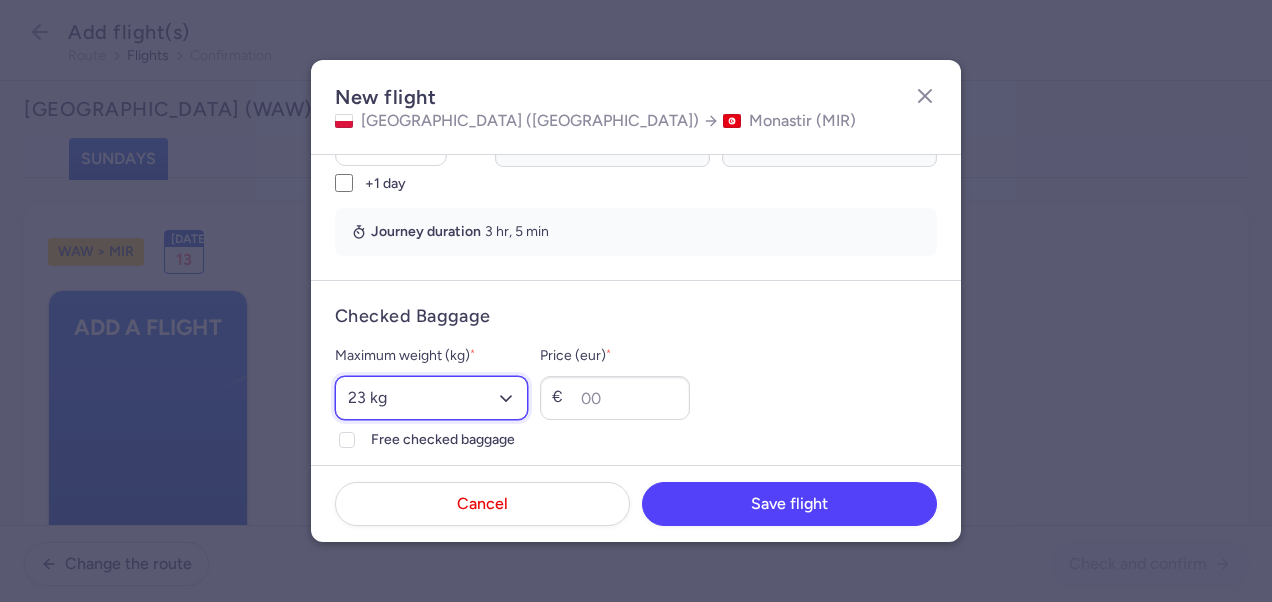 click on "Select an option 15 kg 16 kg 17 kg 18 kg 19 kg 20 kg 21 kg 22 kg 23 kg 24 kg 25 kg 26 kg 27 kg 28 kg 29 kg 30 kg 31 kg 32 kg 33 kg 34 kg 35 kg" at bounding box center (431, 398) 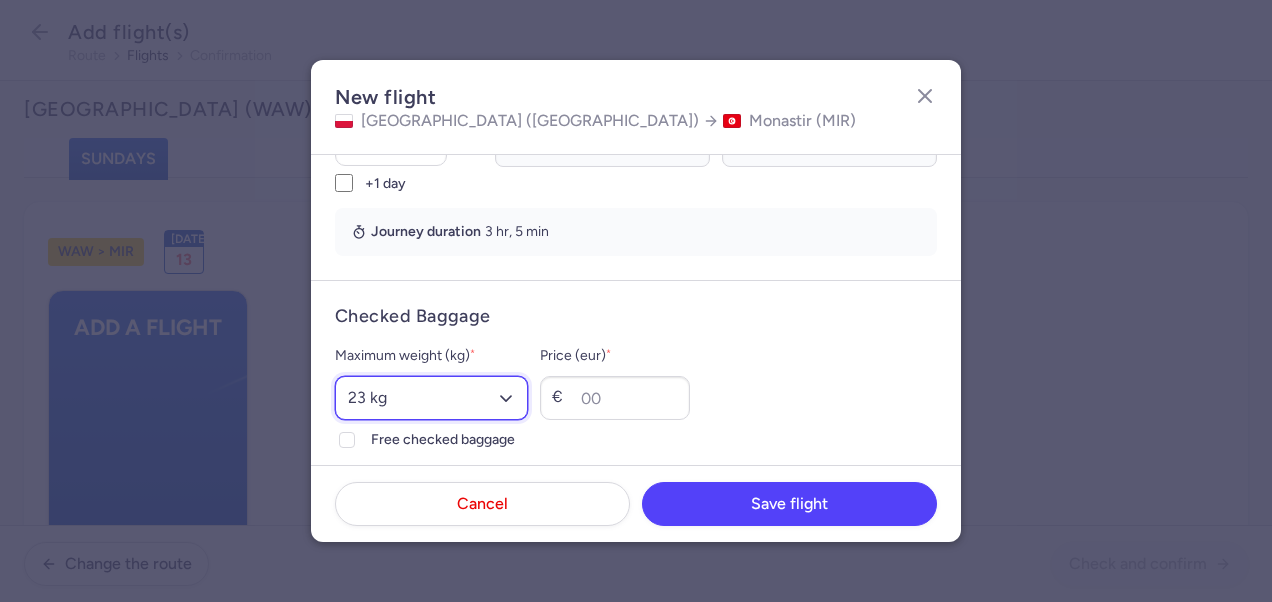 select on "20" 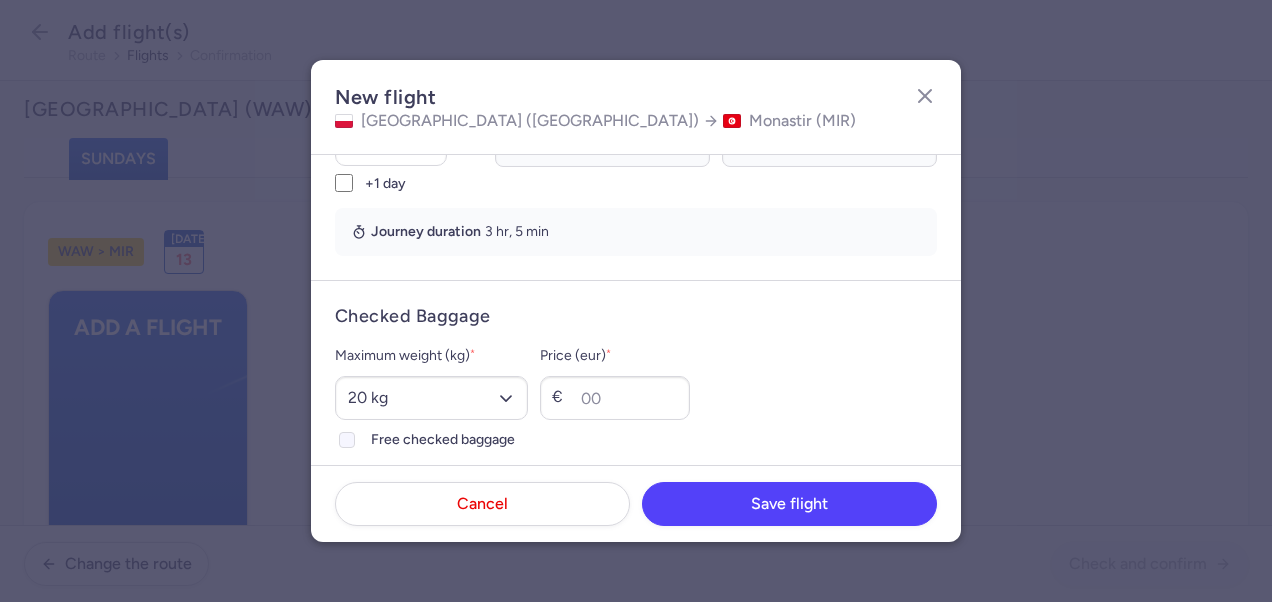 click on "Free checked baggage" 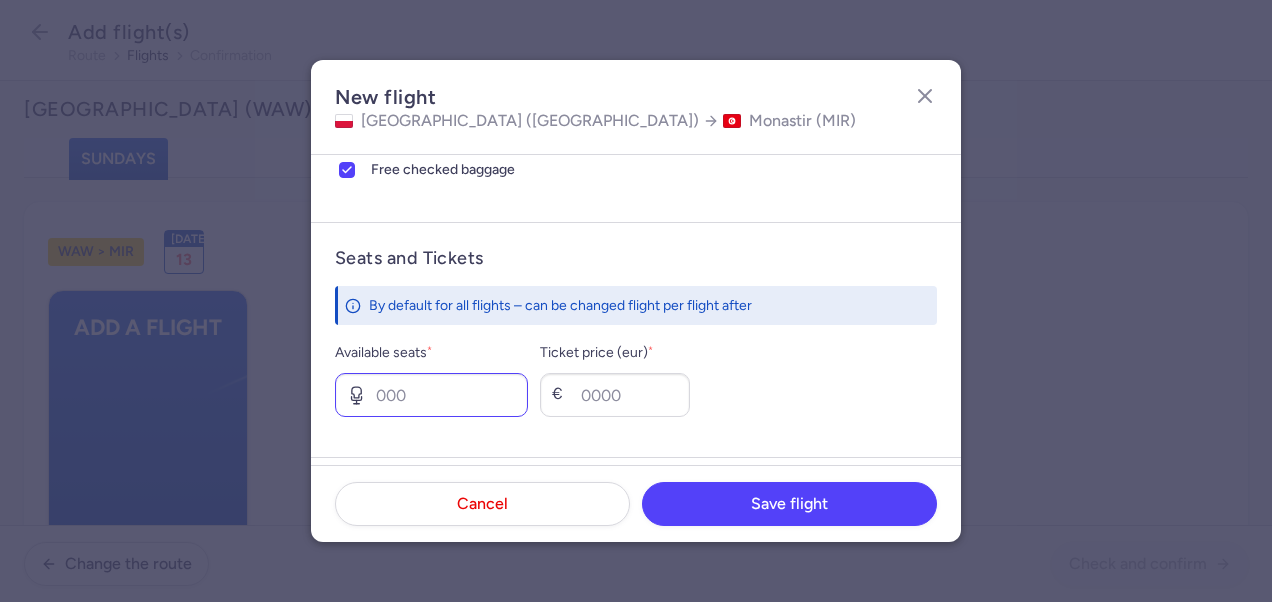 scroll, scrollTop: 700, scrollLeft: 0, axis: vertical 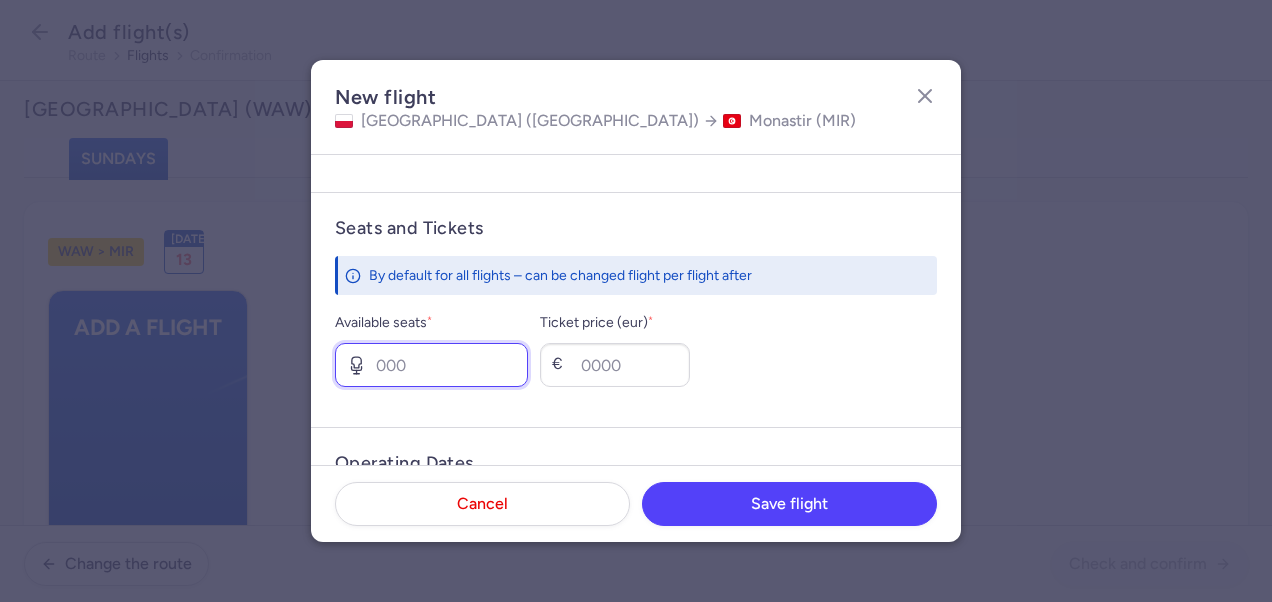click on "Available seats  *" at bounding box center [431, 365] 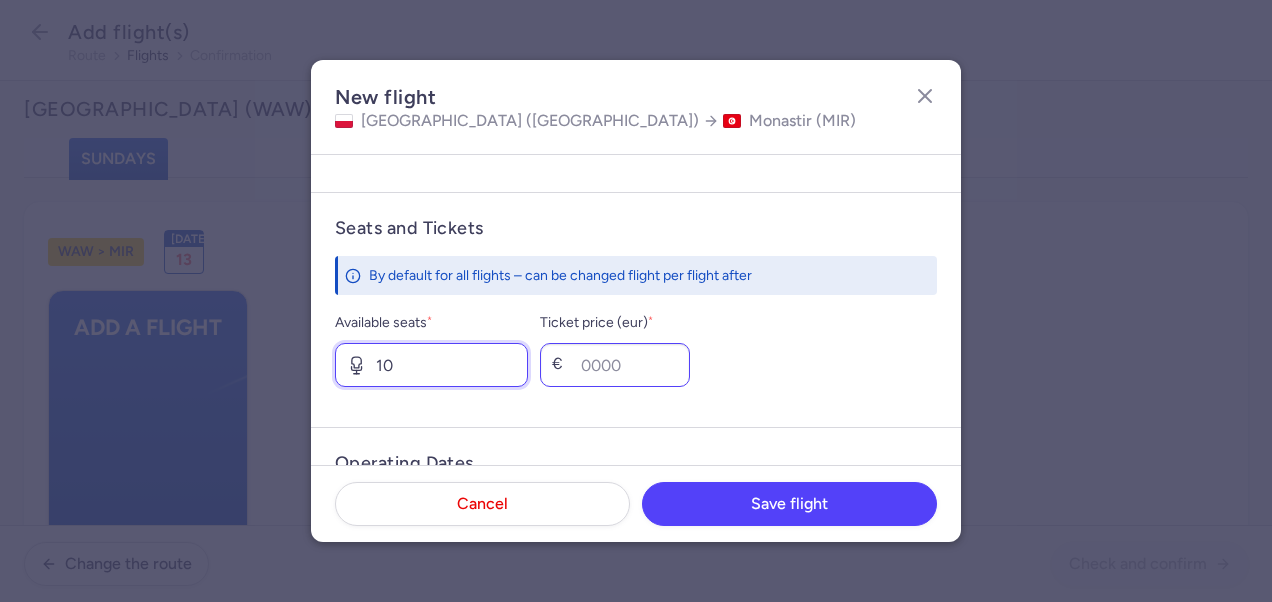 type on "10" 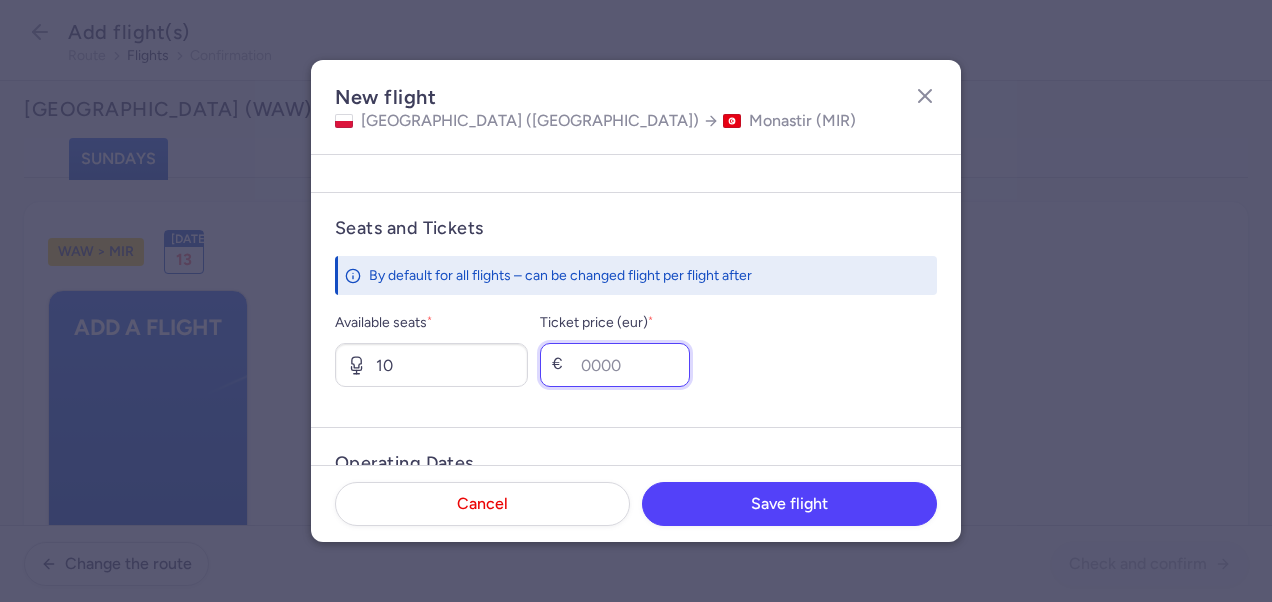 click on "Ticket price (eur)  *" at bounding box center (615, 365) 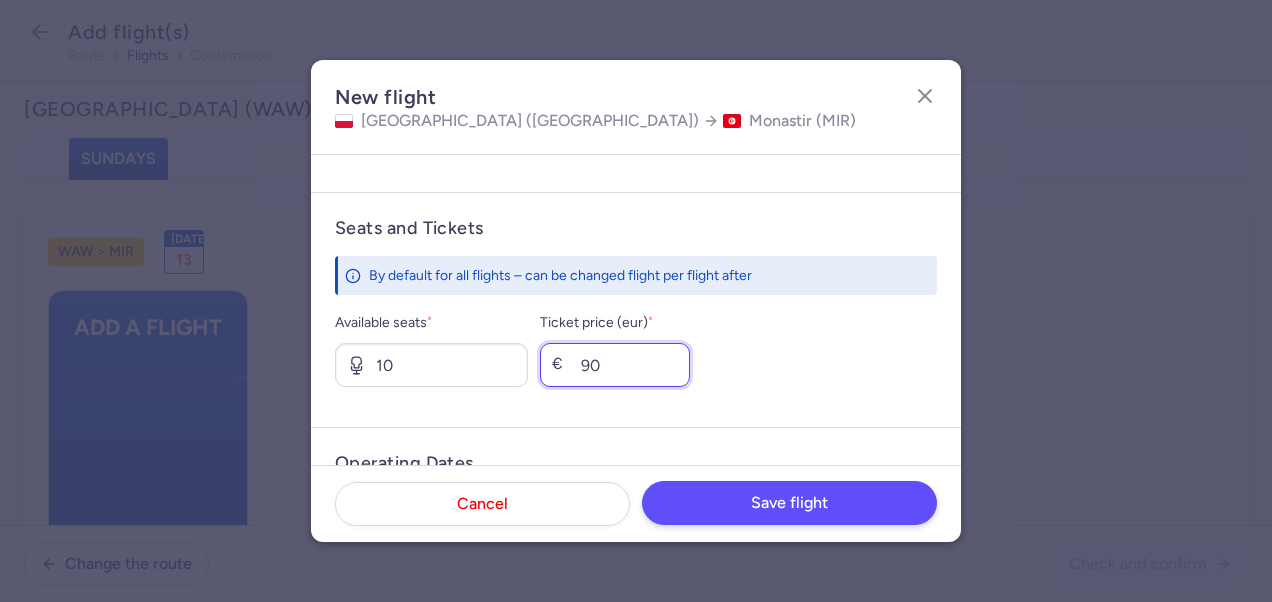 type on "90" 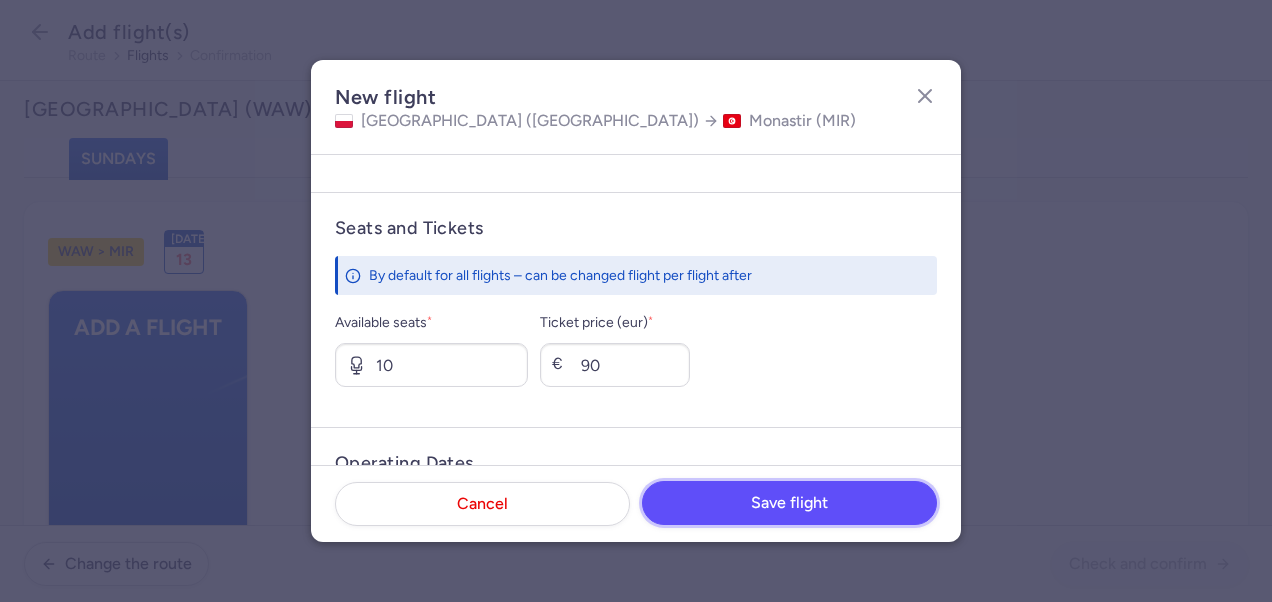 click on "Save flight" at bounding box center [789, 503] 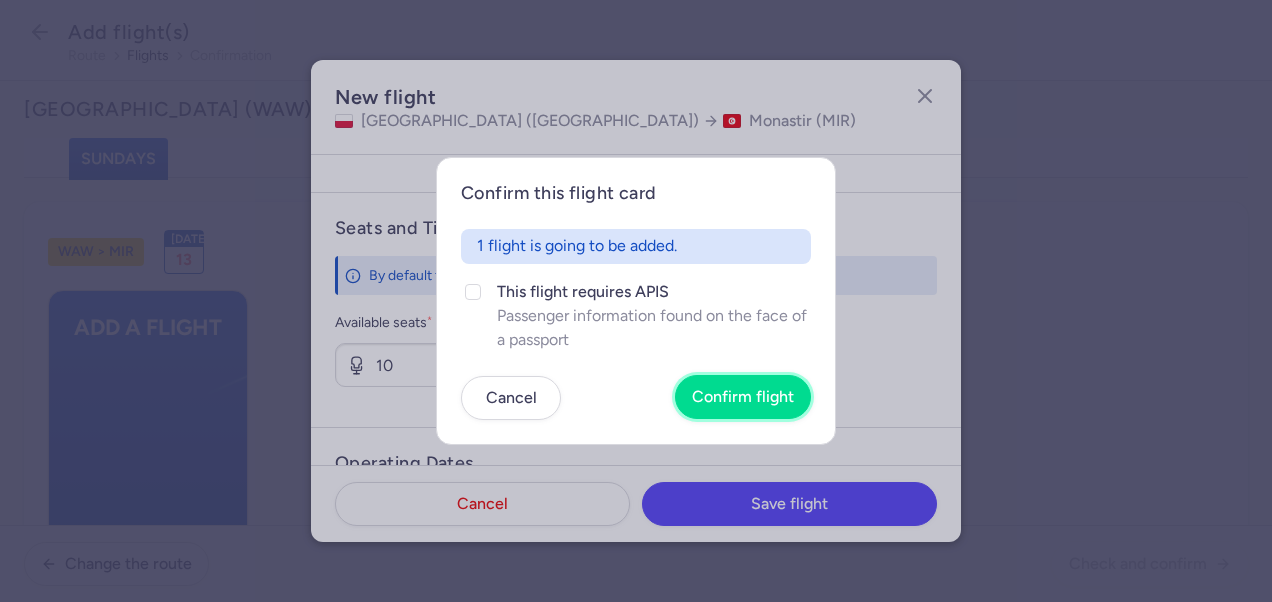 click on "Confirm flight" at bounding box center [743, 397] 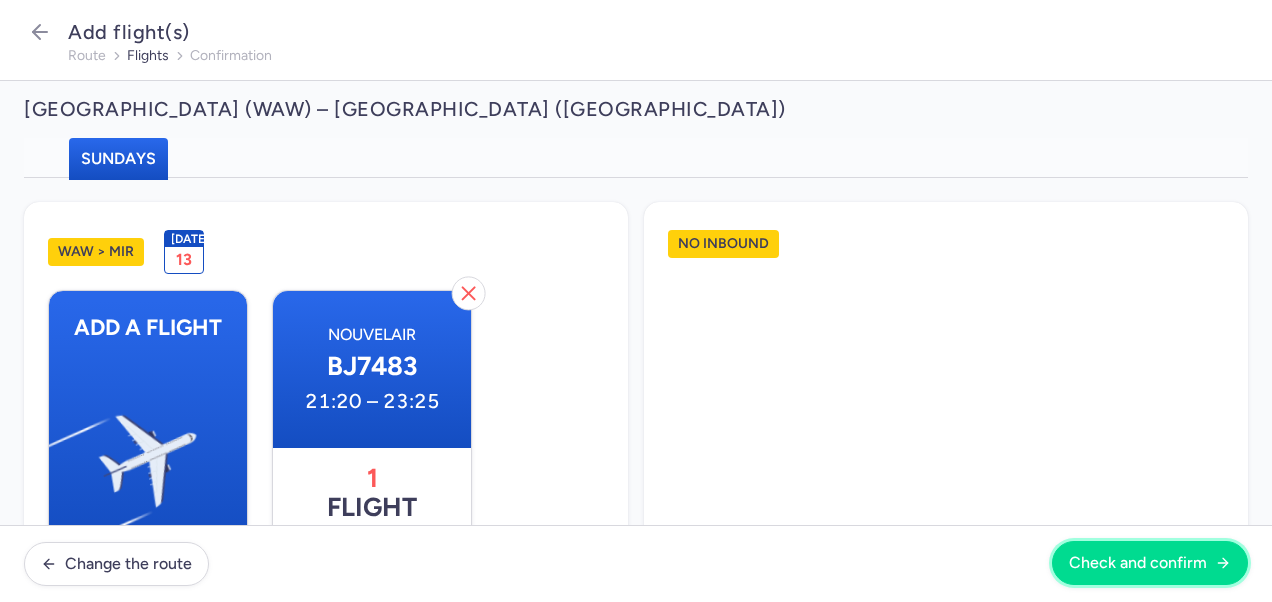 click on "Check and confirm" at bounding box center (1150, 563) 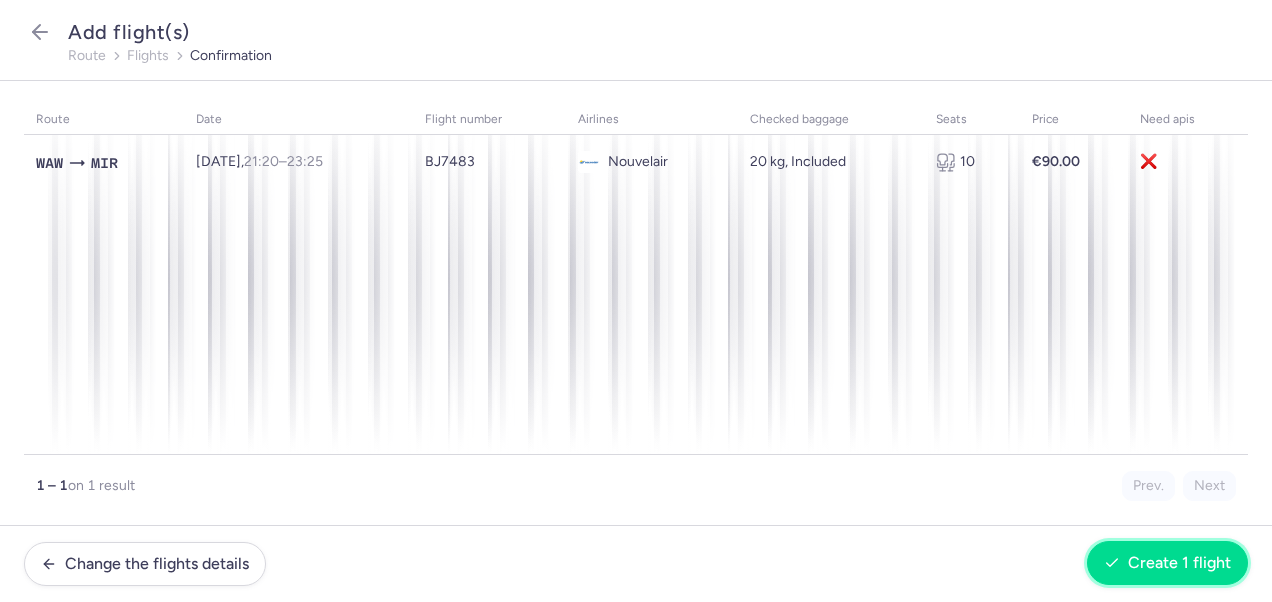 click on "Create 1 flight" at bounding box center (1179, 563) 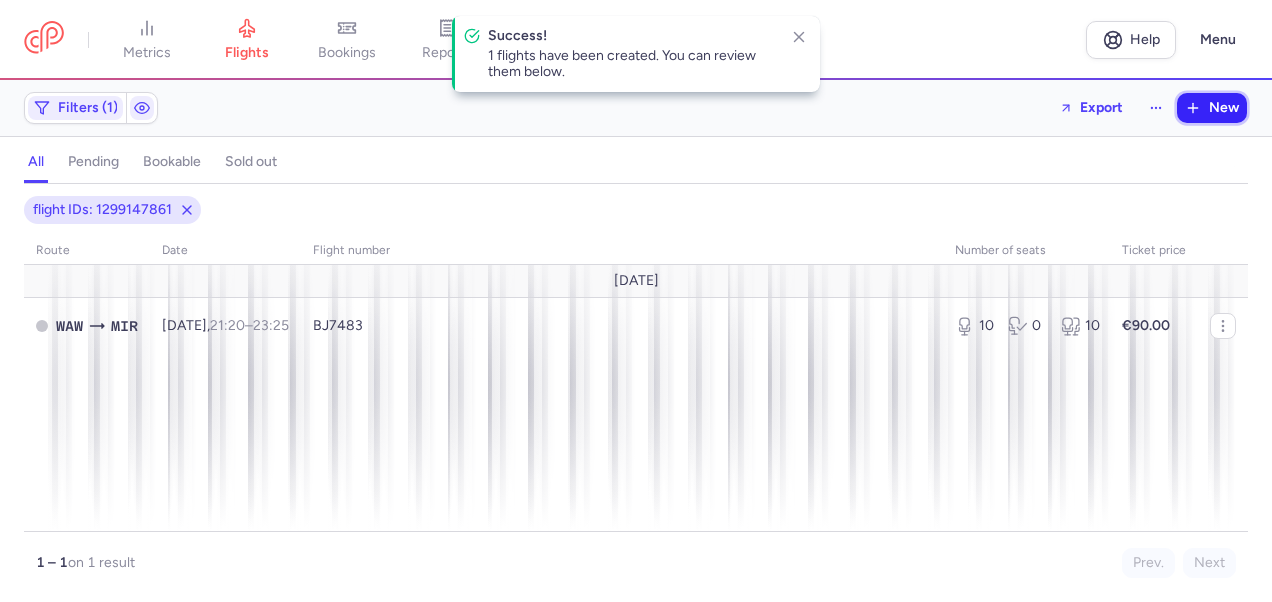 click on "New" at bounding box center (1224, 108) 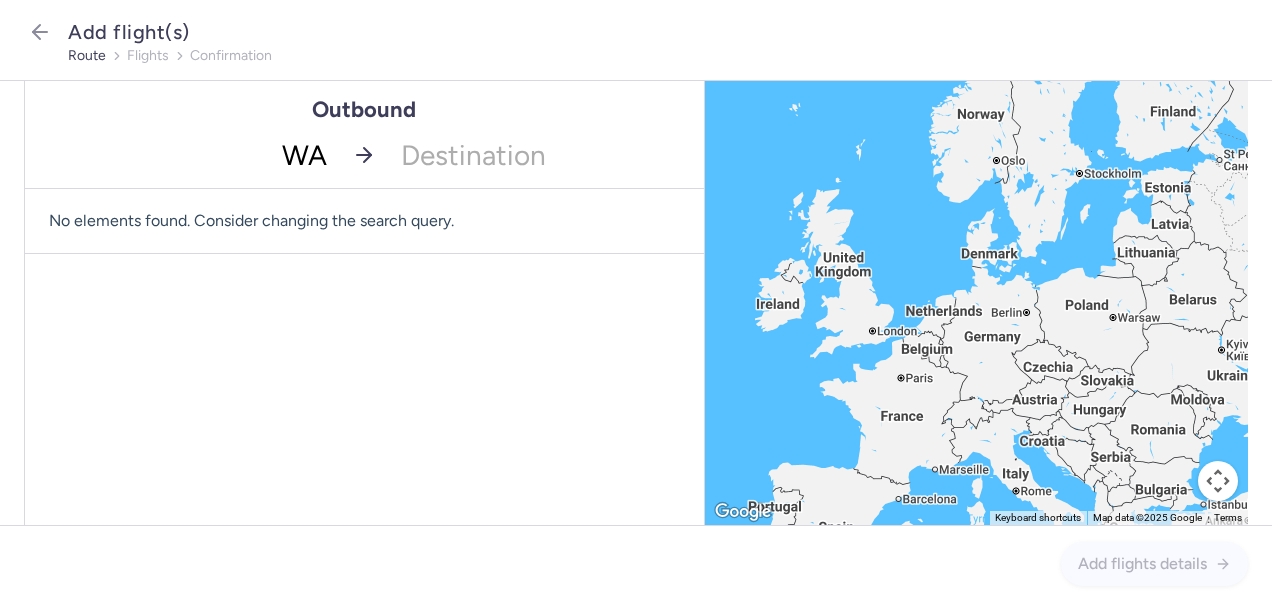 type on "WAW" 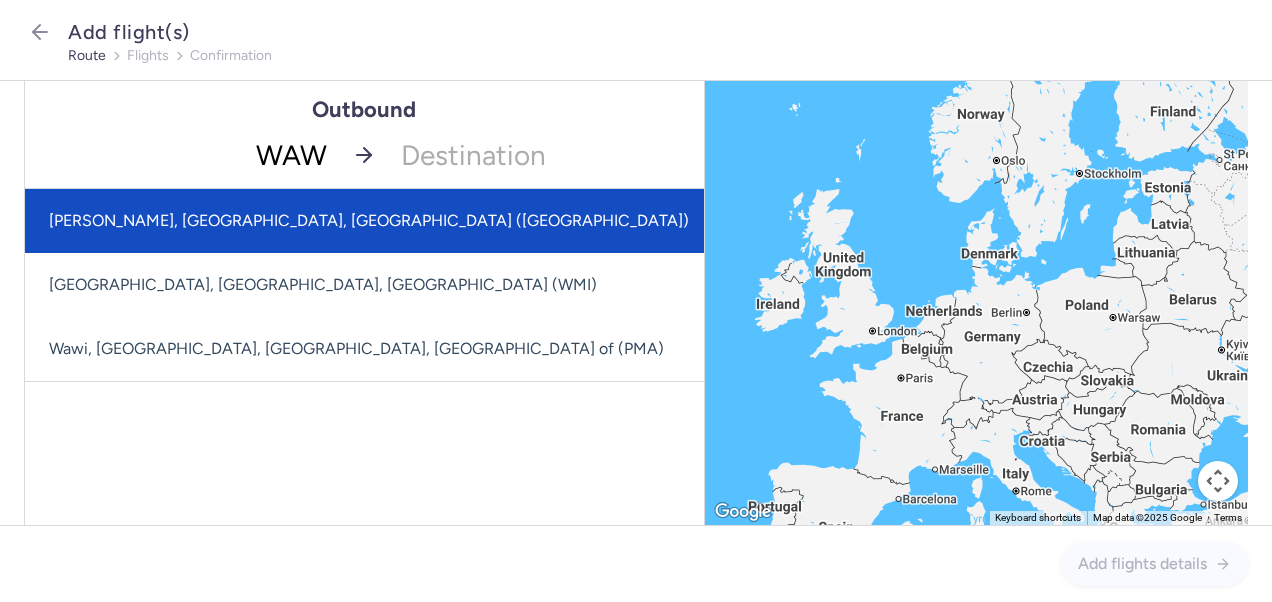 click on "Frederic Chopin, Warsaw, Poland (WAW)" 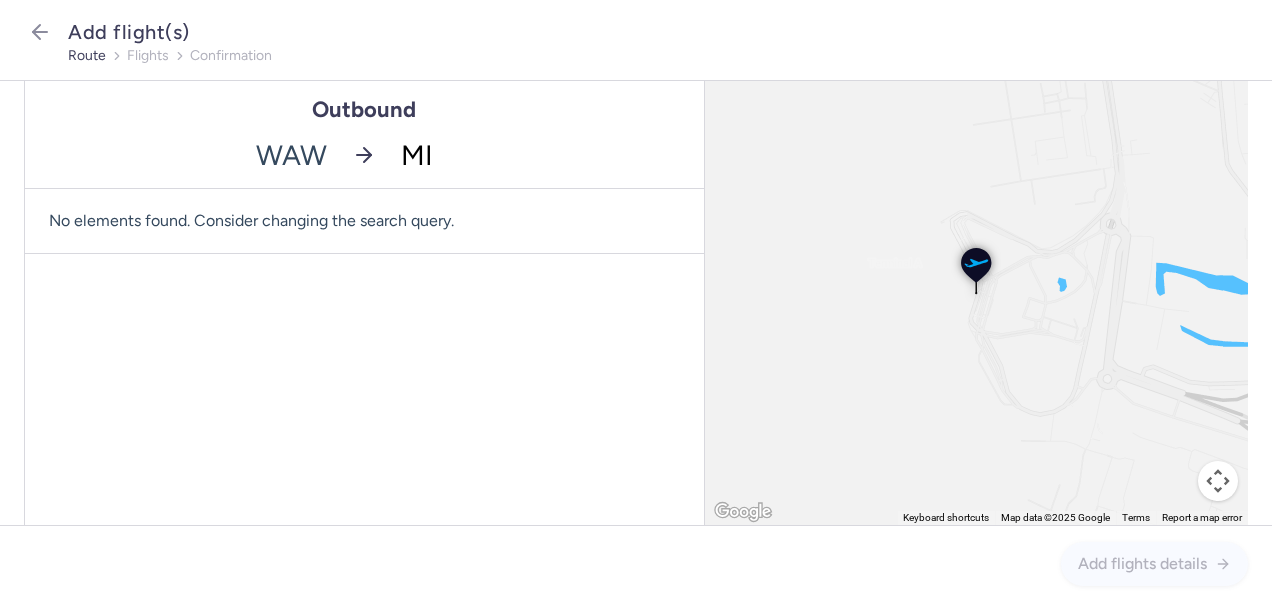 type on "MIR" 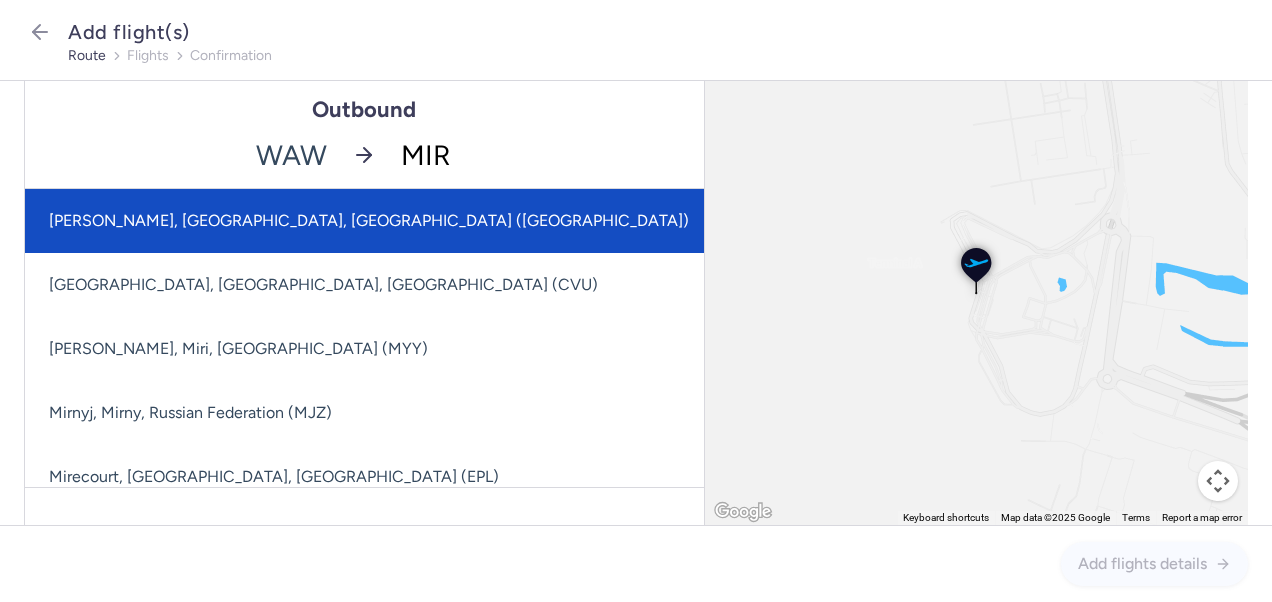 click on "Habib Bourguiba, Monastir, Tunisia (MIR)" at bounding box center [456, 221] 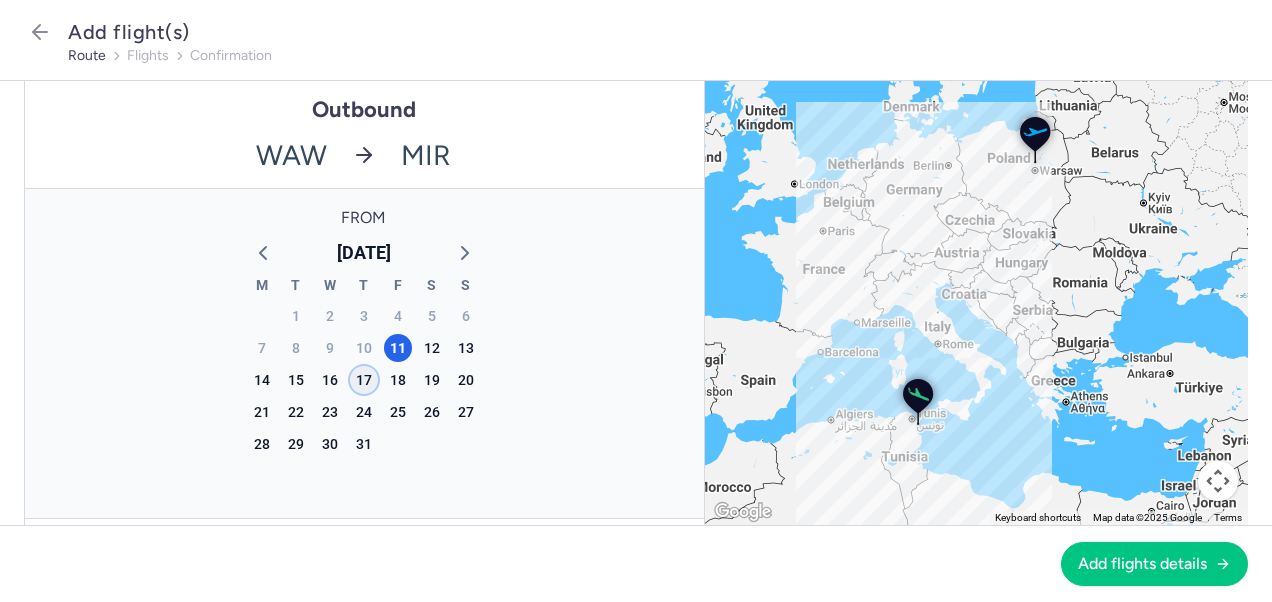 click on "17" 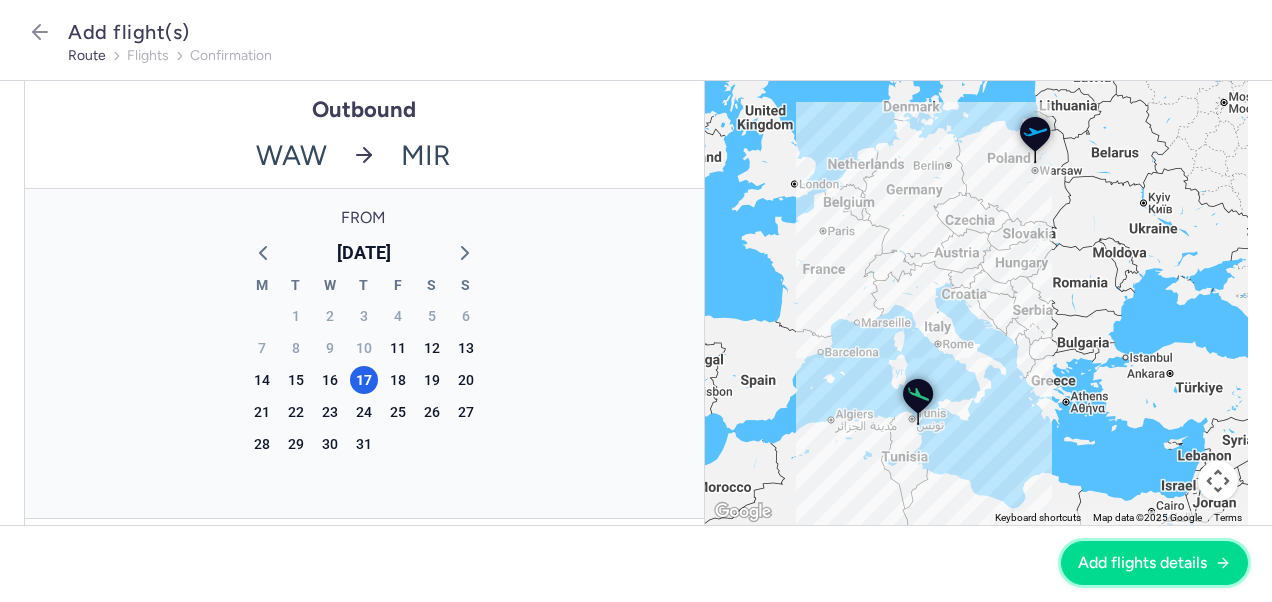 click on "Add flights details" at bounding box center [1142, 563] 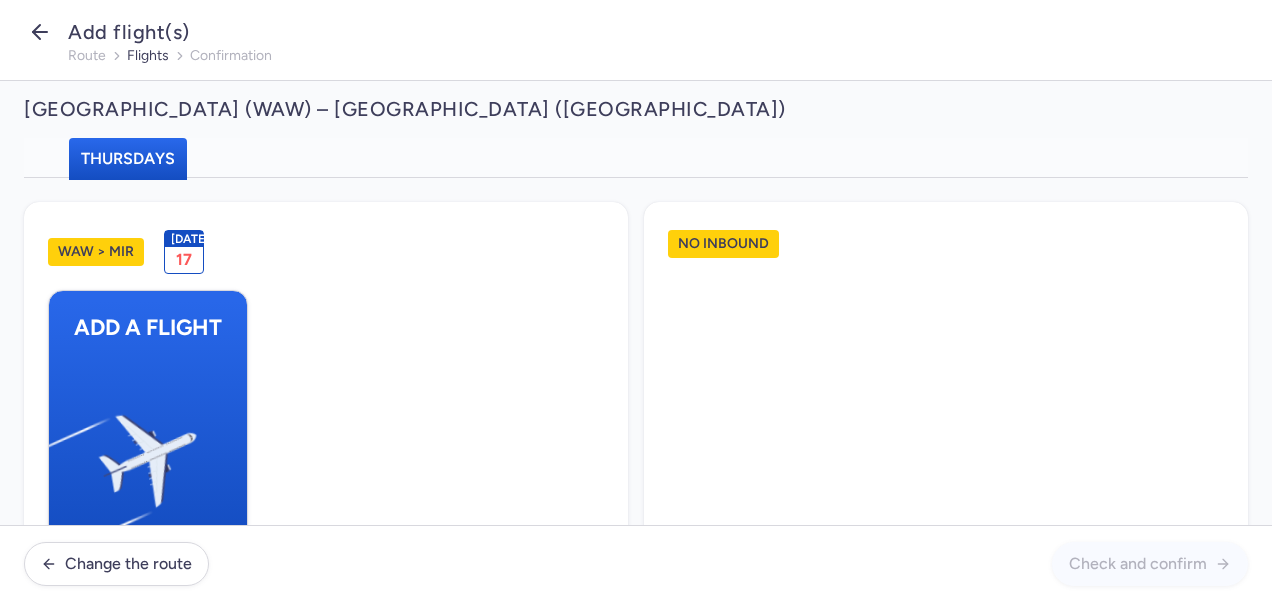 click 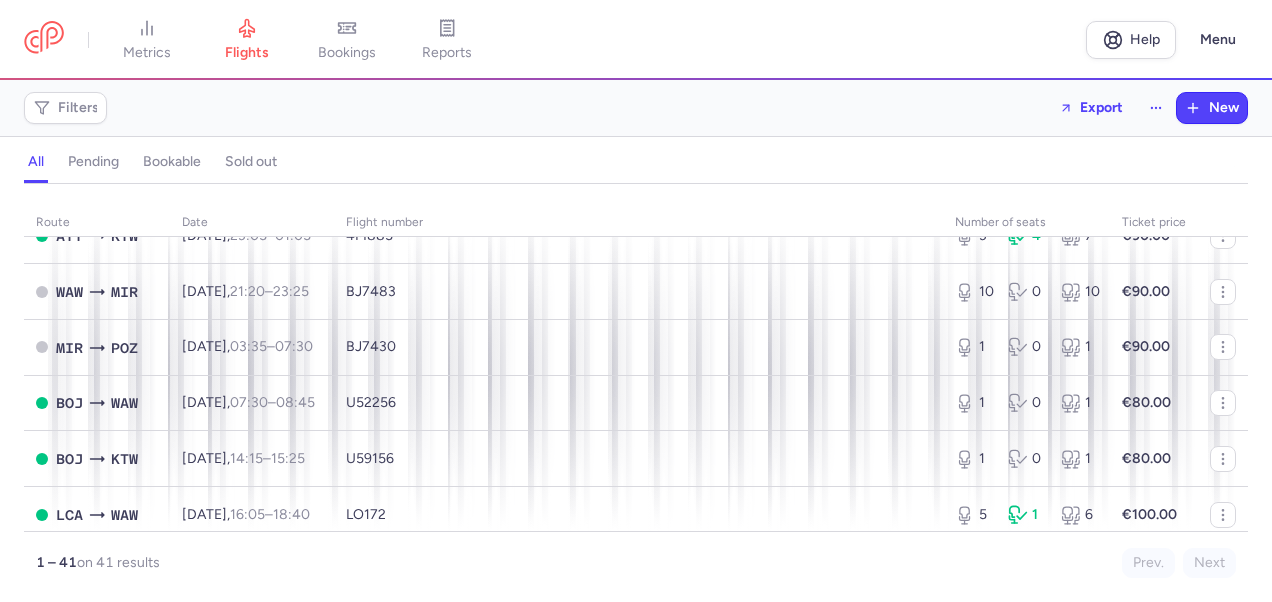 scroll, scrollTop: 1300, scrollLeft: 0, axis: vertical 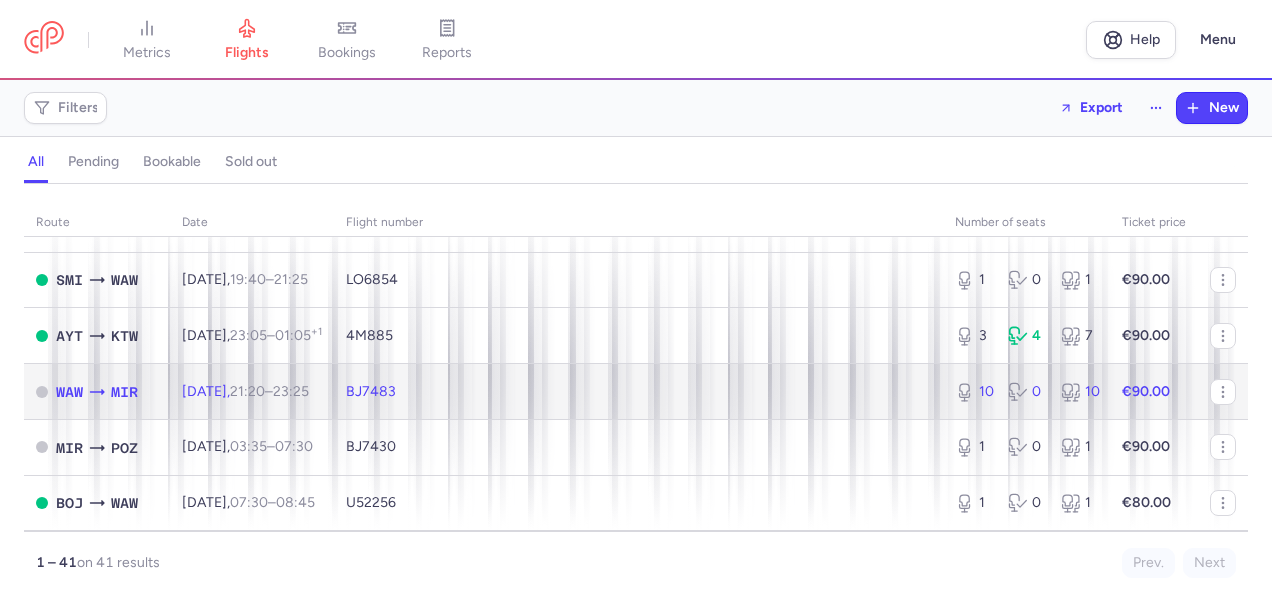 click on "€90.00" 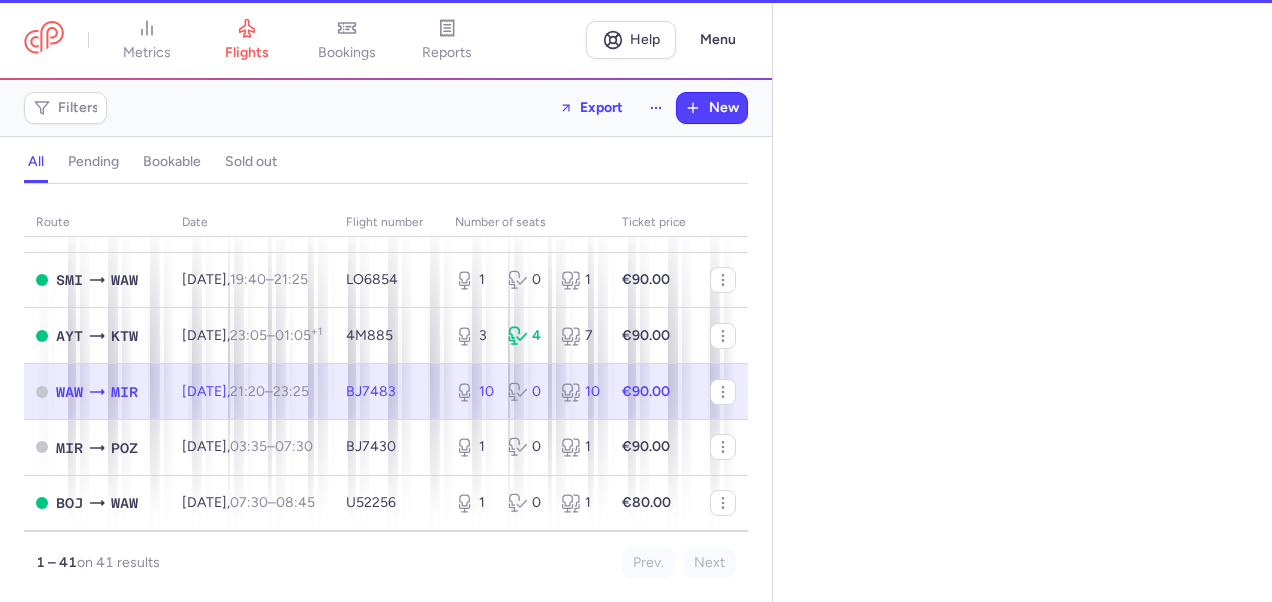 select on "days" 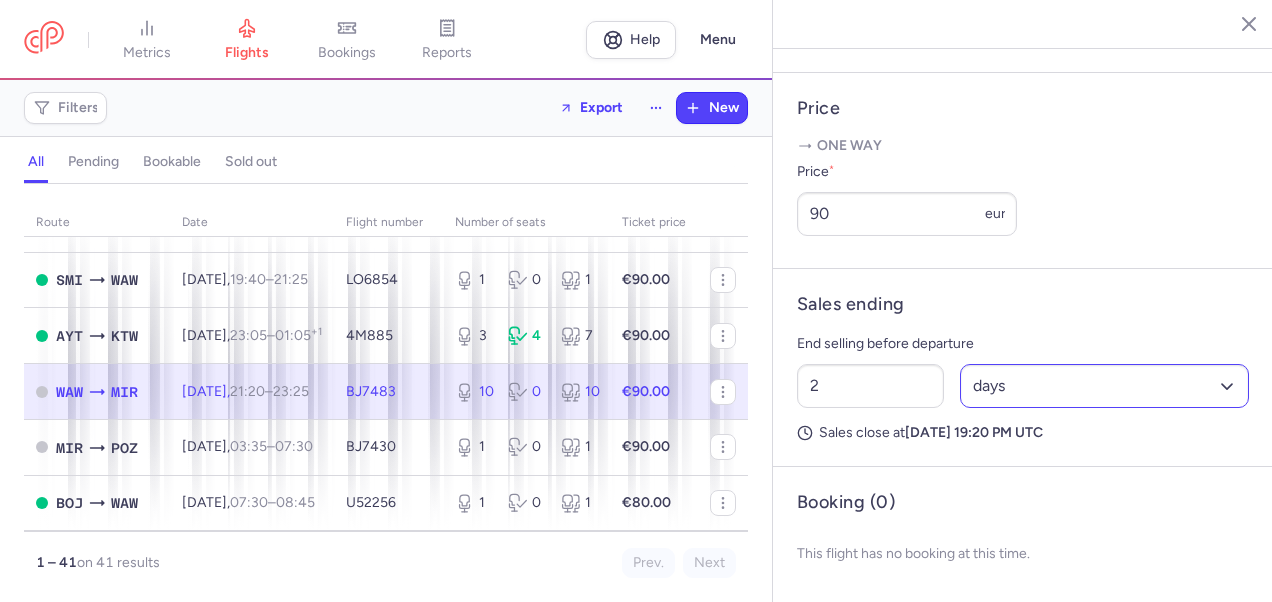 scroll, scrollTop: 775, scrollLeft: 0, axis: vertical 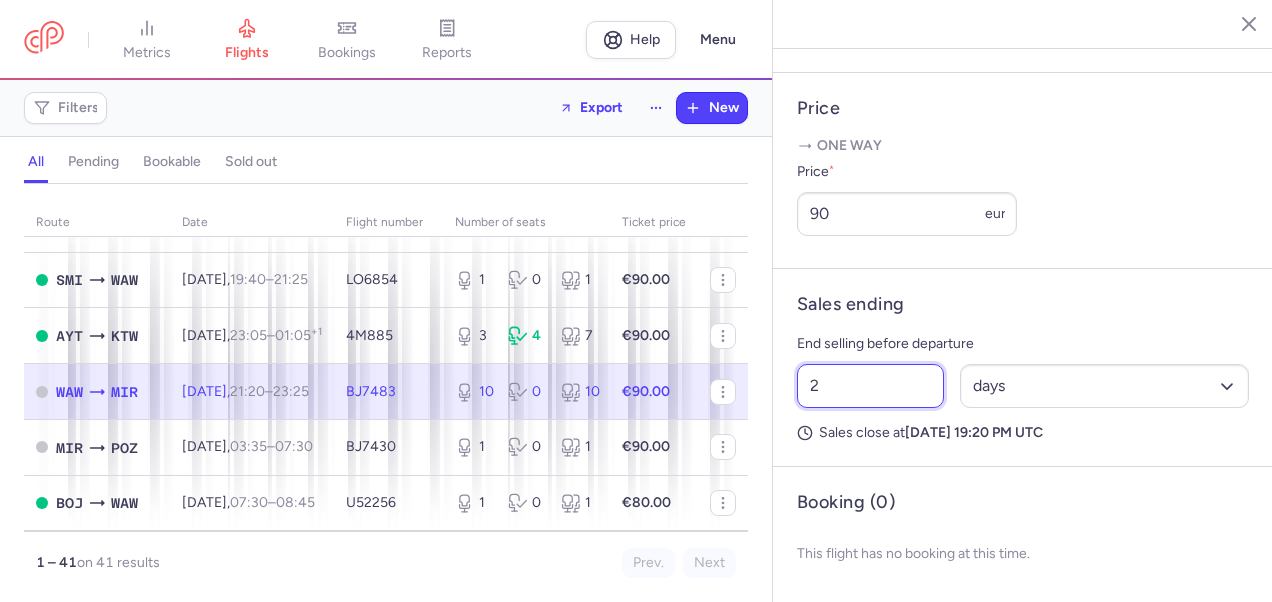 drag, startPoint x: 823, startPoint y: 389, endPoint x: 780, endPoint y: 389, distance: 43 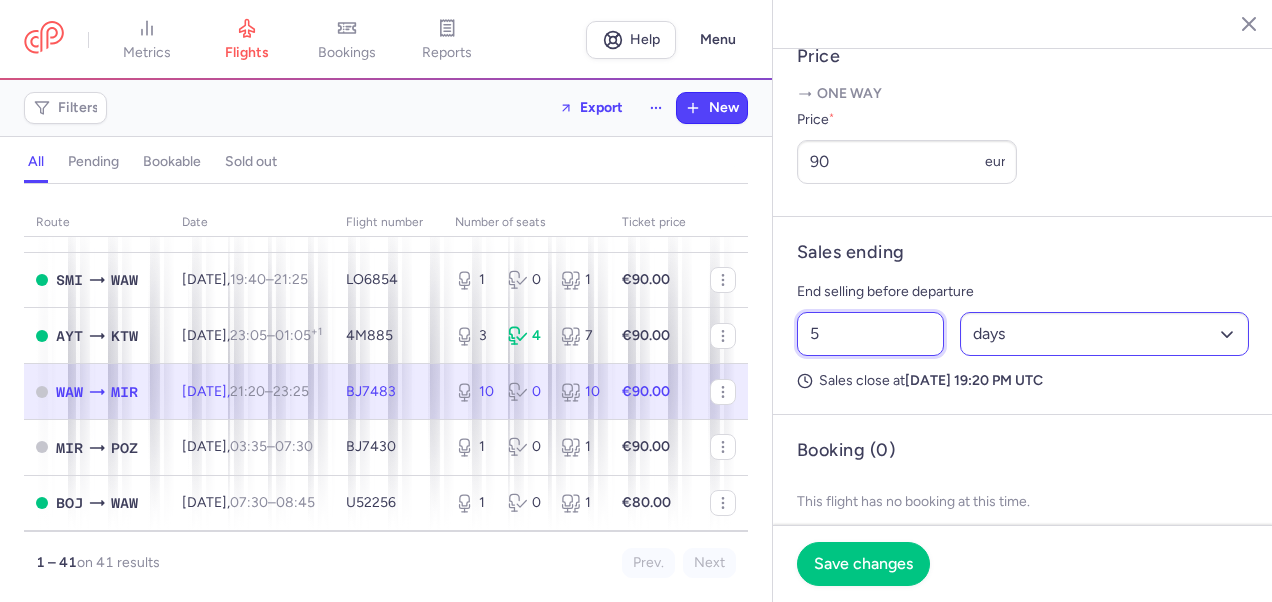 type on "5" 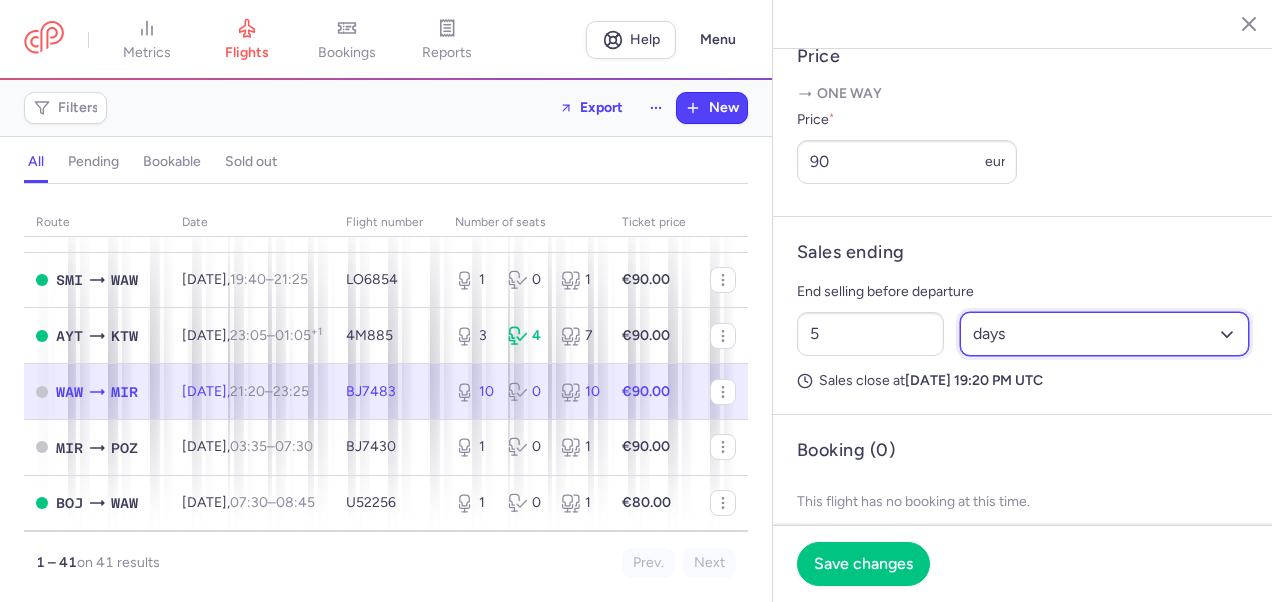 click on "Select an option hours days" at bounding box center [1105, 334] 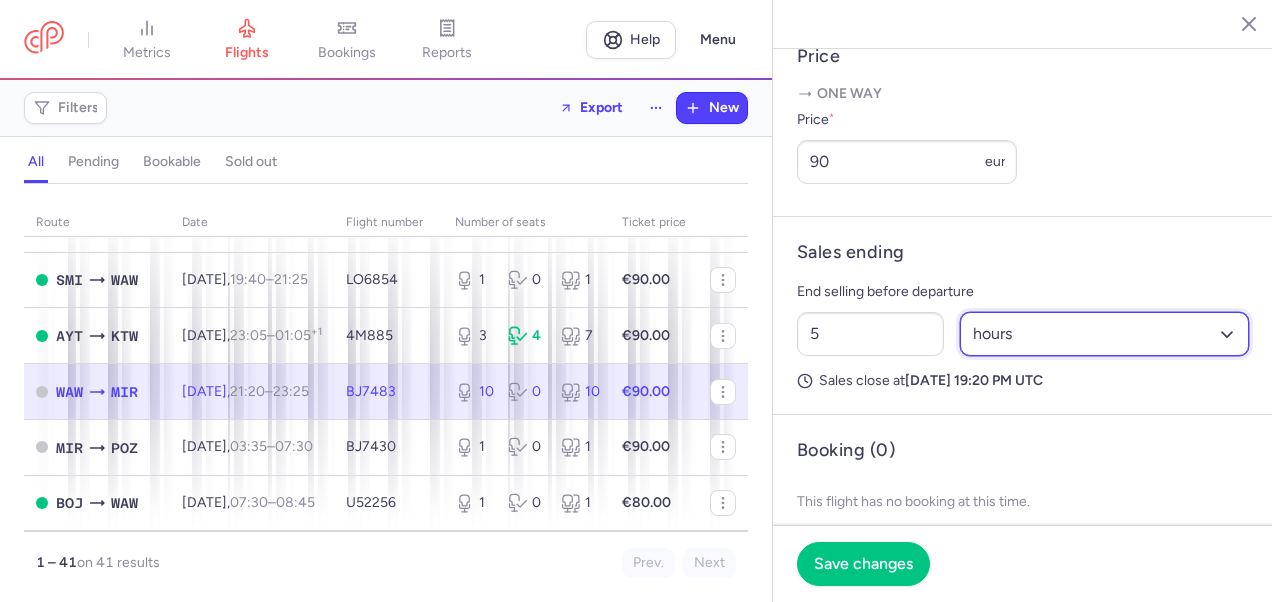 click on "Select an option hours days" at bounding box center [1105, 334] 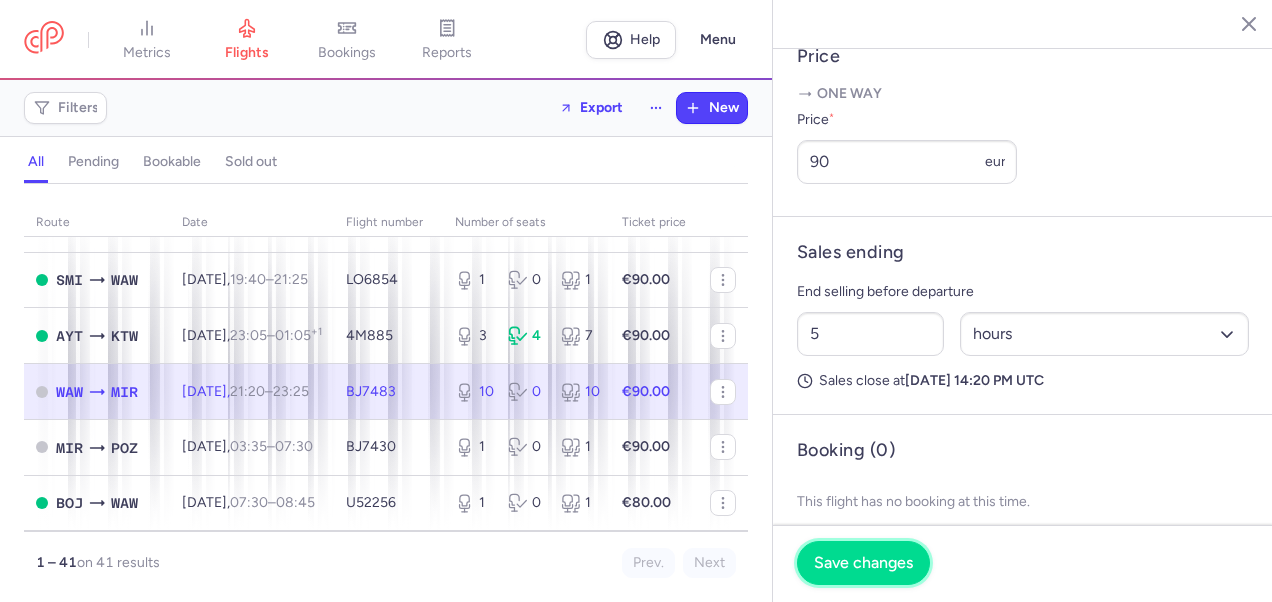 click on "Save changes" at bounding box center (863, 563) 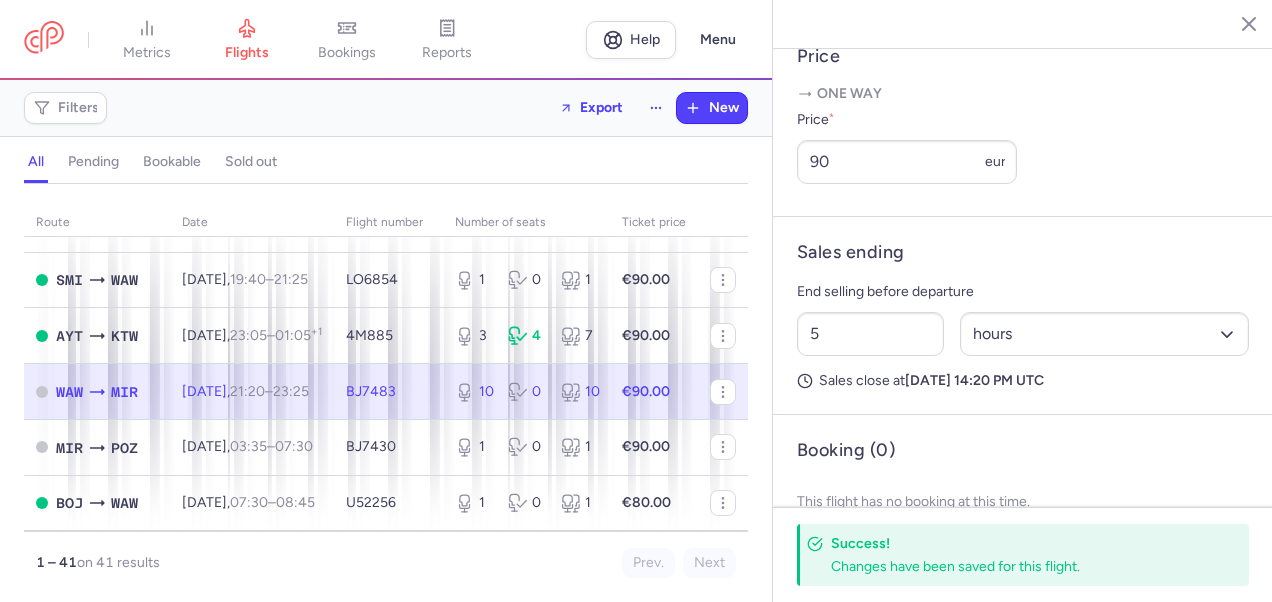 click 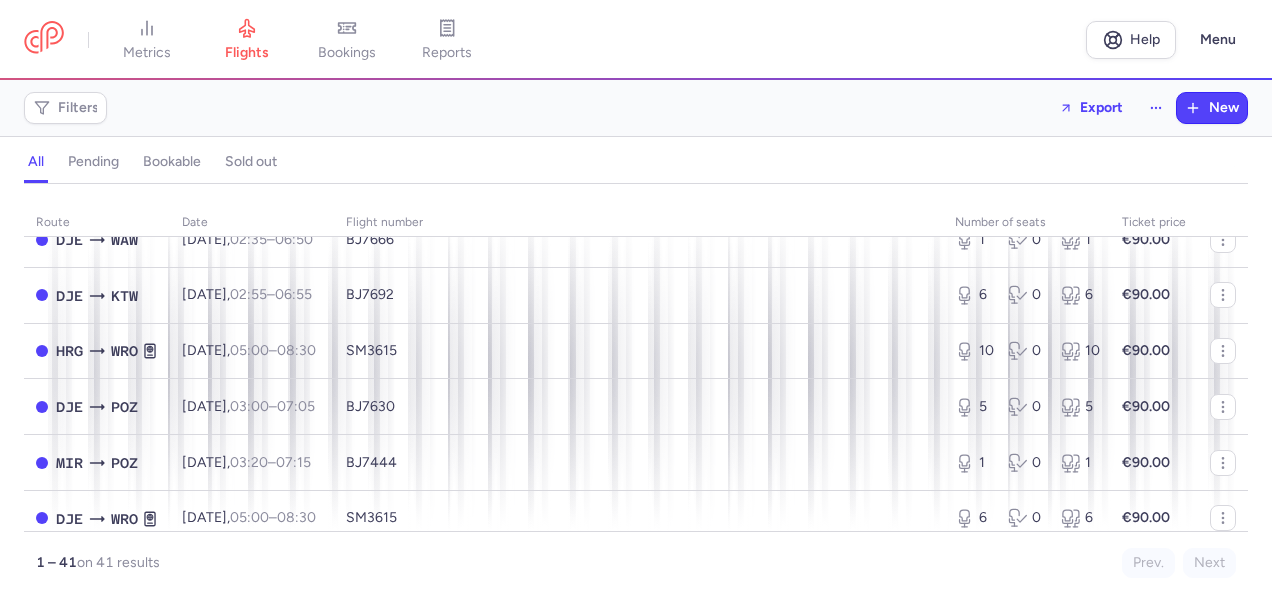 scroll, scrollTop: 0, scrollLeft: 0, axis: both 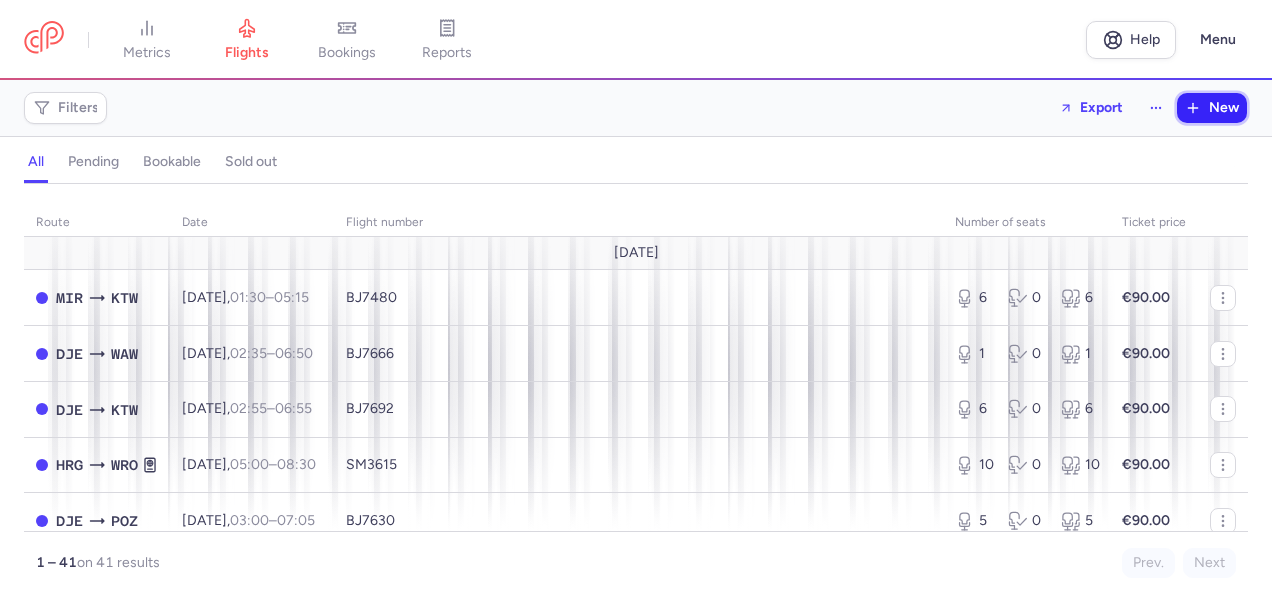click on "New" at bounding box center [1212, 108] 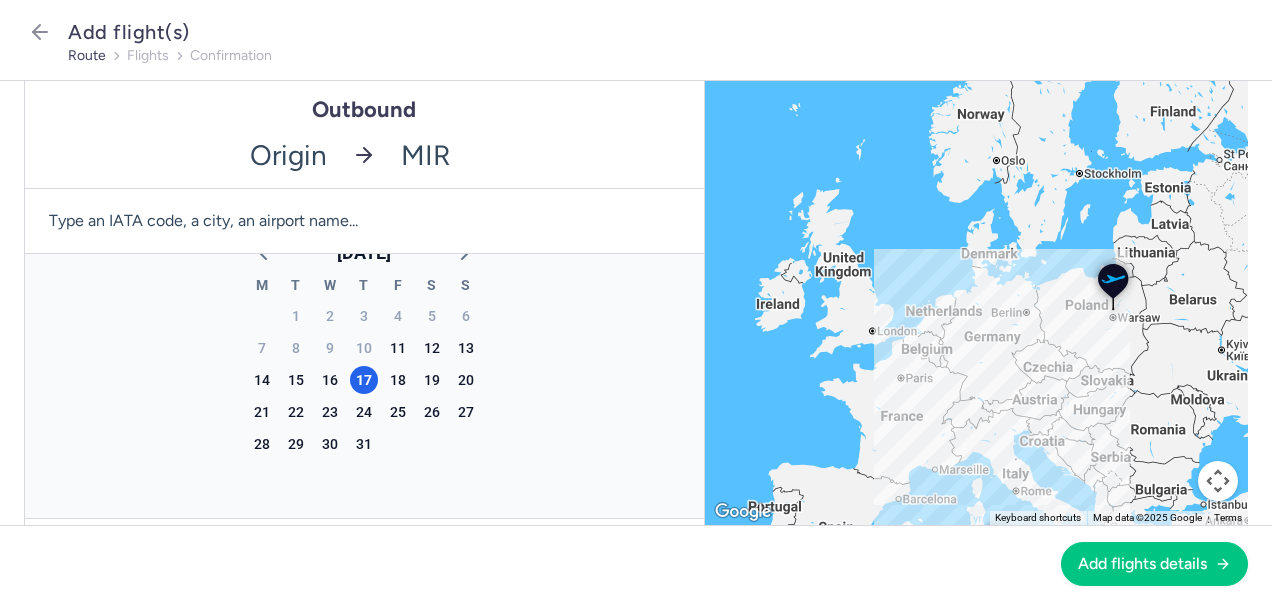 drag, startPoint x: 318, startPoint y: 150, endPoint x: 196, endPoint y: 150, distance: 122 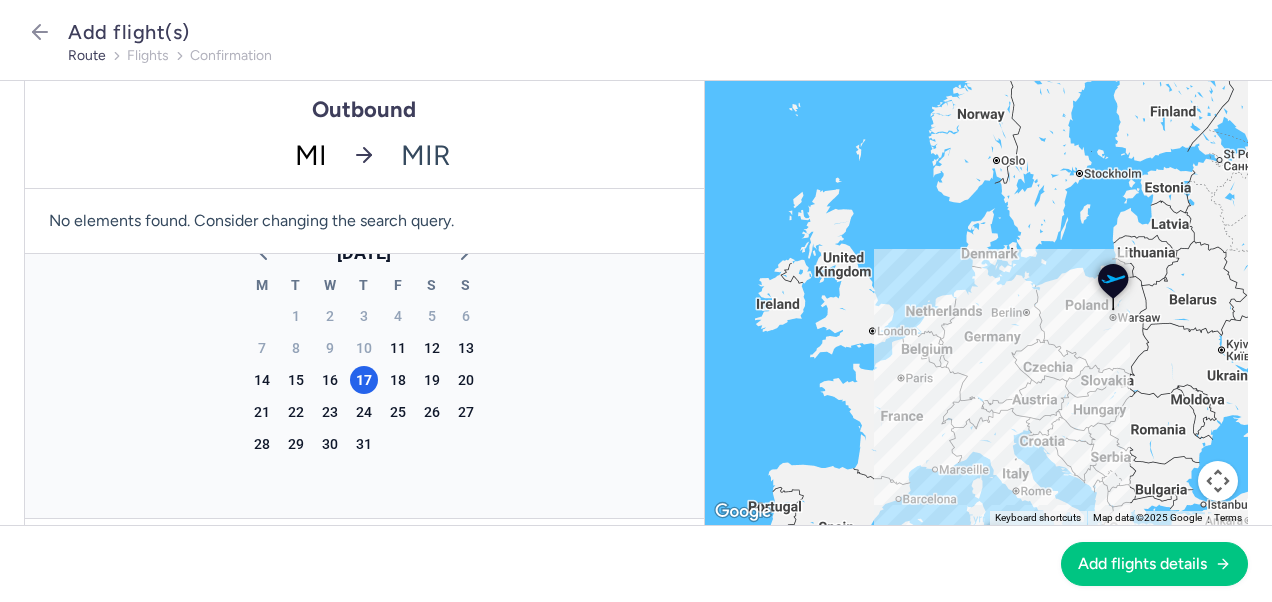 type on "MIR" 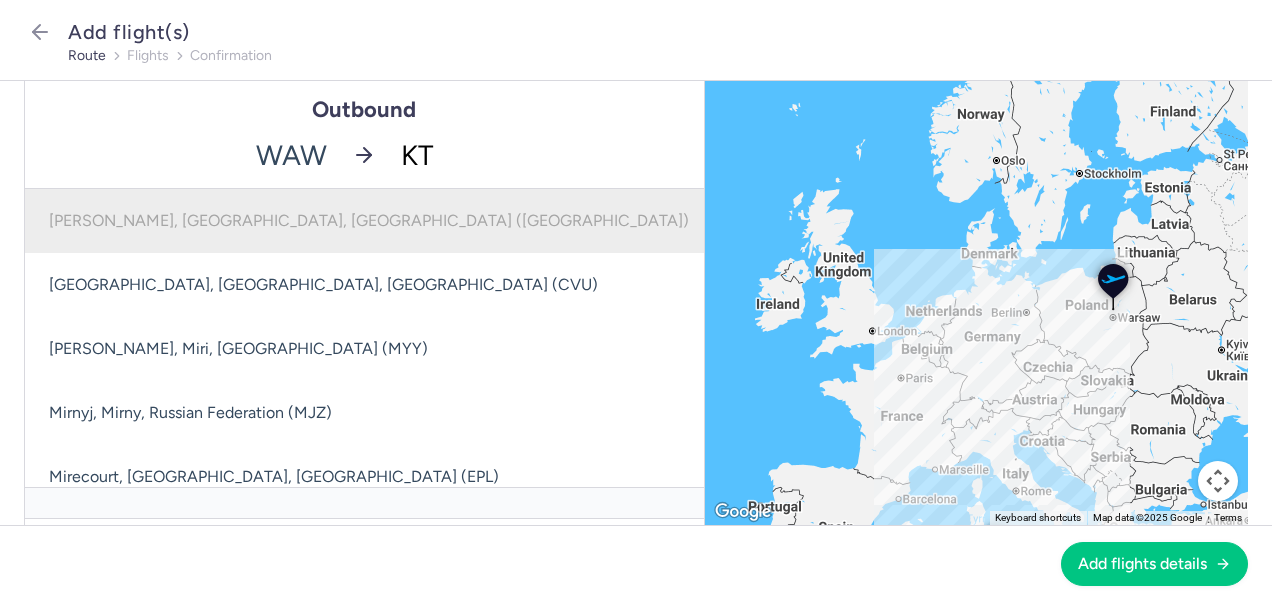 type on "KTW" 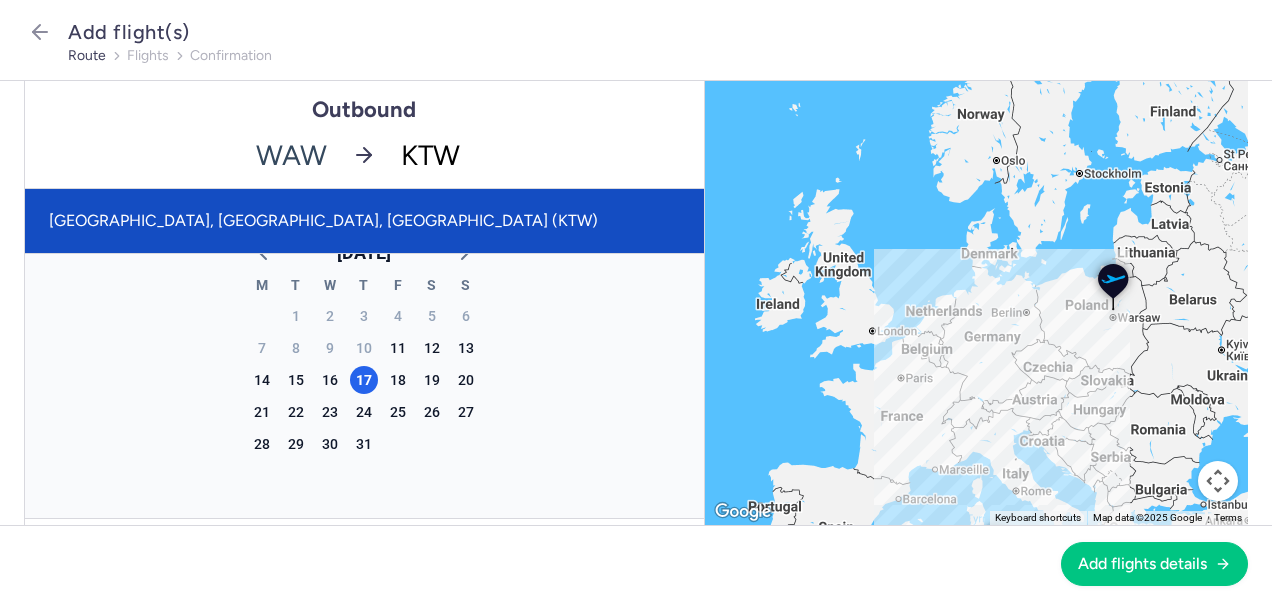 click on "Pyrzowice, Katowice, Poland (KTW)" at bounding box center [364, 221] 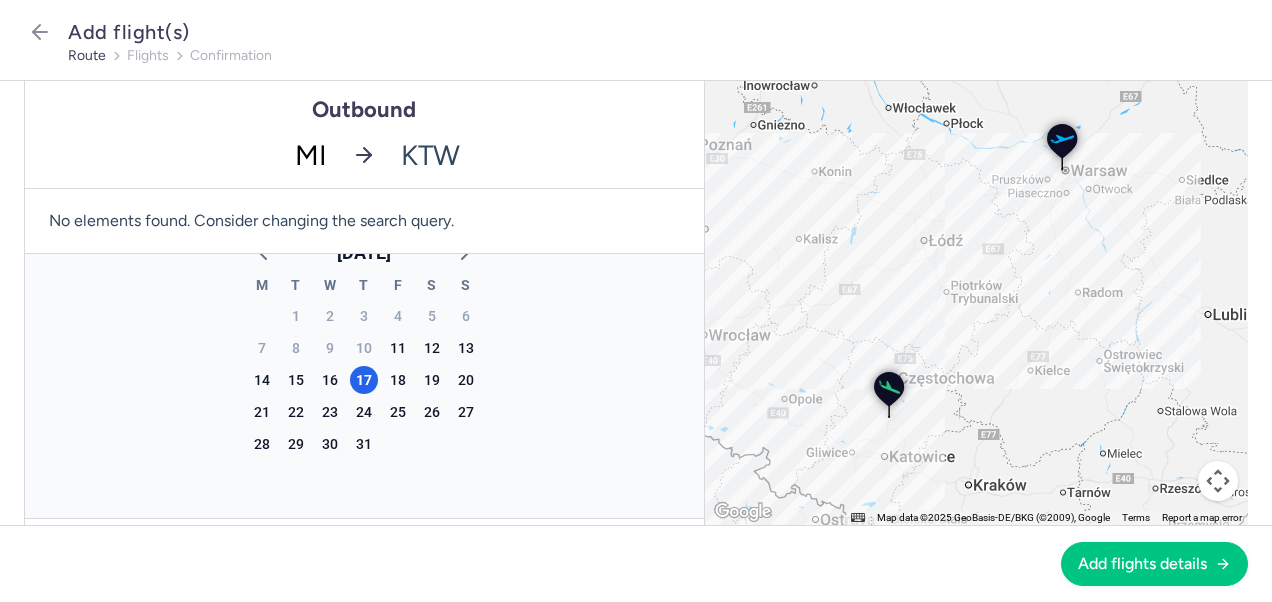 type on "MIR" 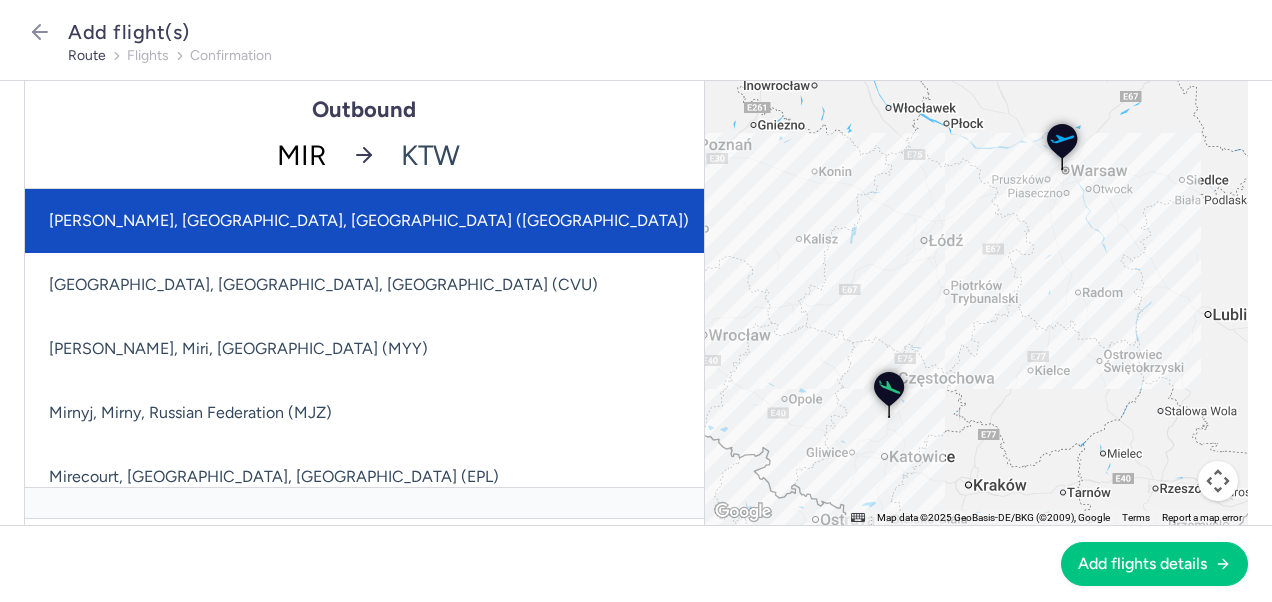 drag, startPoint x: 326, startPoint y: 219, endPoint x: 438, endPoint y: 244, distance: 114.75626 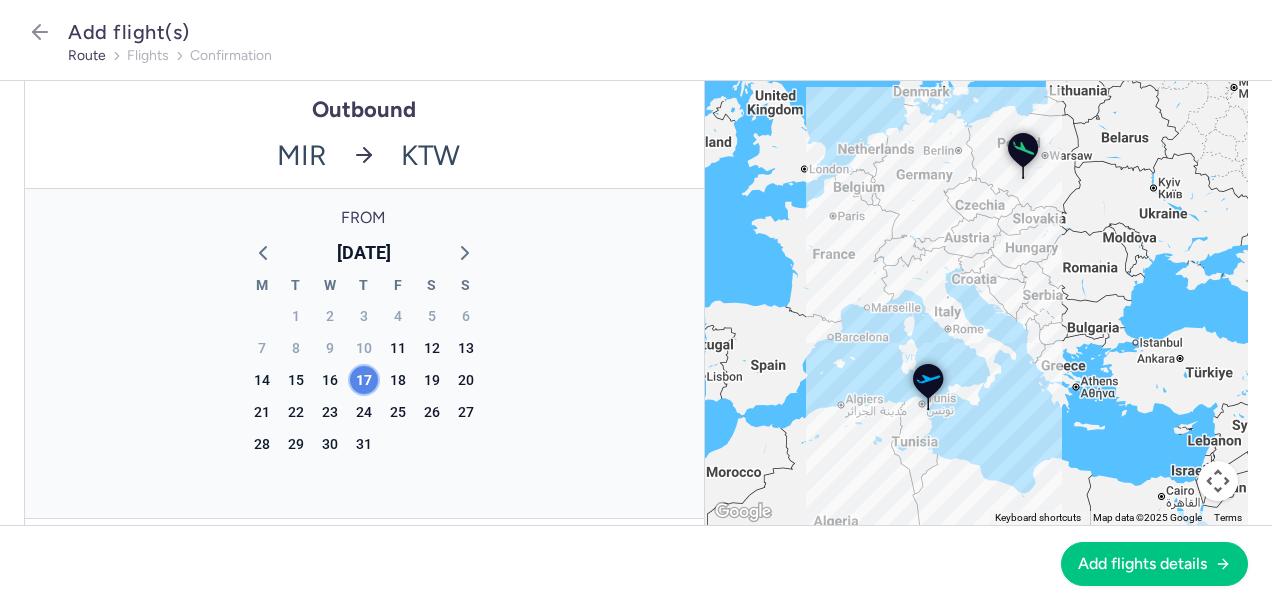 click on "17" 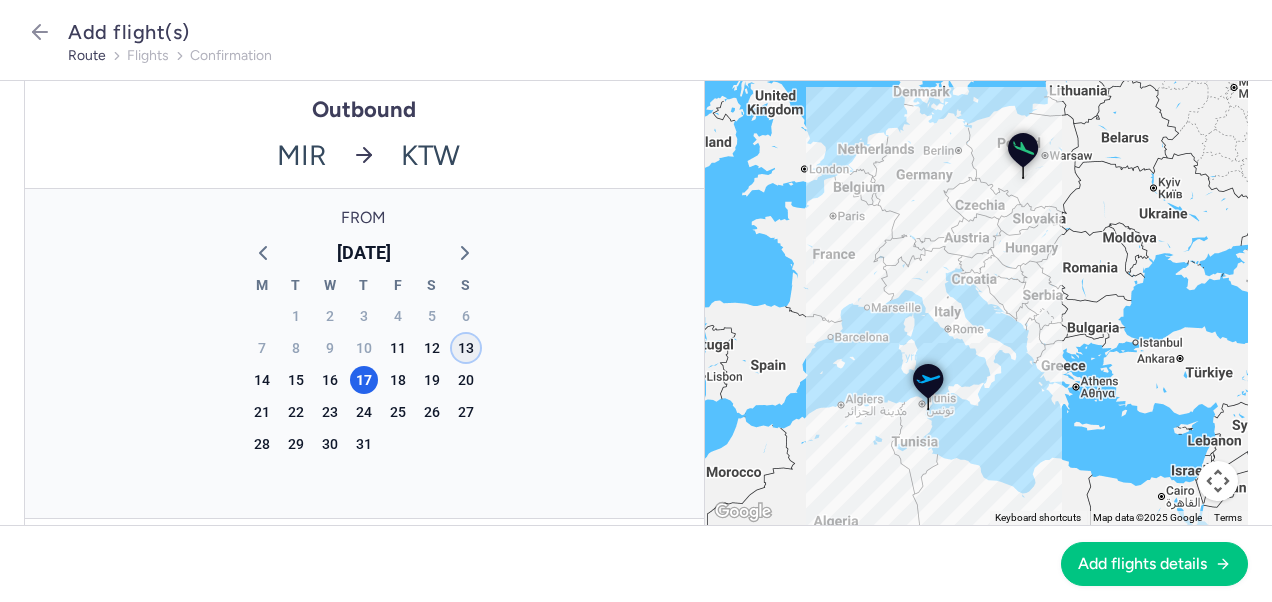 click on "13" 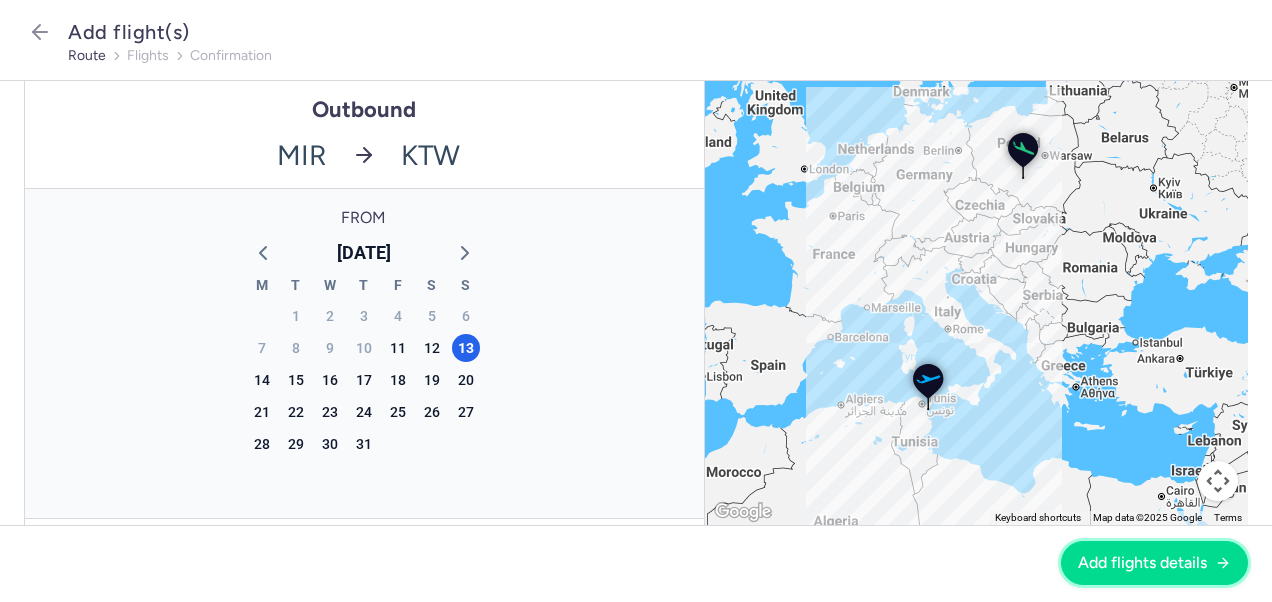 click on "Add flights details" at bounding box center [1142, 563] 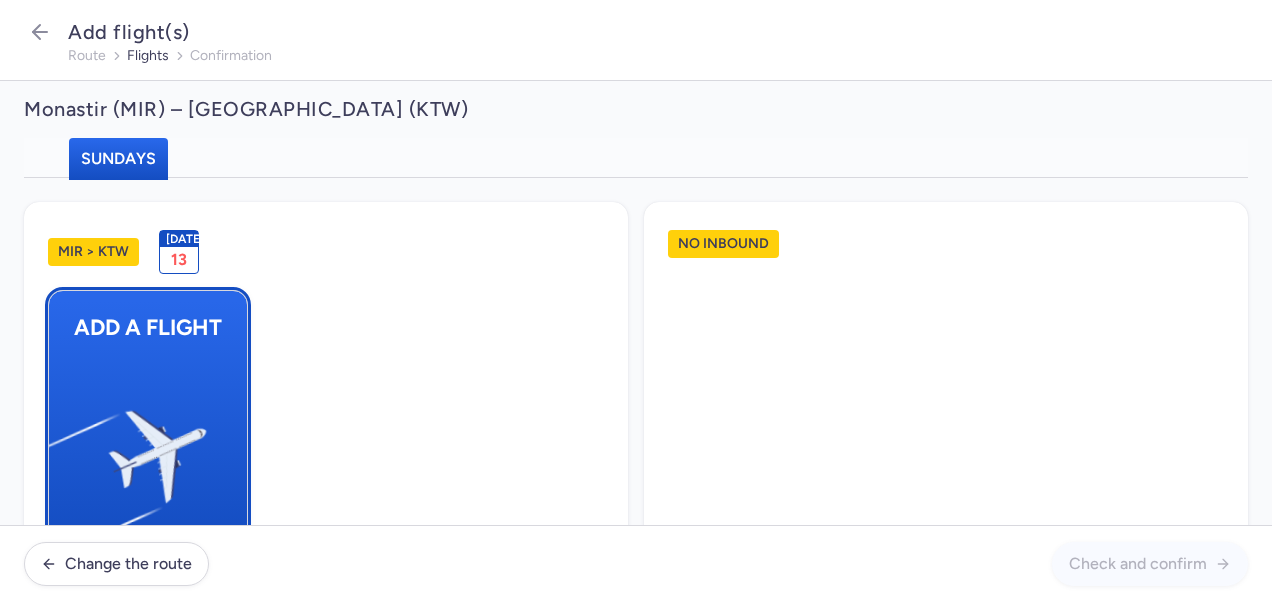 click at bounding box center [59, 448] 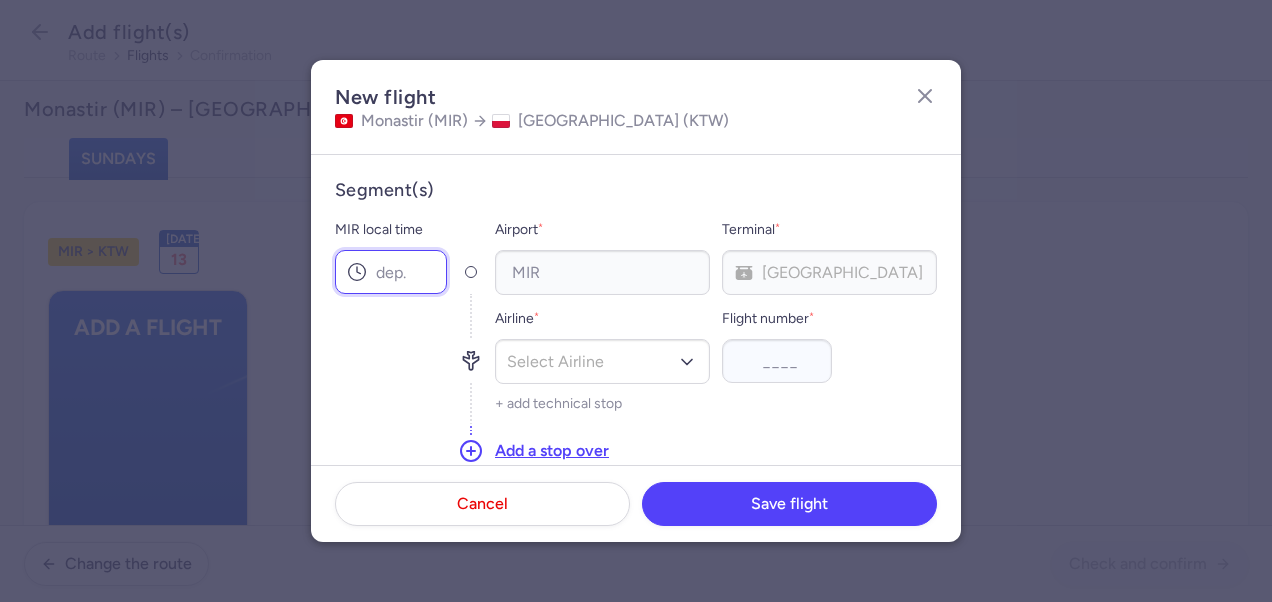 click on "MIR local time" at bounding box center [391, 272] 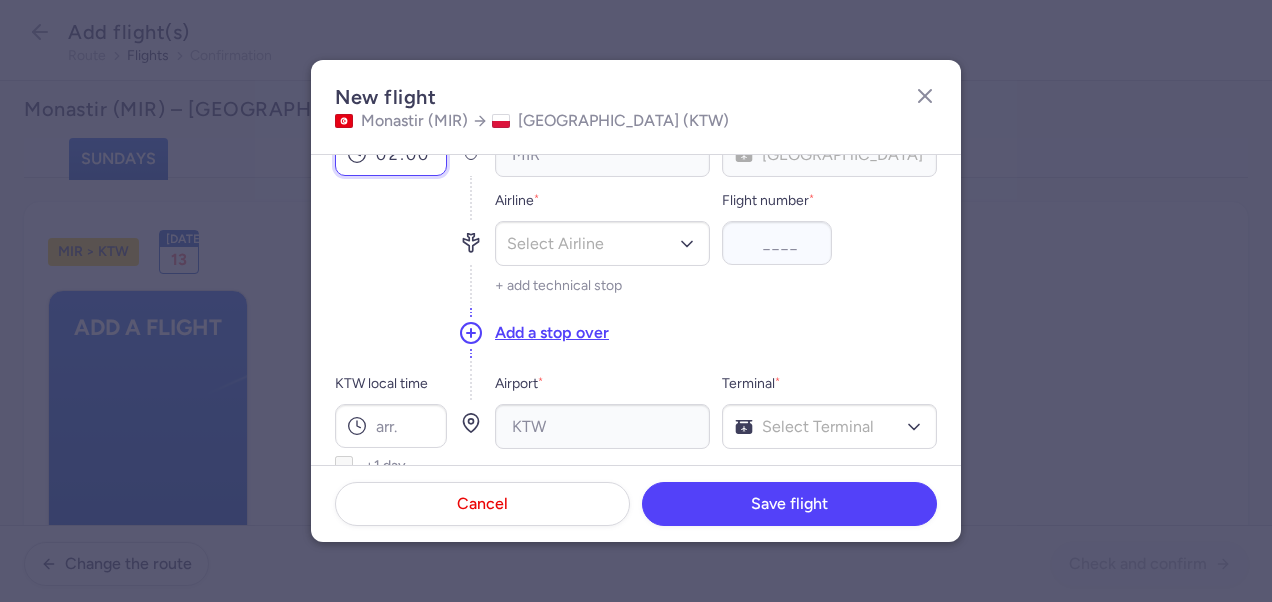 scroll, scrollTop: 200, scrollLeft: 0, axis: vertical 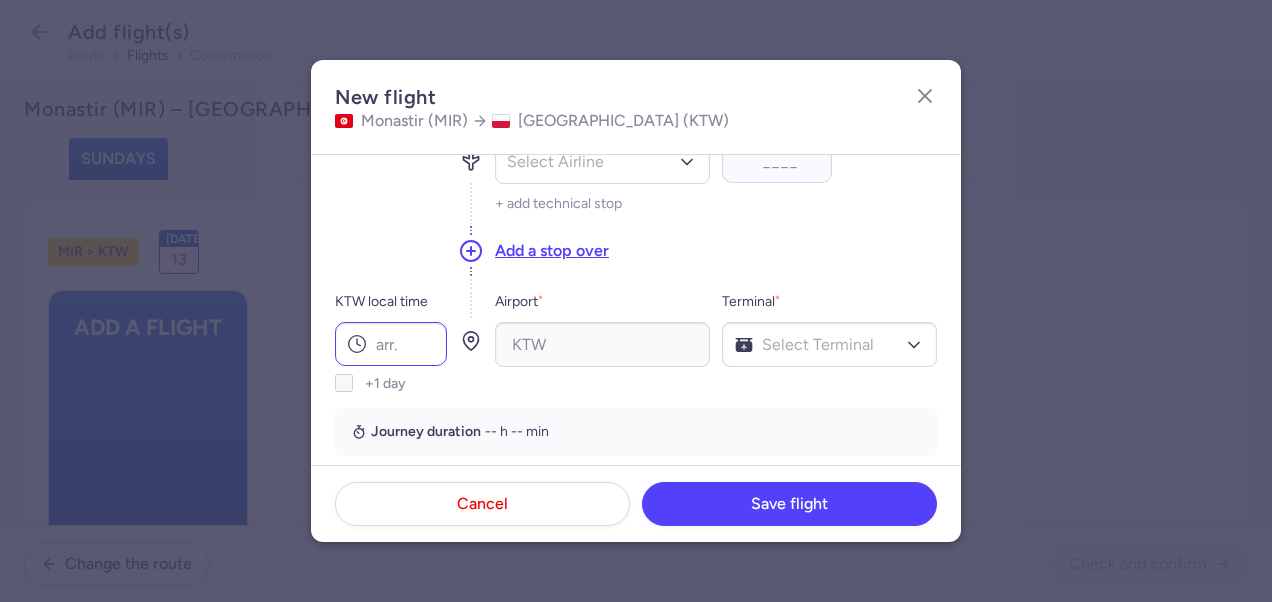 type on "02:00" 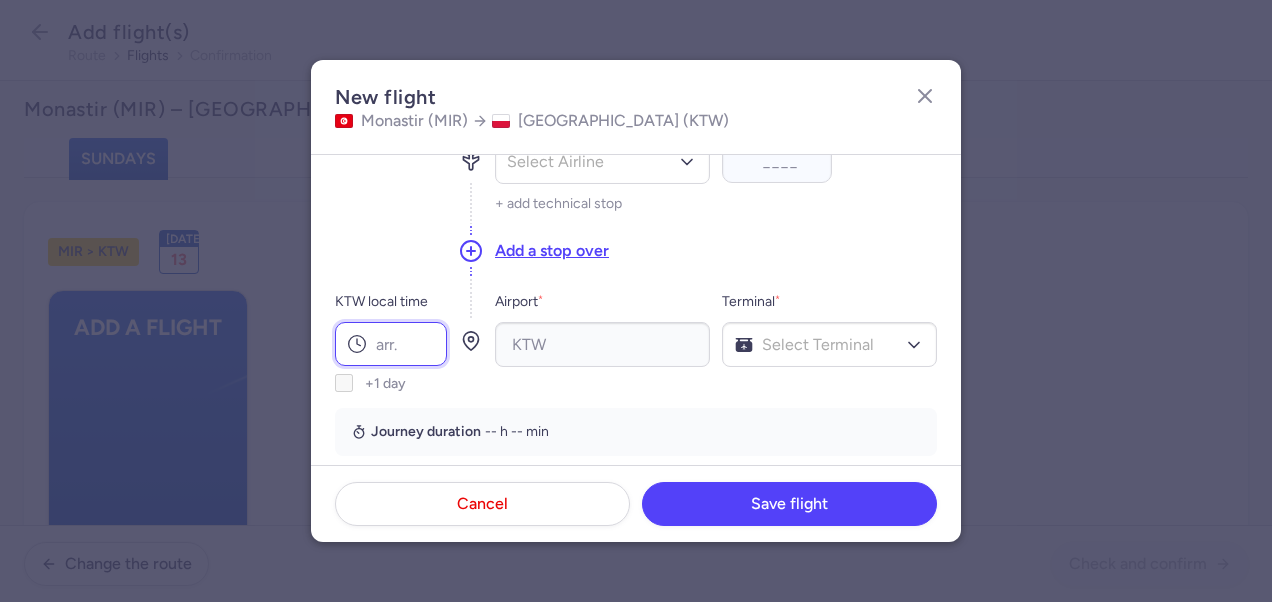 click on "KTW local time" at bounding box center (391, 344) 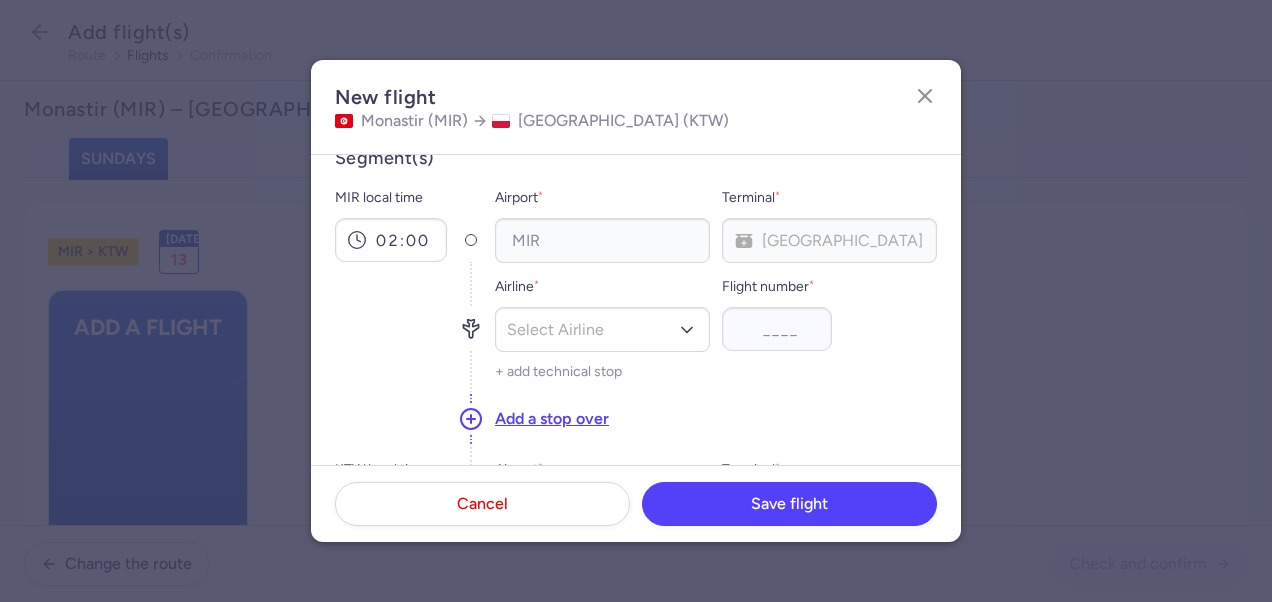 scroll, scrollTop: 0, scrollLeft: 0, axis: both 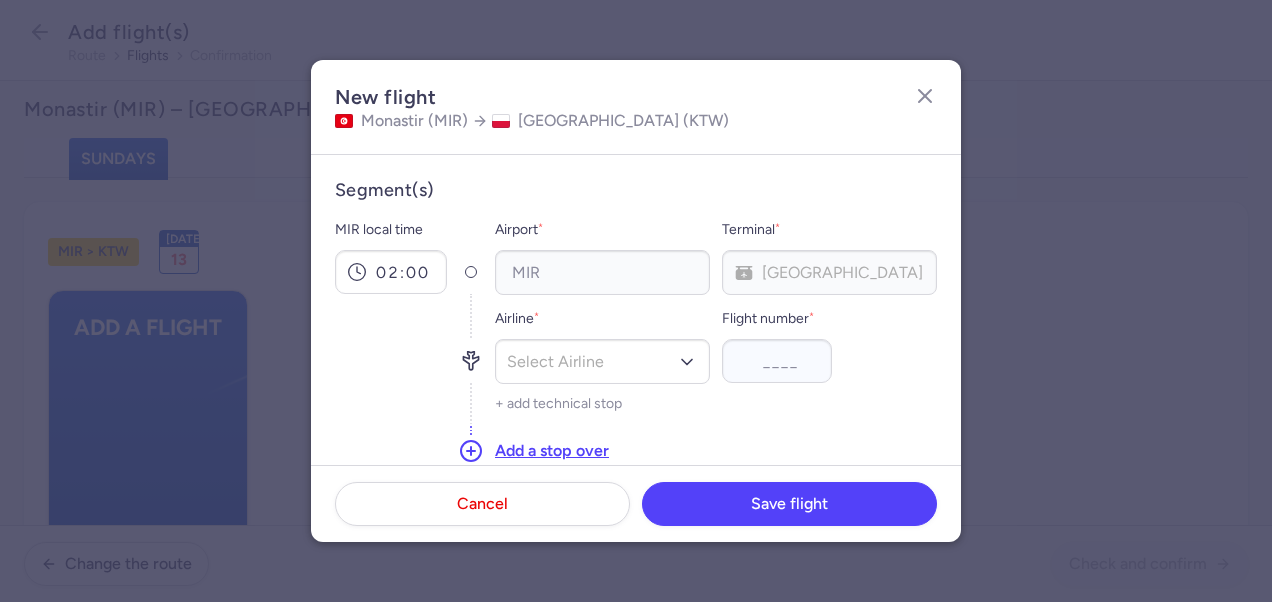 type on "05:45" 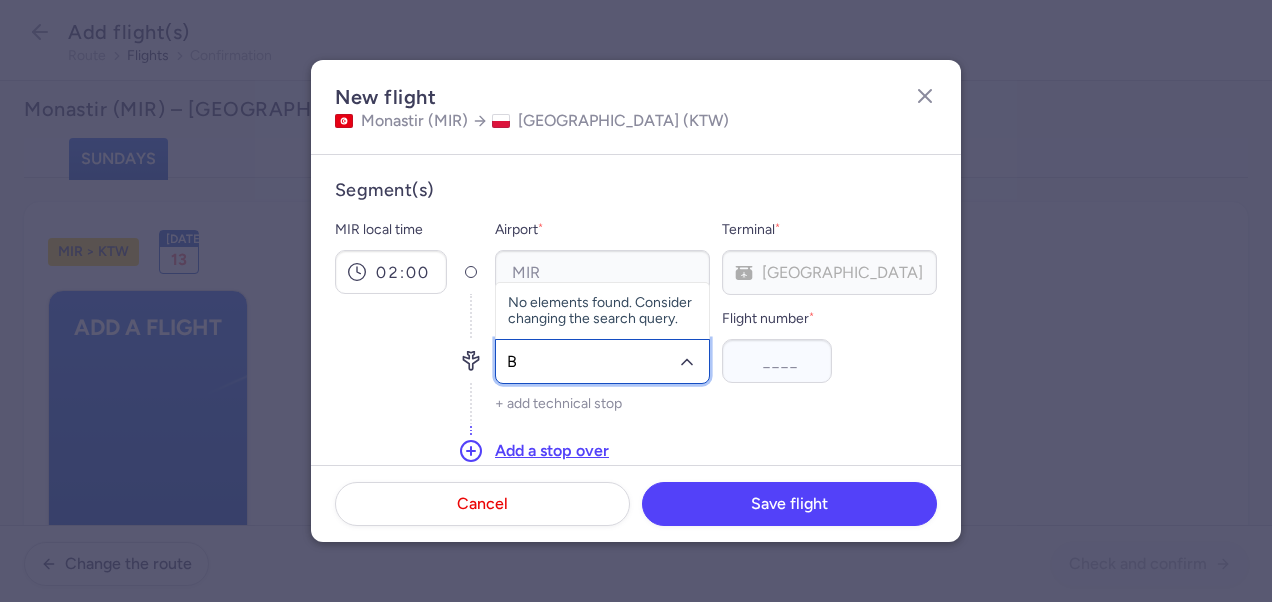 type on "BJ" 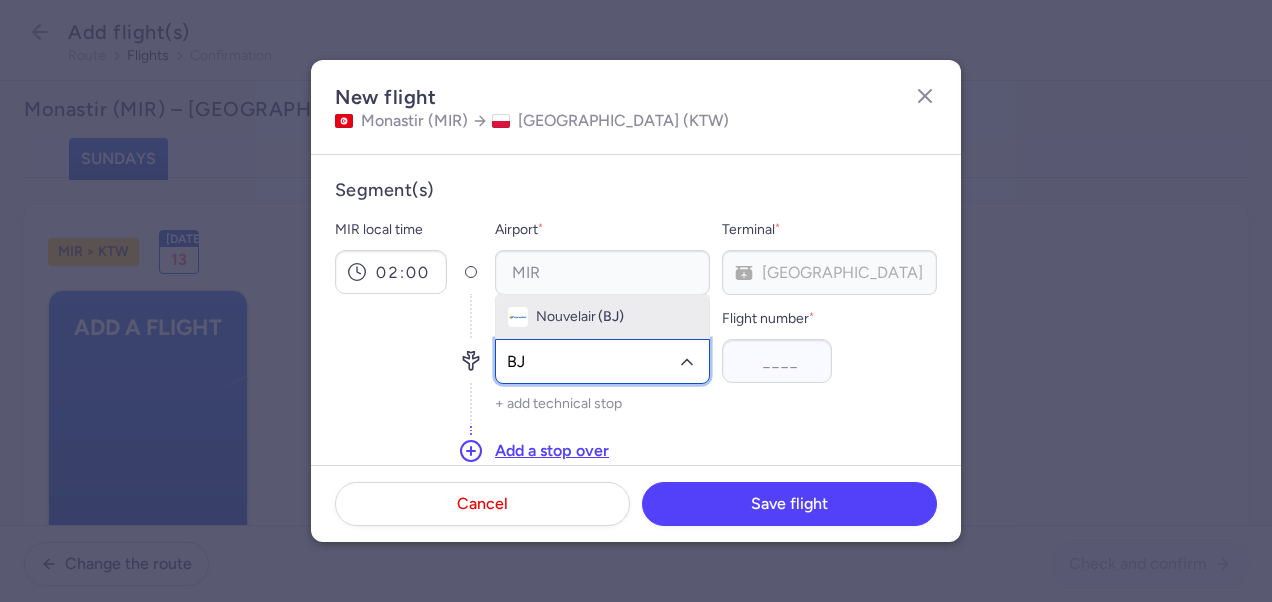 click on "Nouvelair" at bounding box center (566, 317) 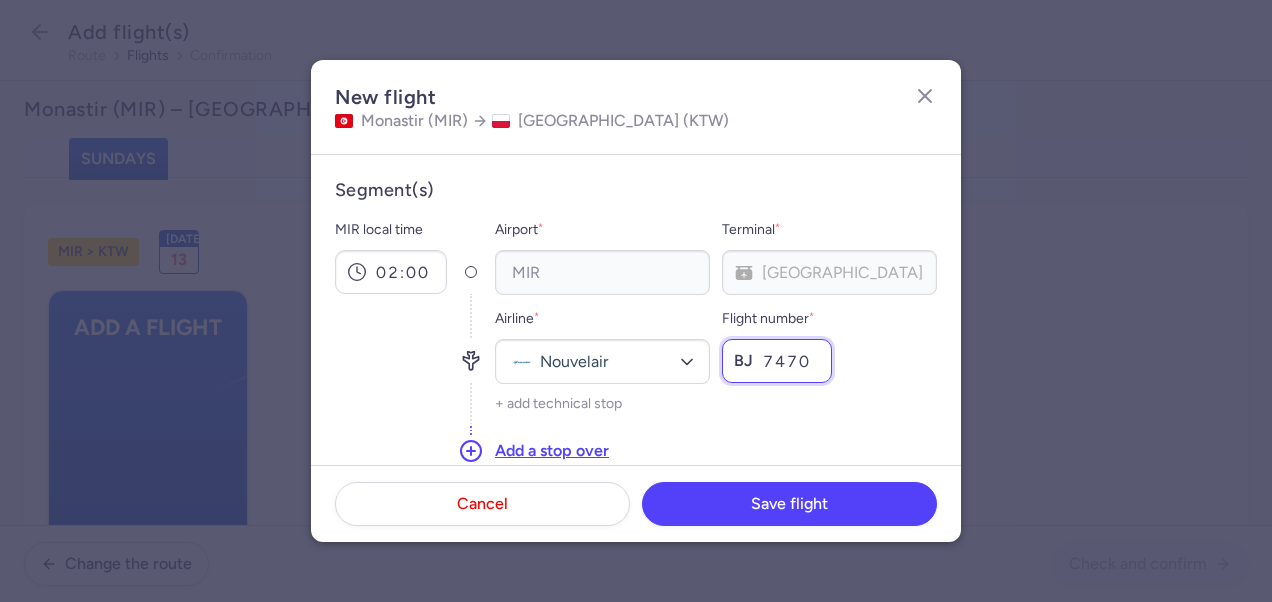 scroll, scrollTop: 200, scrollLeft: 0, axis: vertical 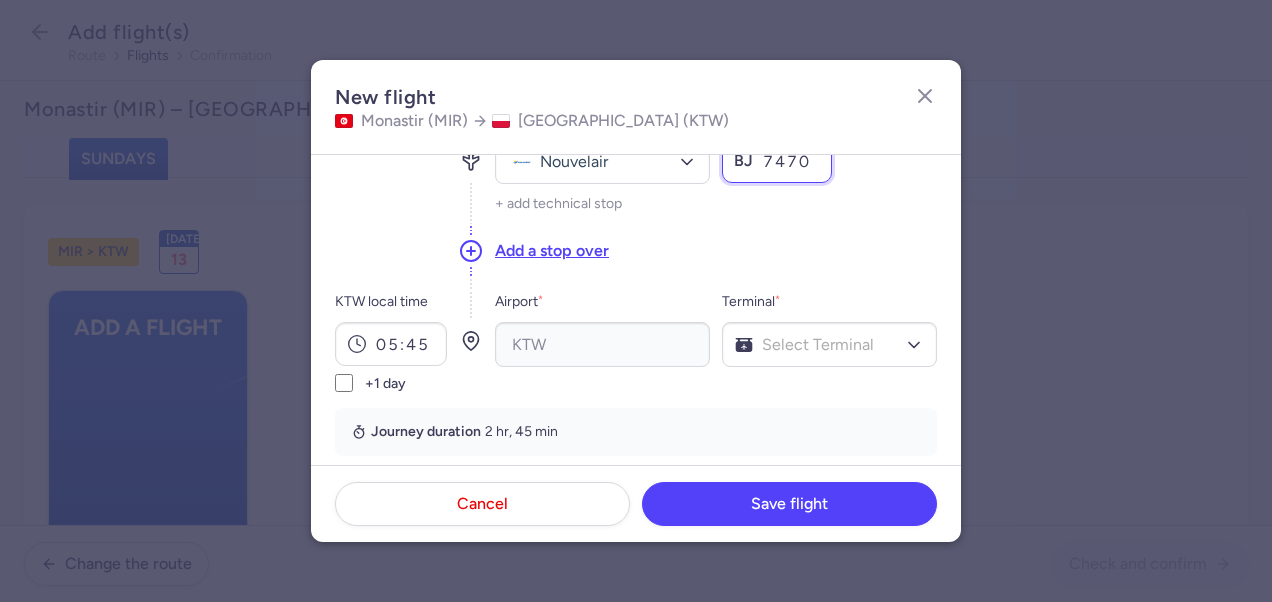 type on "7470" 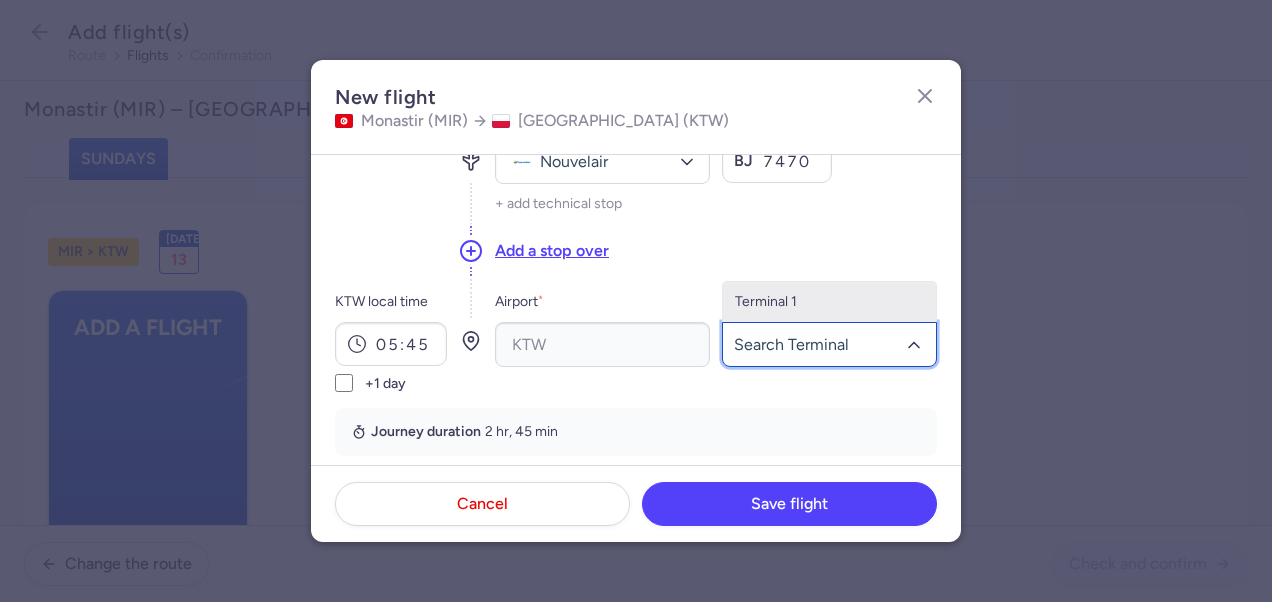 click on "Terminal 1" at bounding box center [829, 302] 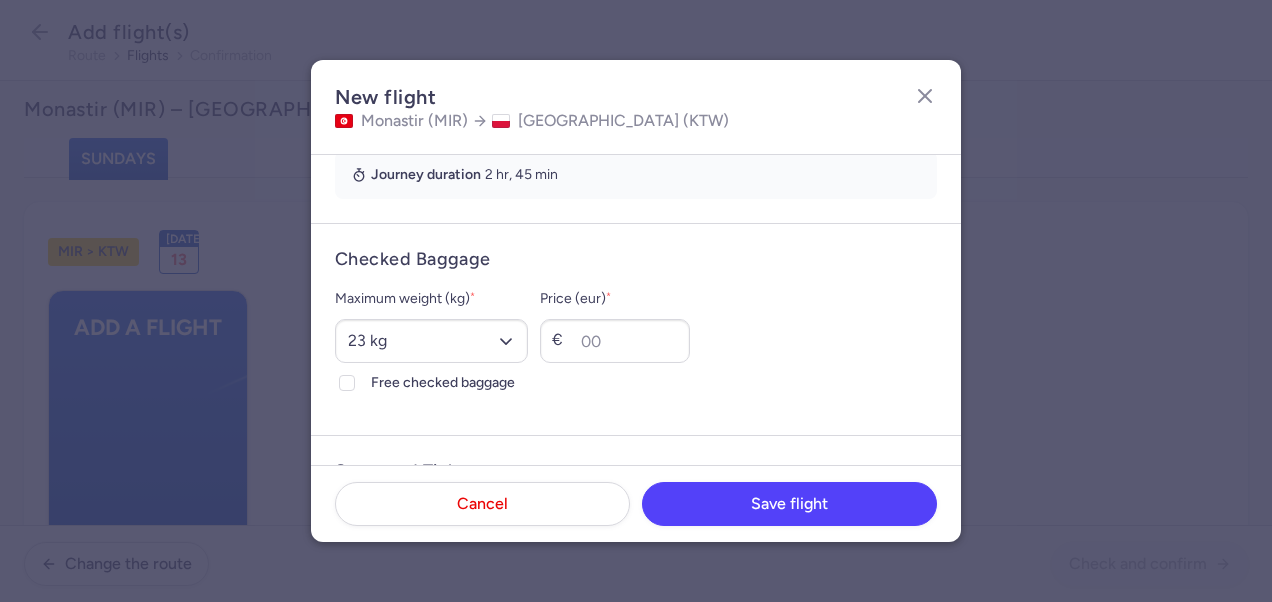 scroll, scrollTop: 500, scrollLeft: 0, axis: vertical 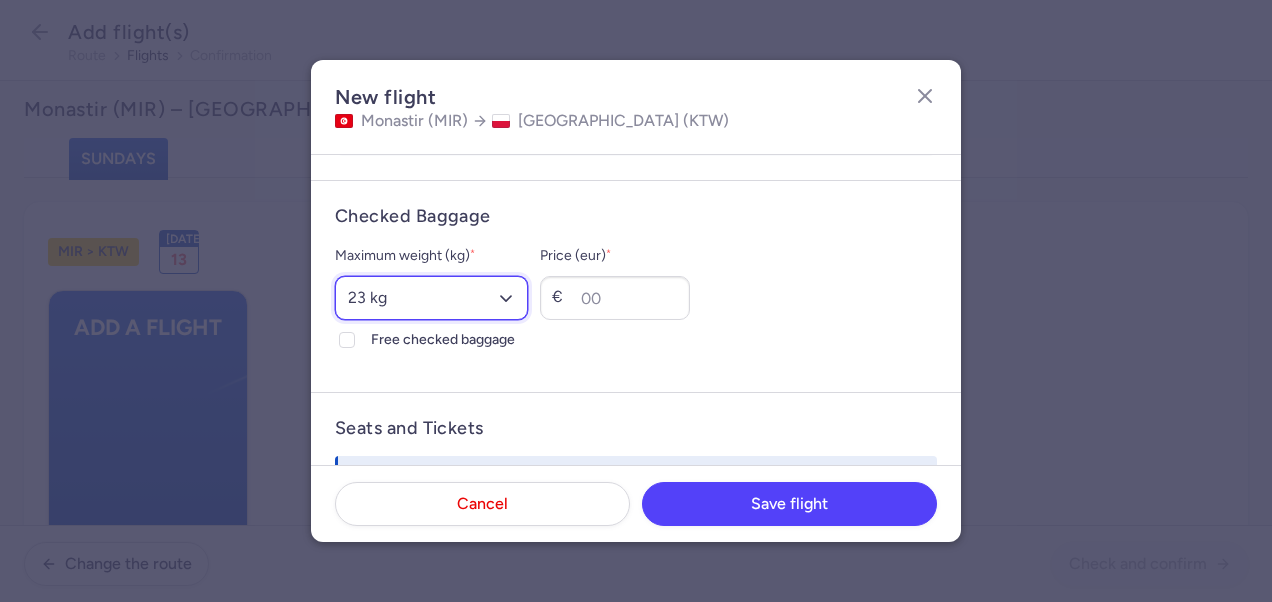 click on "Select an option 15 kg 16 kg 17 kg 18 kg 19 kg 20 kg 21 kg 22 kg 23 kg 24 kg 25 kg 26 kg 27 kg 28 kg 29 kg 30 kg 31 kg 32 kg 33 kg 34 kg 35 kg" at bounding box center [431, 298] 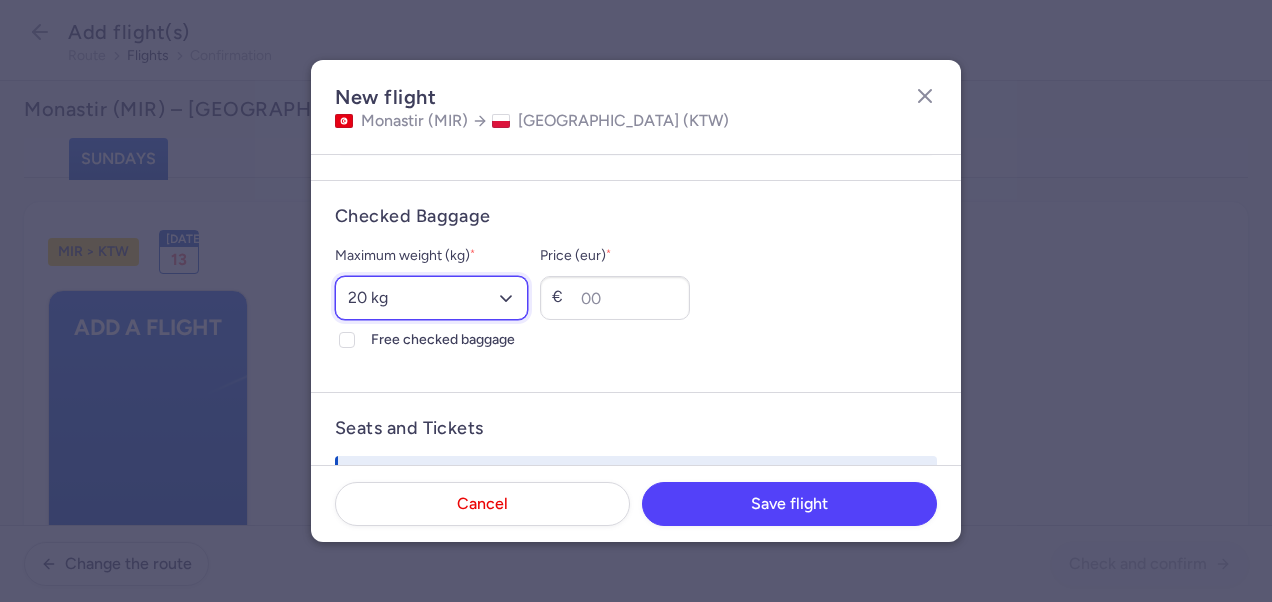 click on "Select an option 15 kg 16 kg 17 kg 18 kg 19 kg 20 kg 21 kg 22 kg 23 kg 24 kg 25 kg 26 kg 27 kg 28 kg 29 kg 30 kg 31 kg 32 kg 33 kg 34 kg 35 kg" at bounding box center [431, 298] 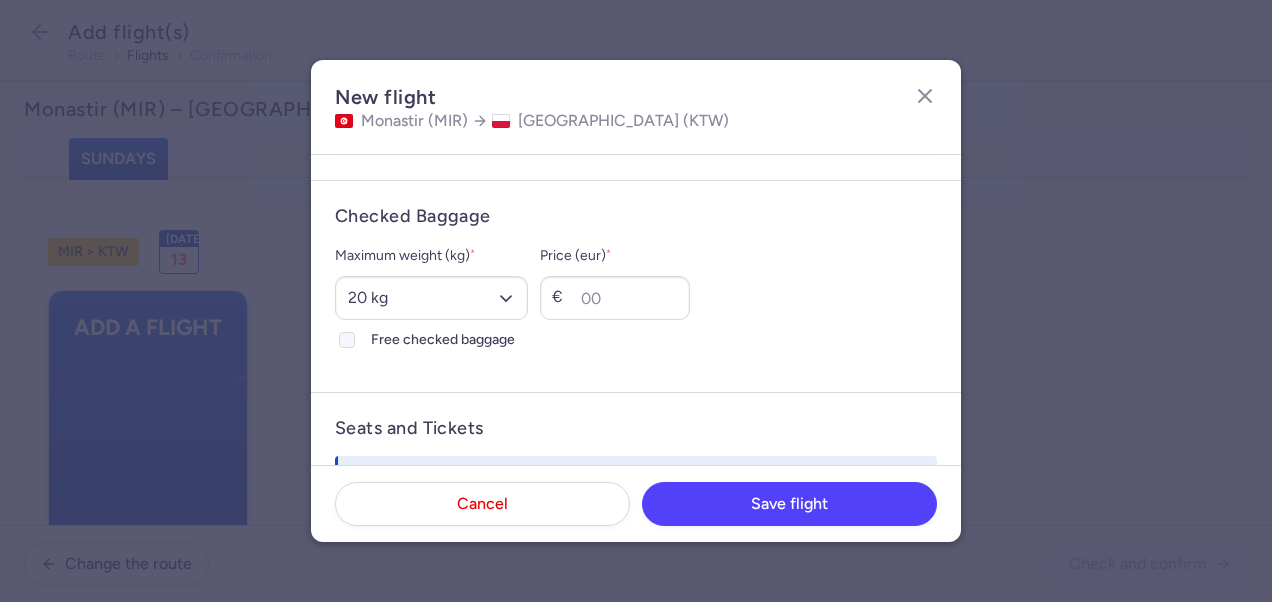 click on "Free checked baggage" 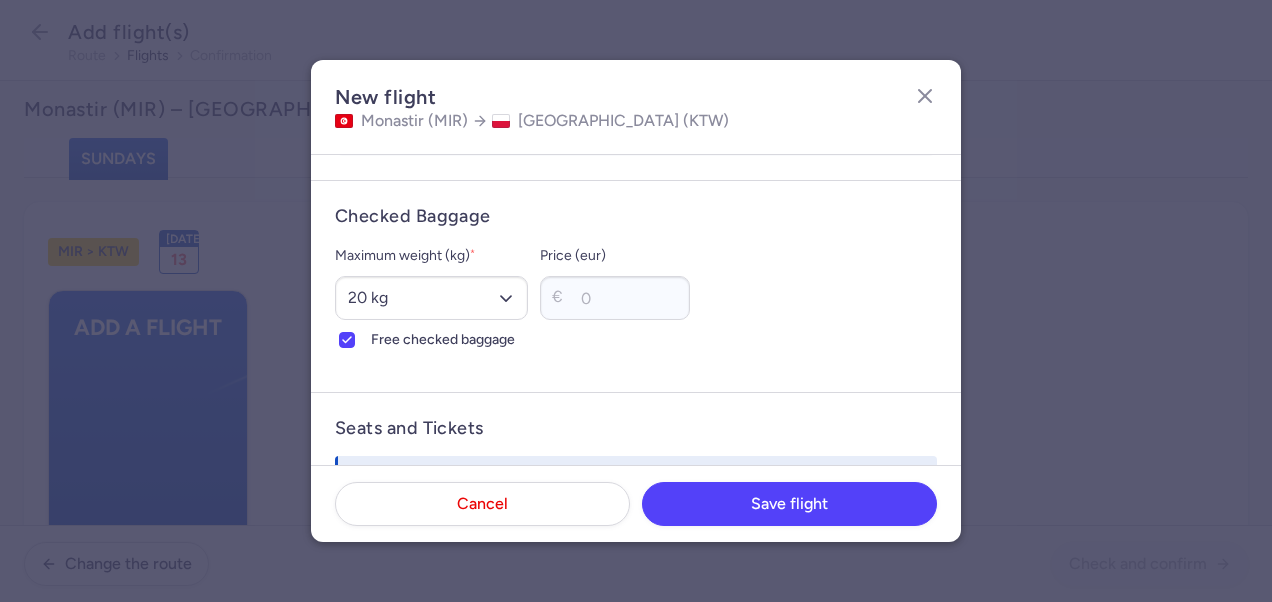 scroll, scrollTop: 700, scrollLeft: 0, axis: vertical 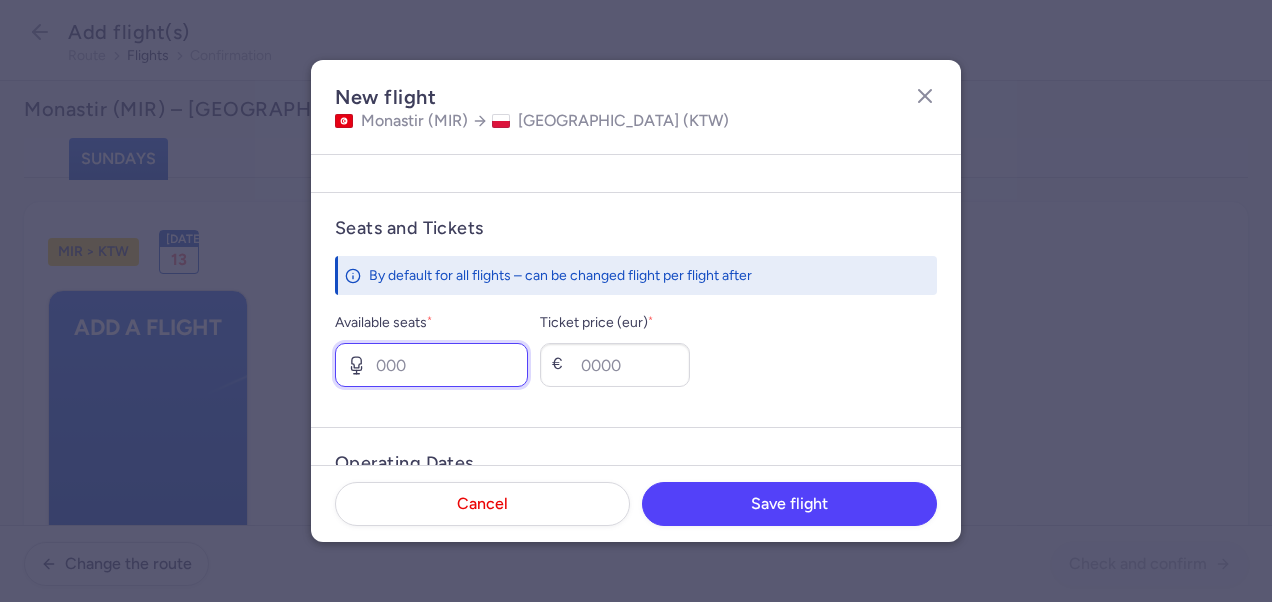 click on "Available seats  *" at bounding box center (431, 365) 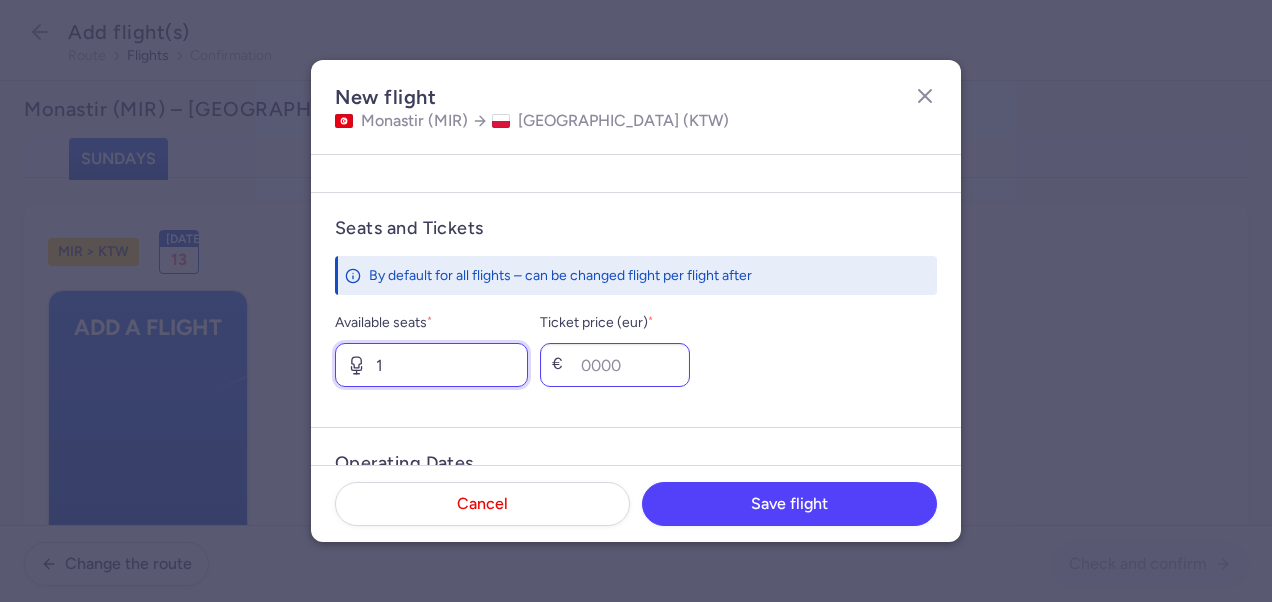 type on "1" 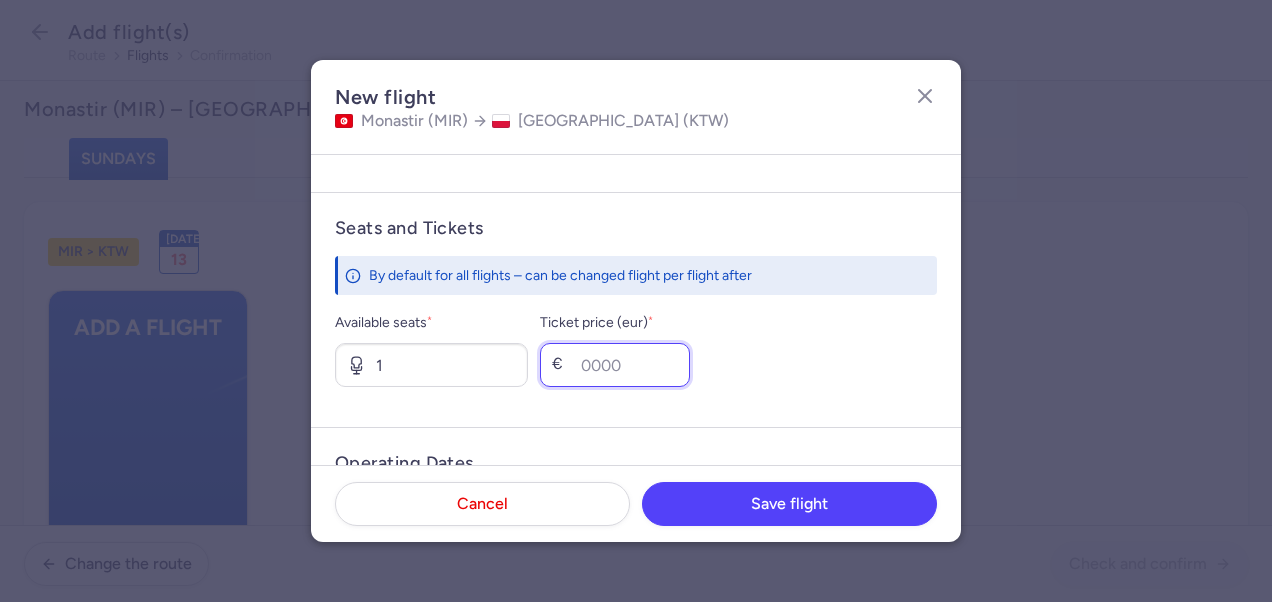 click on "Ticket price (eur)  *" at bounding box center [615, 365] 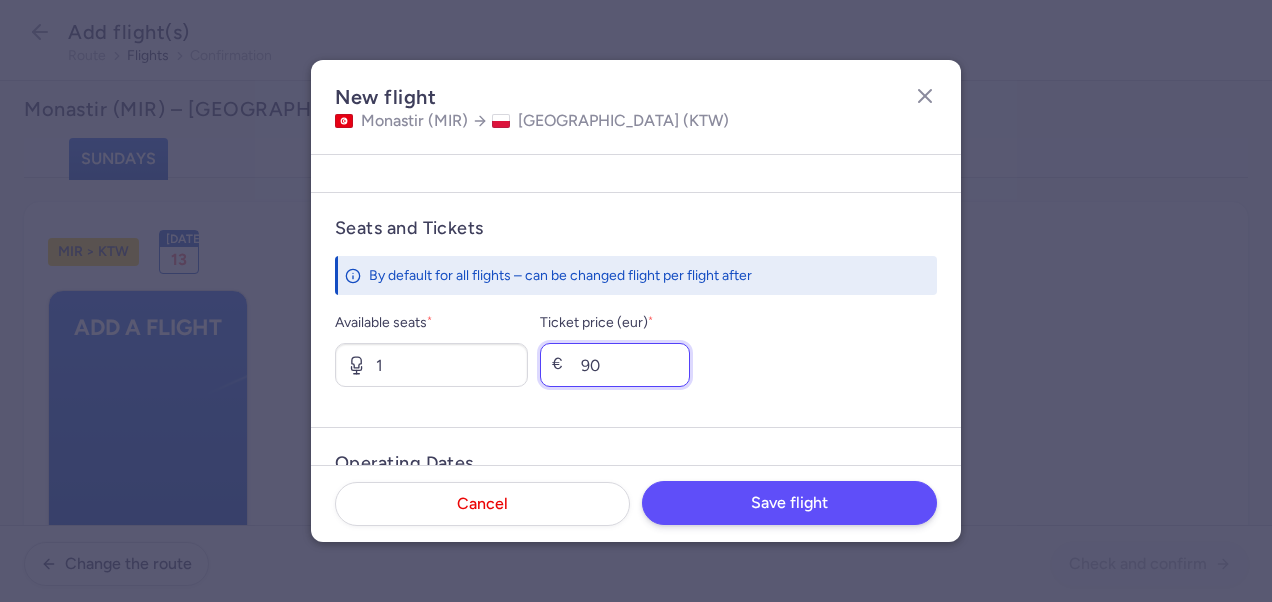 type on "90" 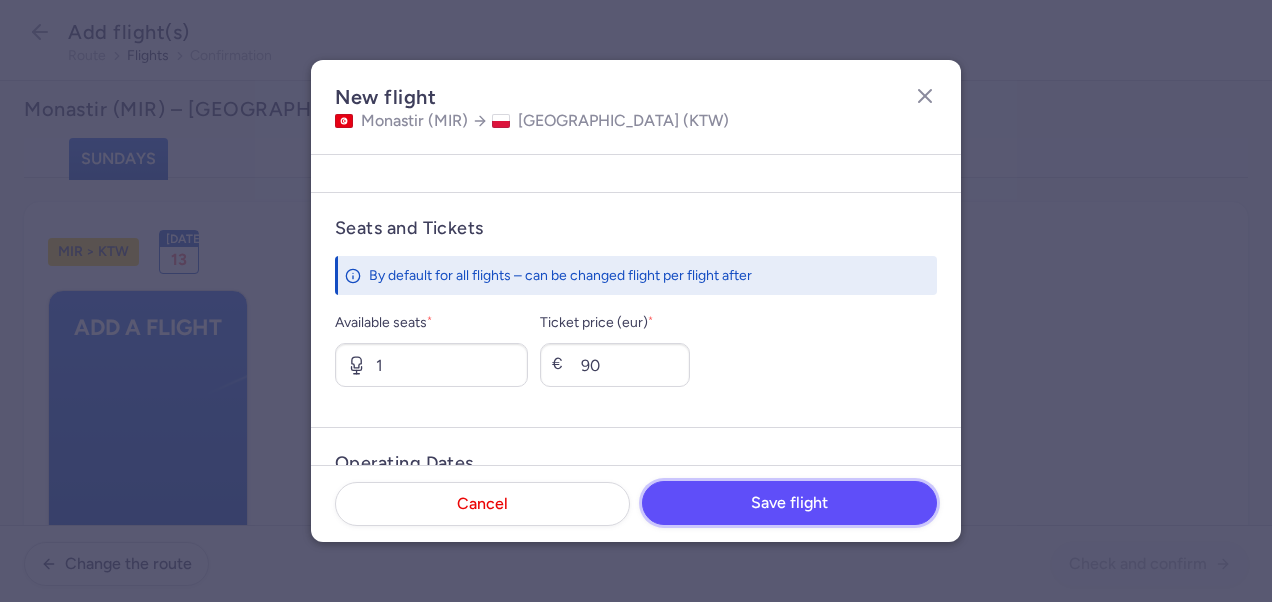 click on "Save flight" at bounding box center [789, 503] 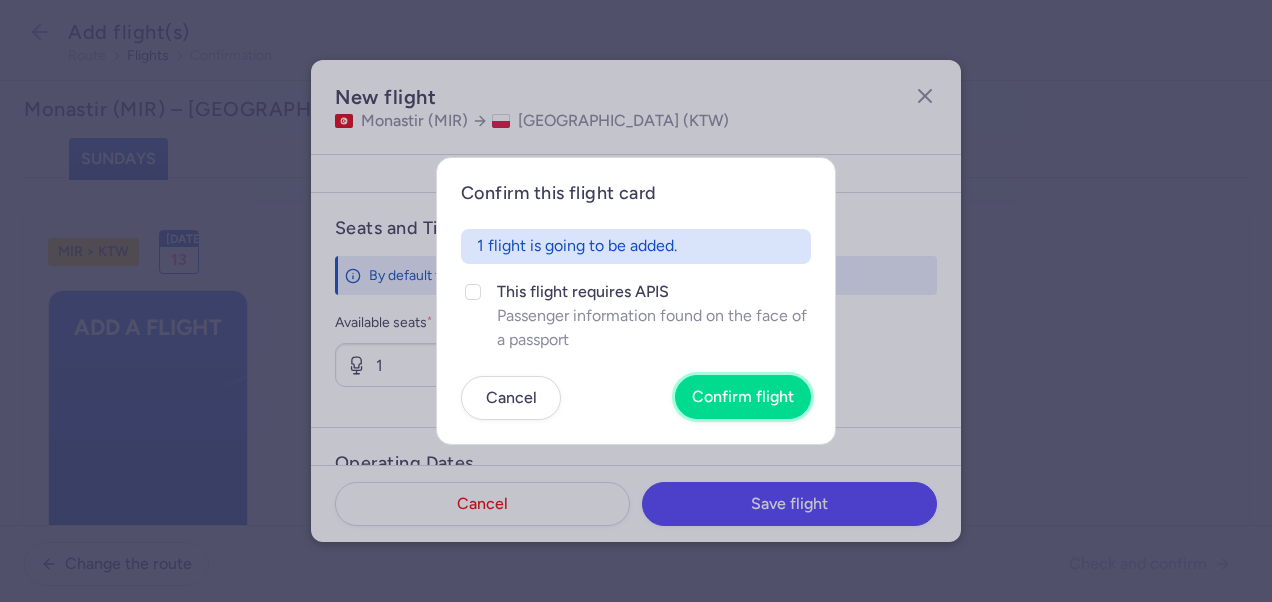 click on "Confirm flight" at bounding box center [743, 397] 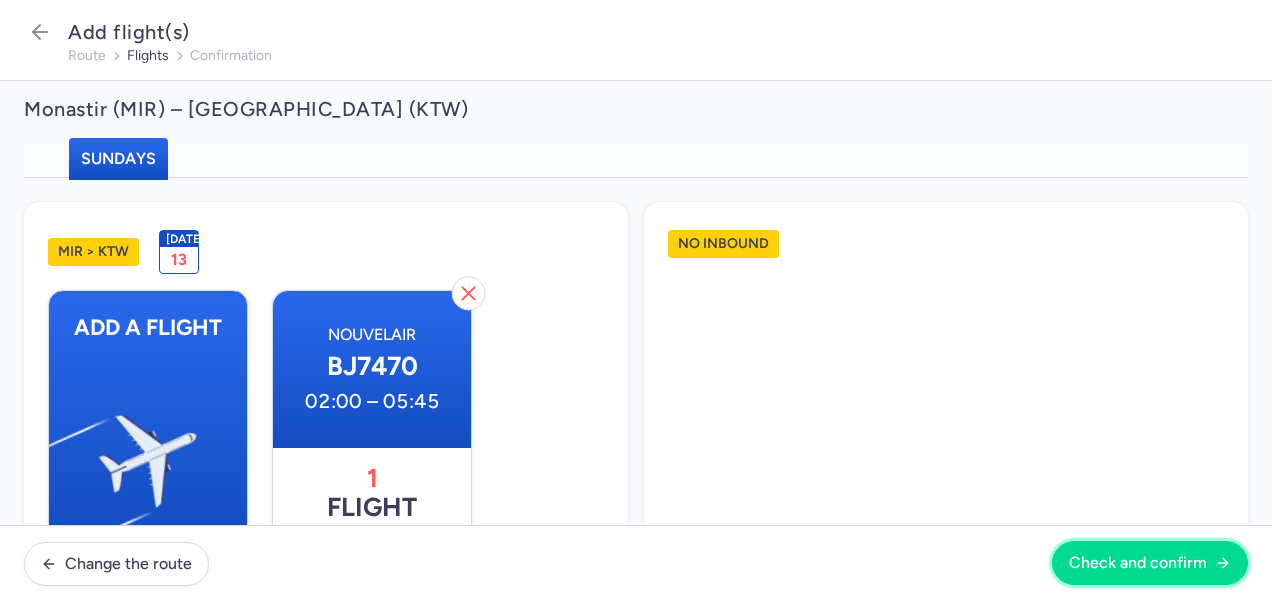 click on "Check and confirm" at bounding box center (1138, 563) 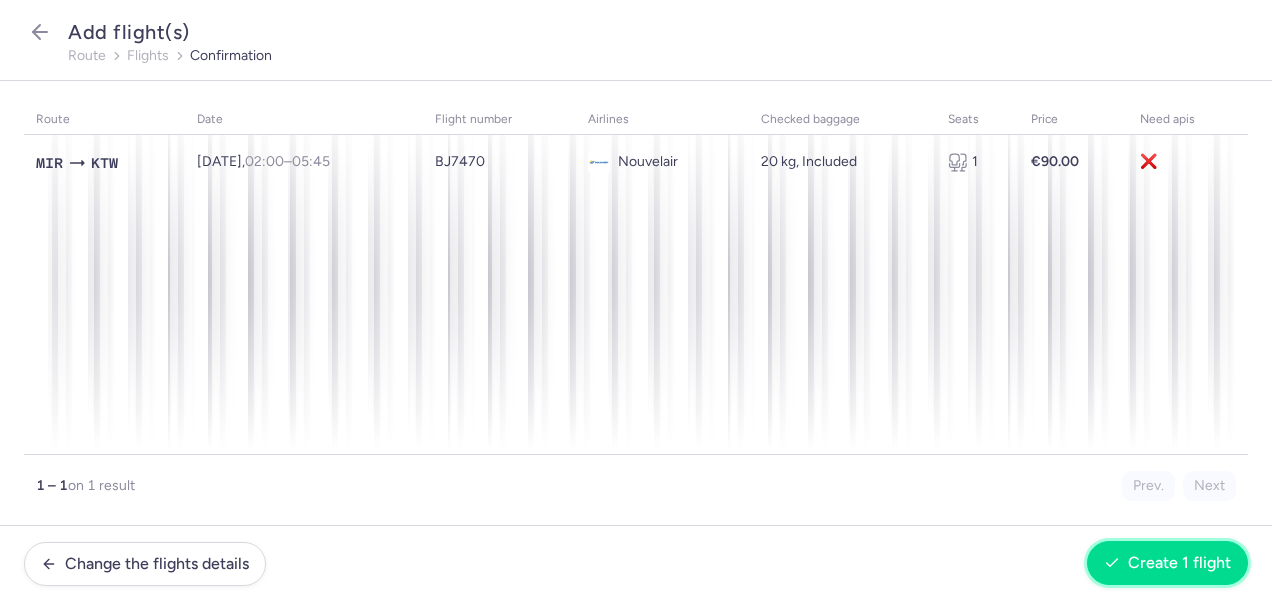 click on "Create 1 flight" at bounding box center (1179, 563) 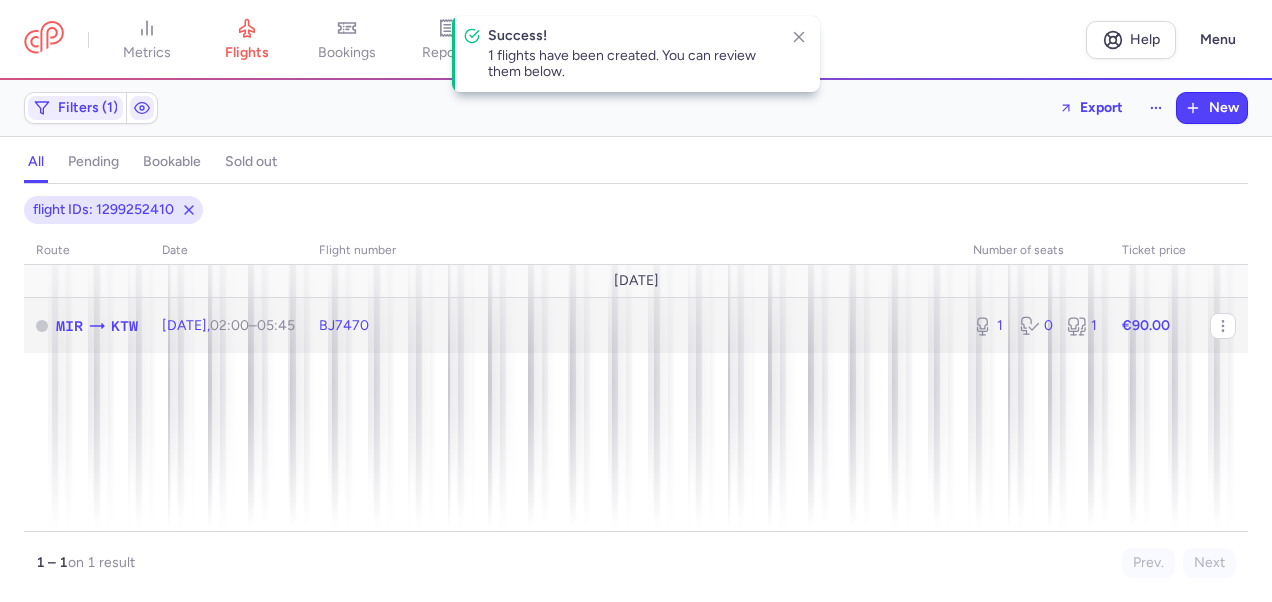 click on "€90.00" 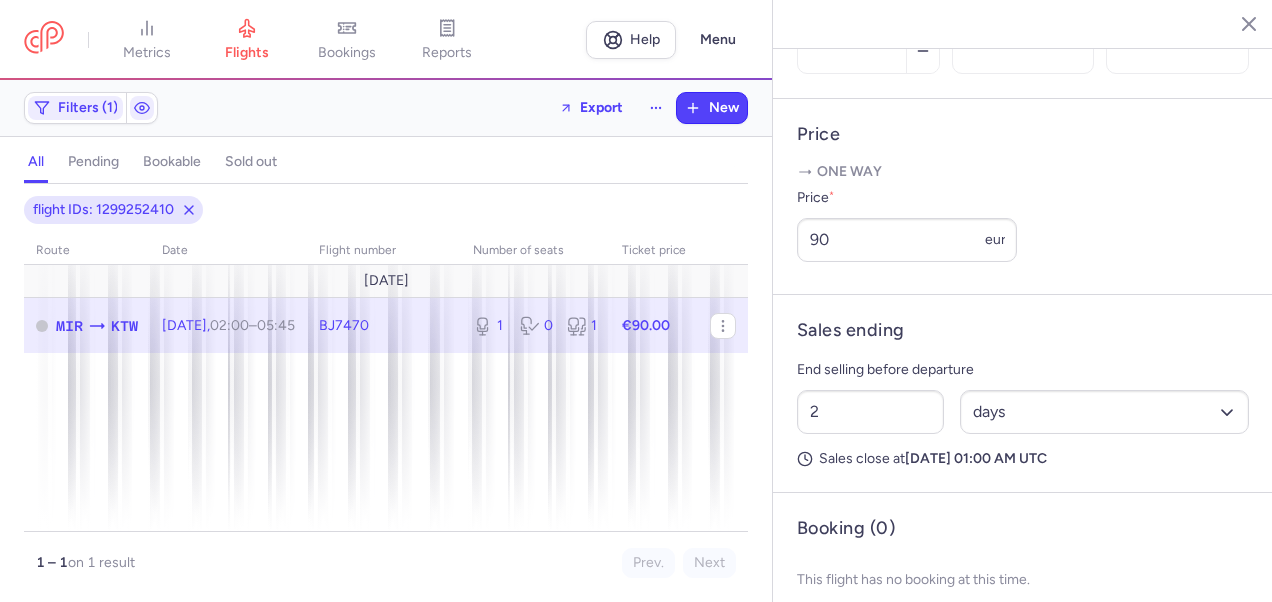 scroll, scrollTop: 700, scrollLeft: 0, axis: vertical 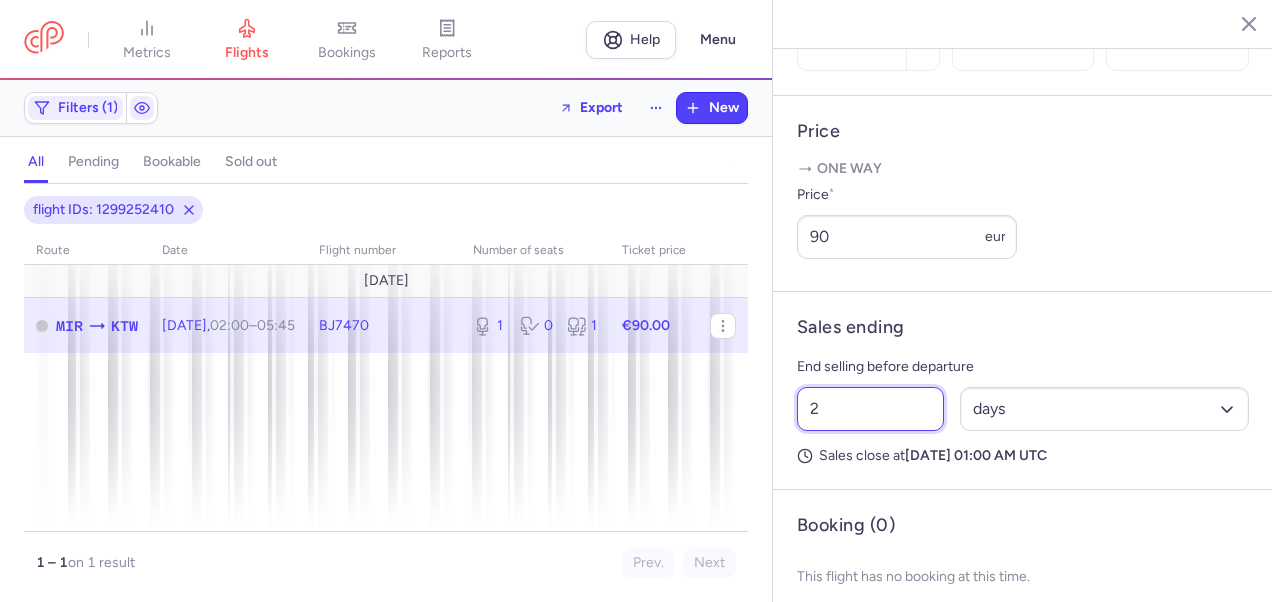 drag, startPoint x: 833, startPoint y: 463, endPoint x: 800, endPoint y: 460, distance: 33.13608 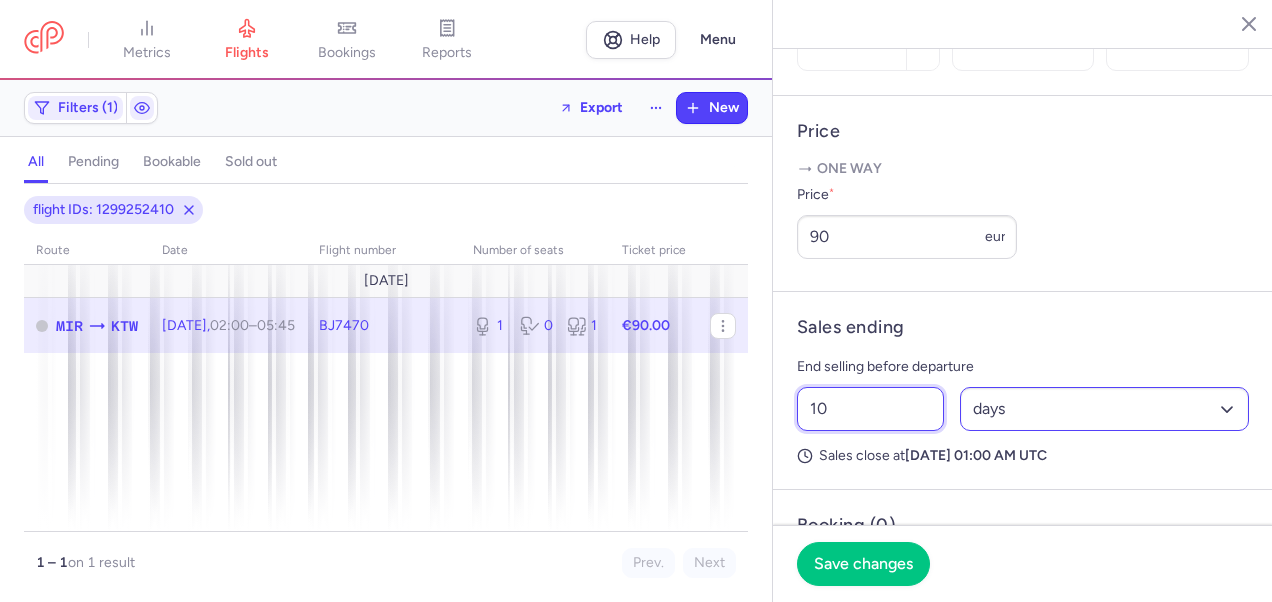 type on "10" 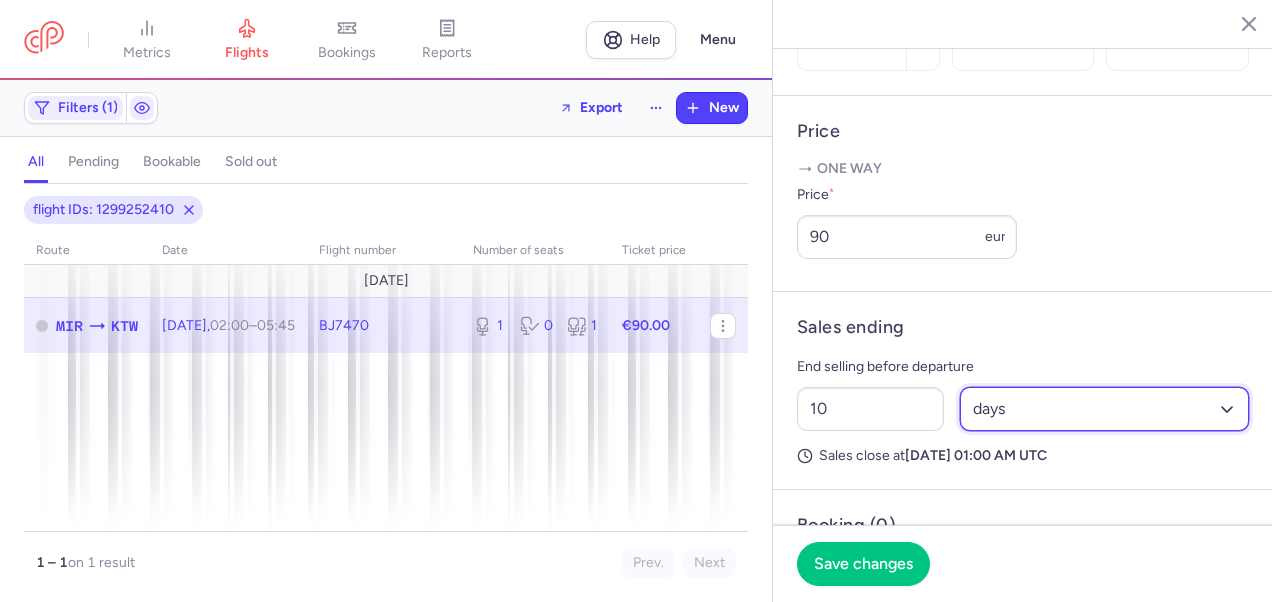 click on "Select an option hours days" at bounding box center [1105, 409] 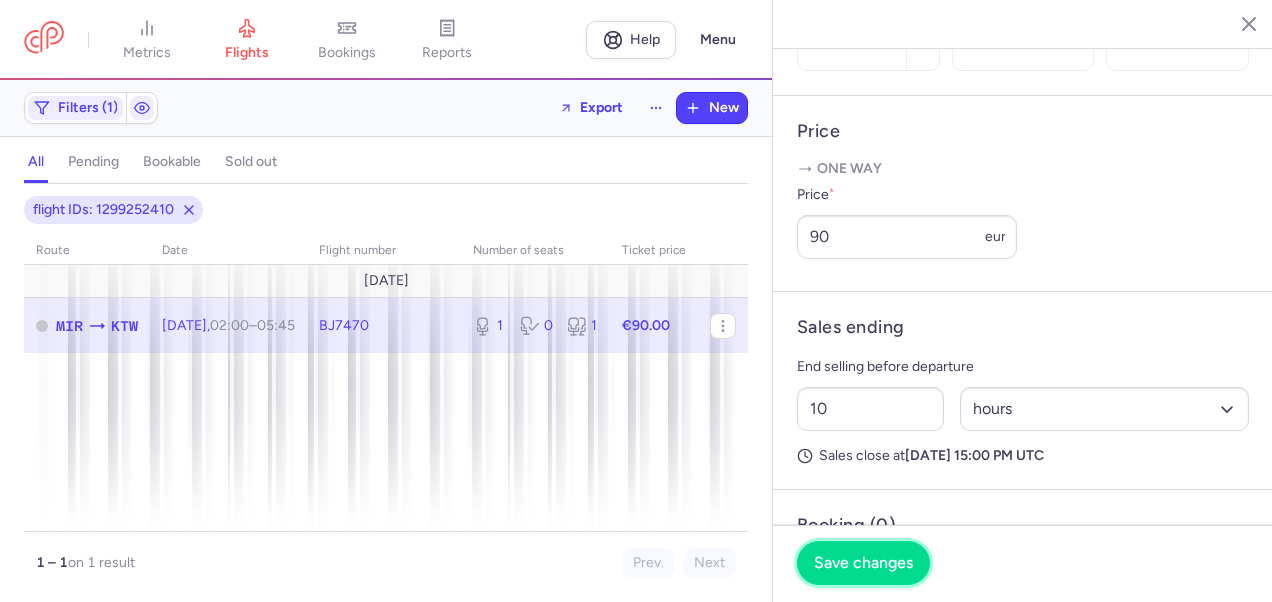 click on "Save changes" at bounding box center [863, 563] 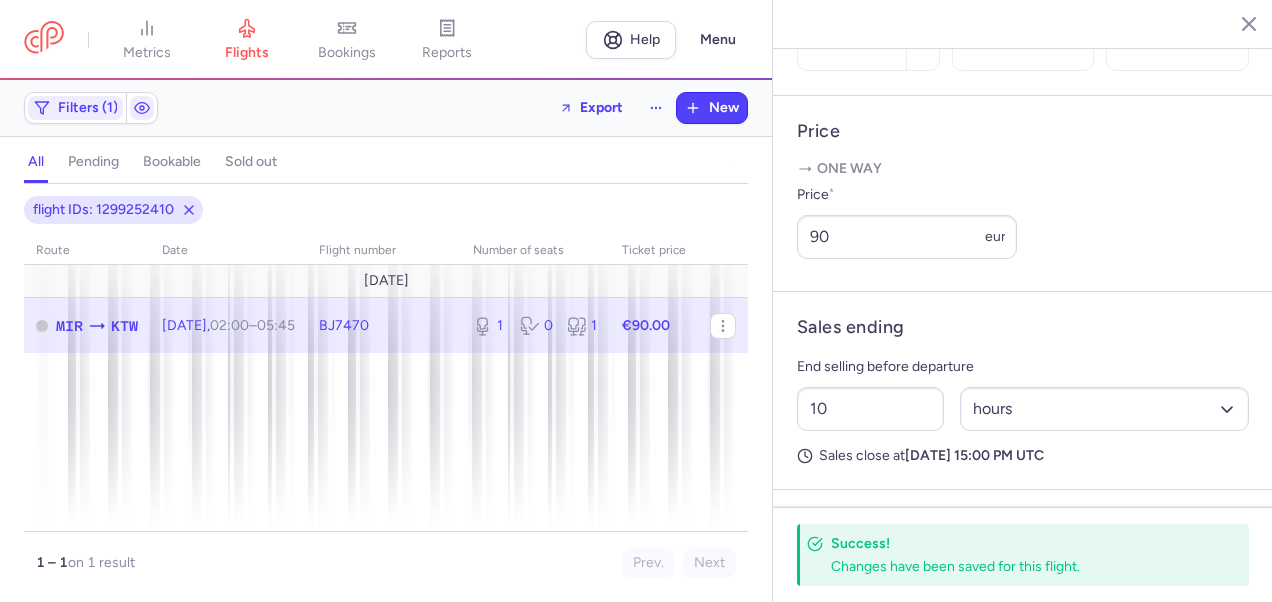click 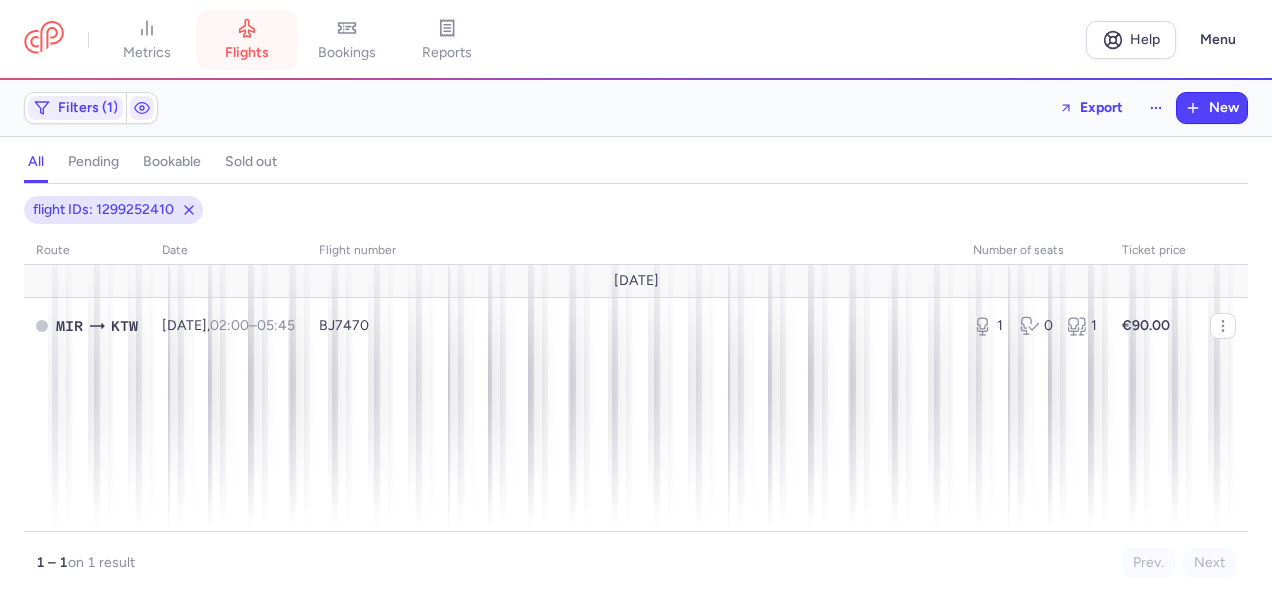 drag, startPoint x: 235, startPoint y: 46, endPoint x: 244, endPoint y: 59, distance: 15.811388 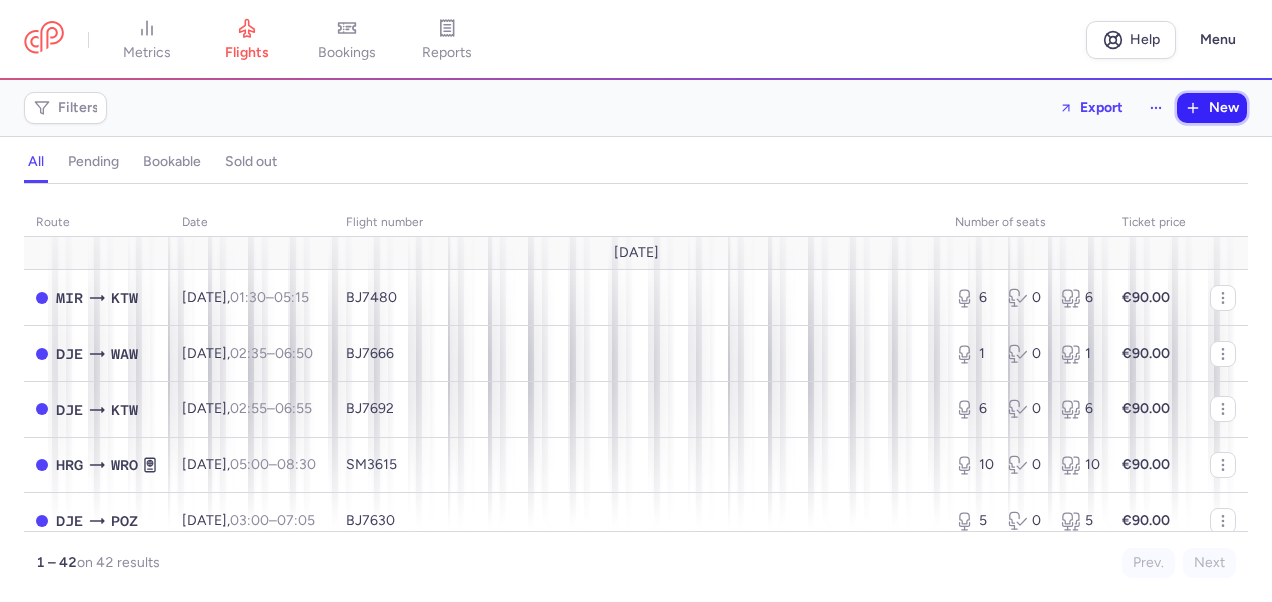 click on "New" at bounding box center (1224, 108) 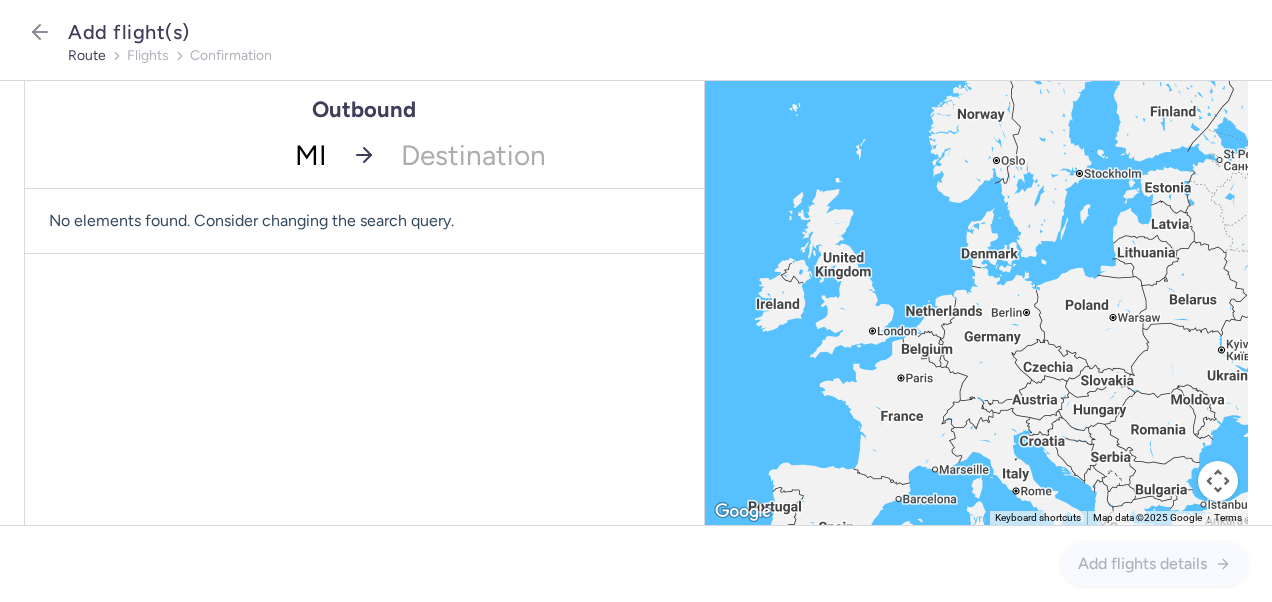 type on "MIR" 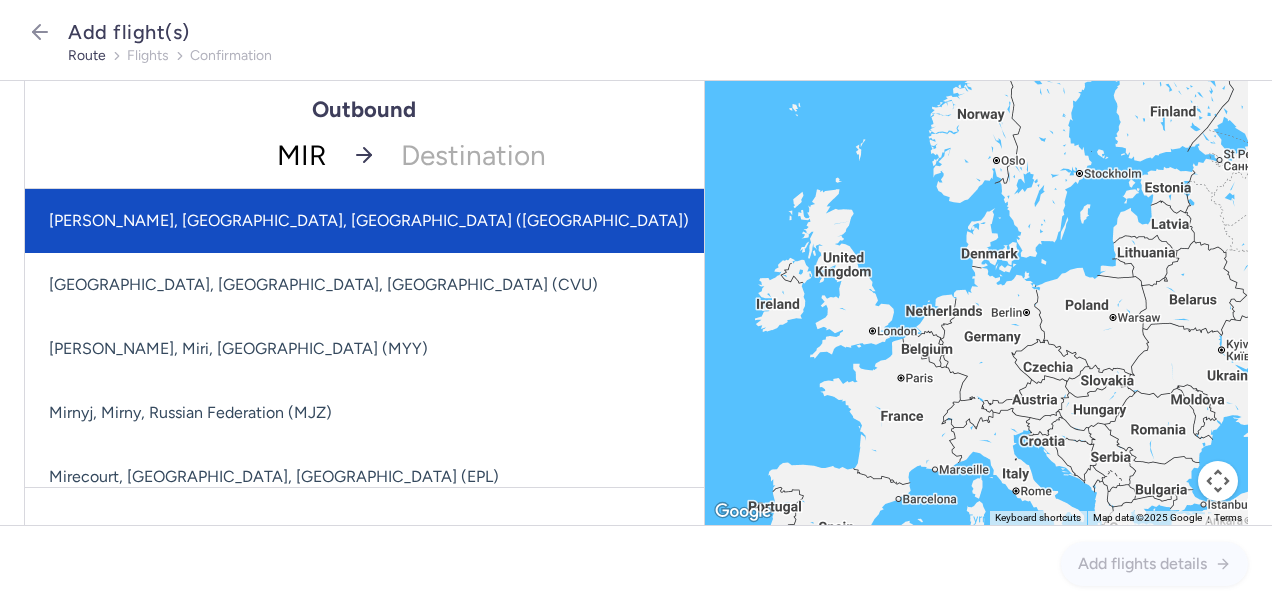 click on "Habib Bourguiba, Monastir, Tunisia (MIR)" 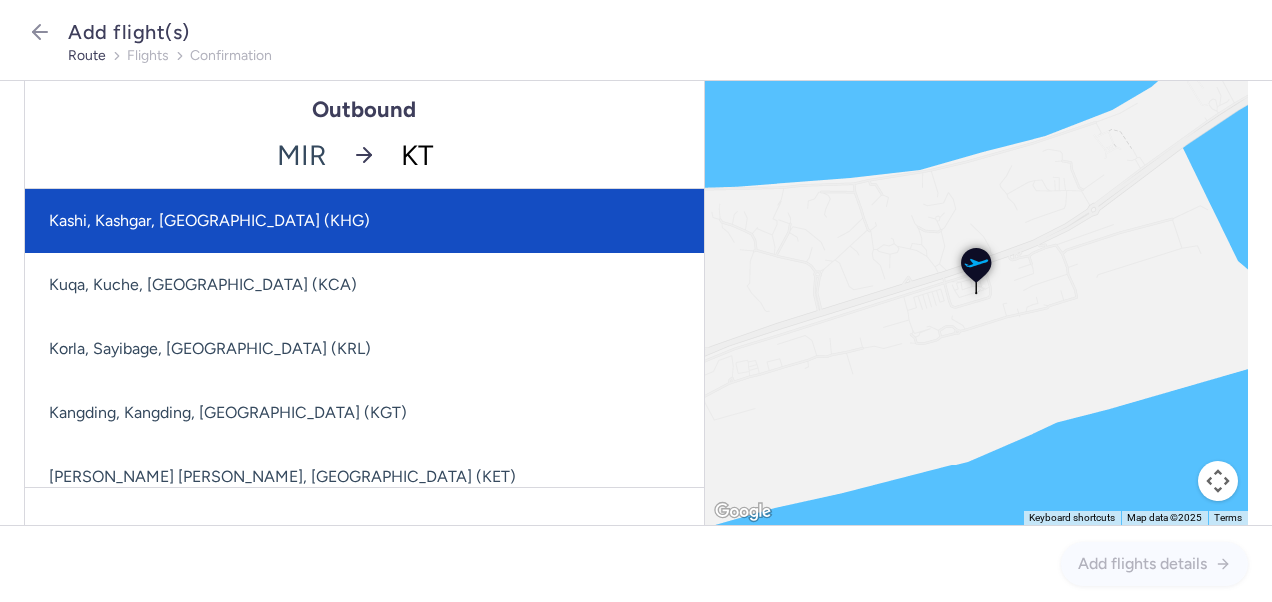 type on "KTW" 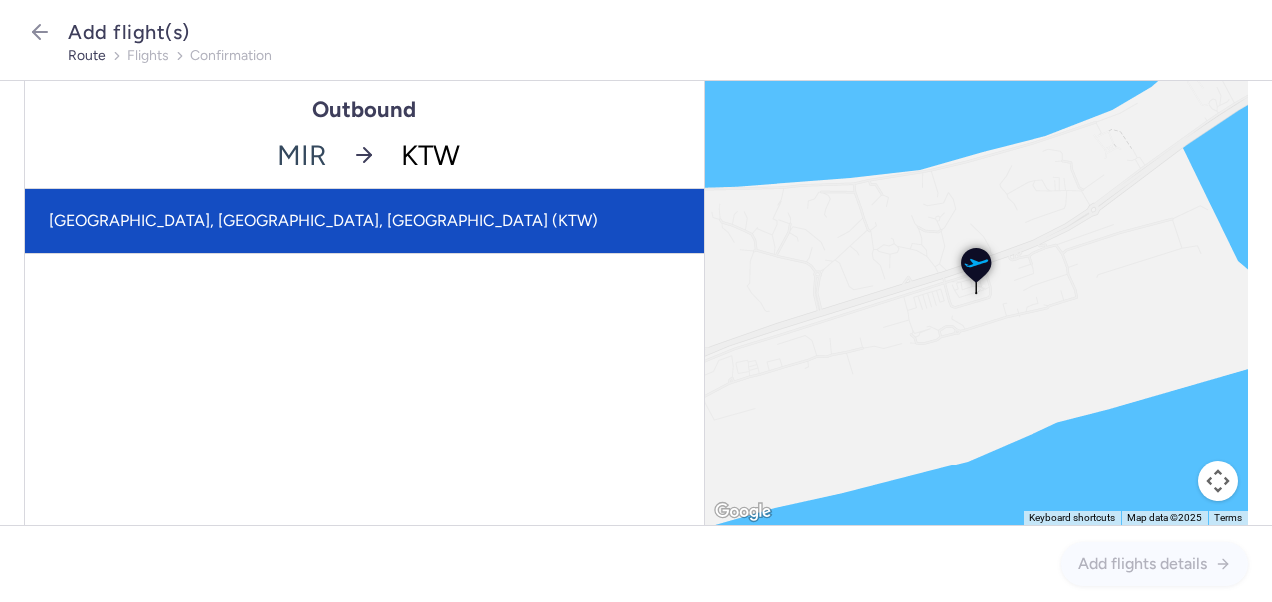 click on "Pyrzowice, Katowice, Poland (KTW)" 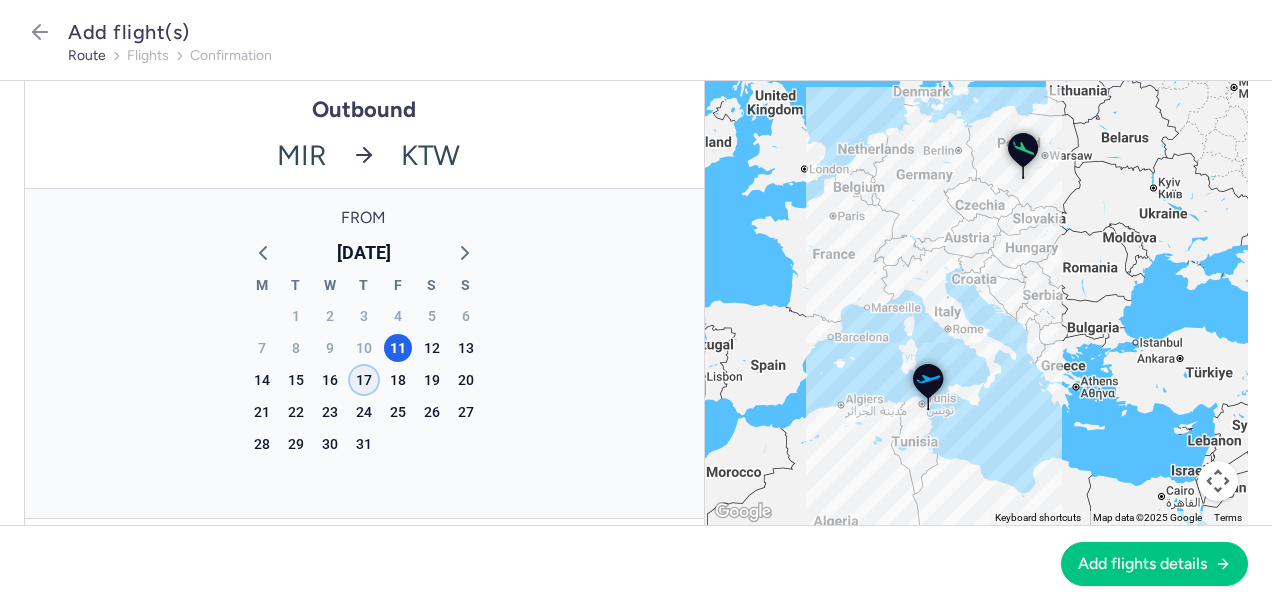 click on "17" 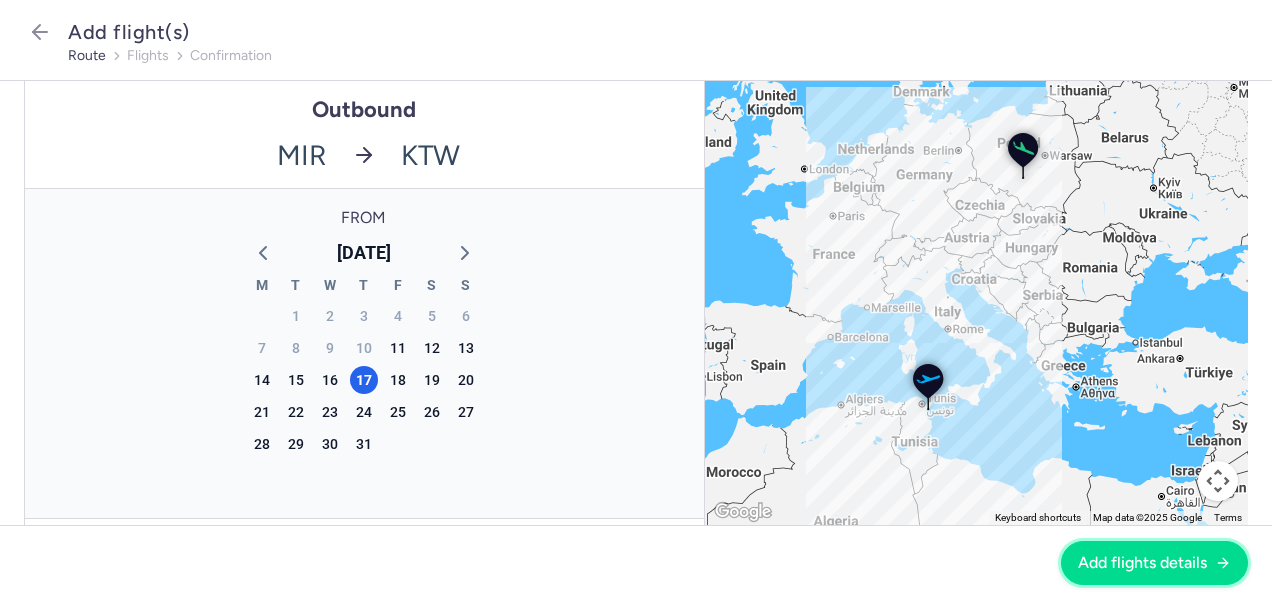 click on "Add flights details" at bounding box center [1142, 563] 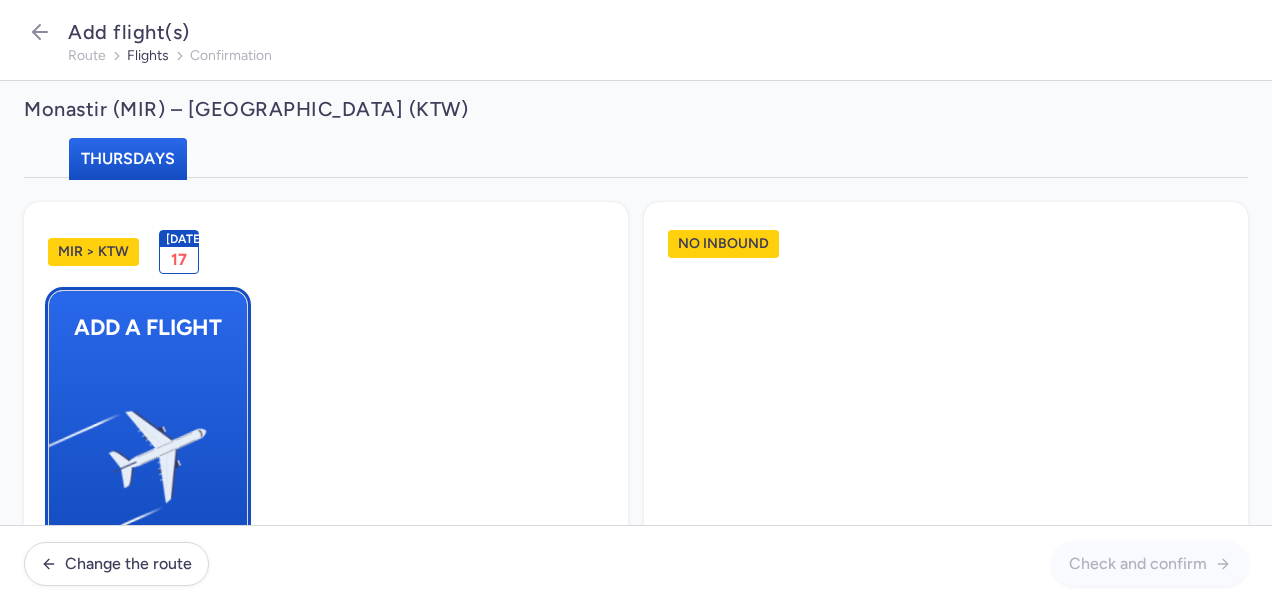 click at bounding box center (59, 448) 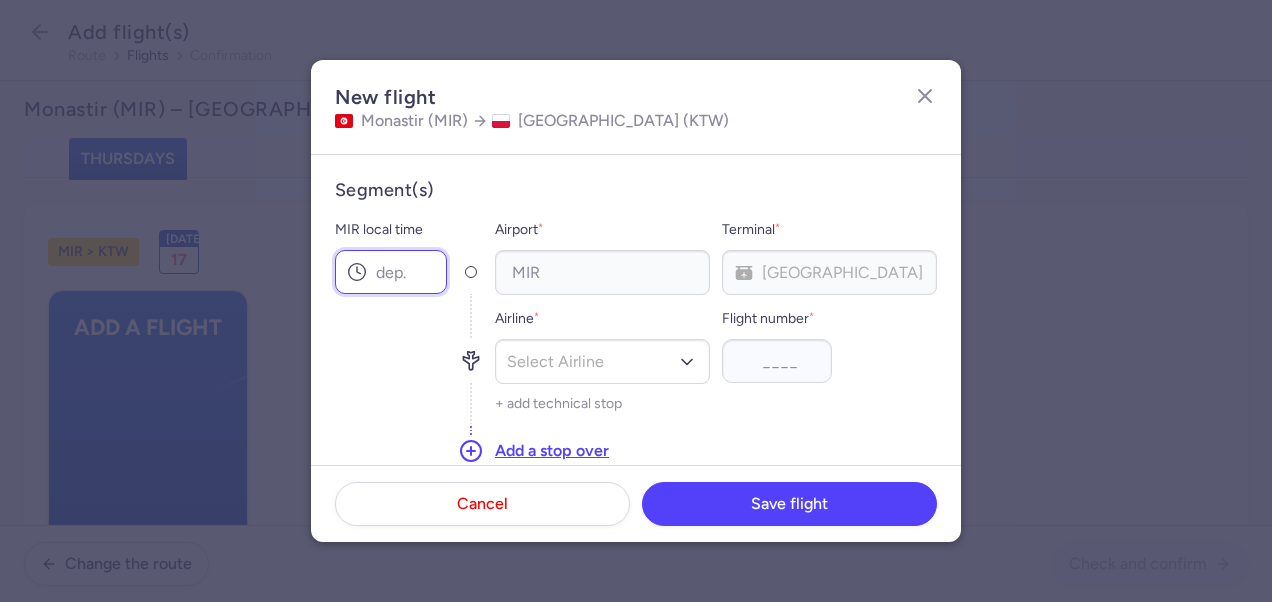 click on "MIR local time" at bounding box center (391, 272) 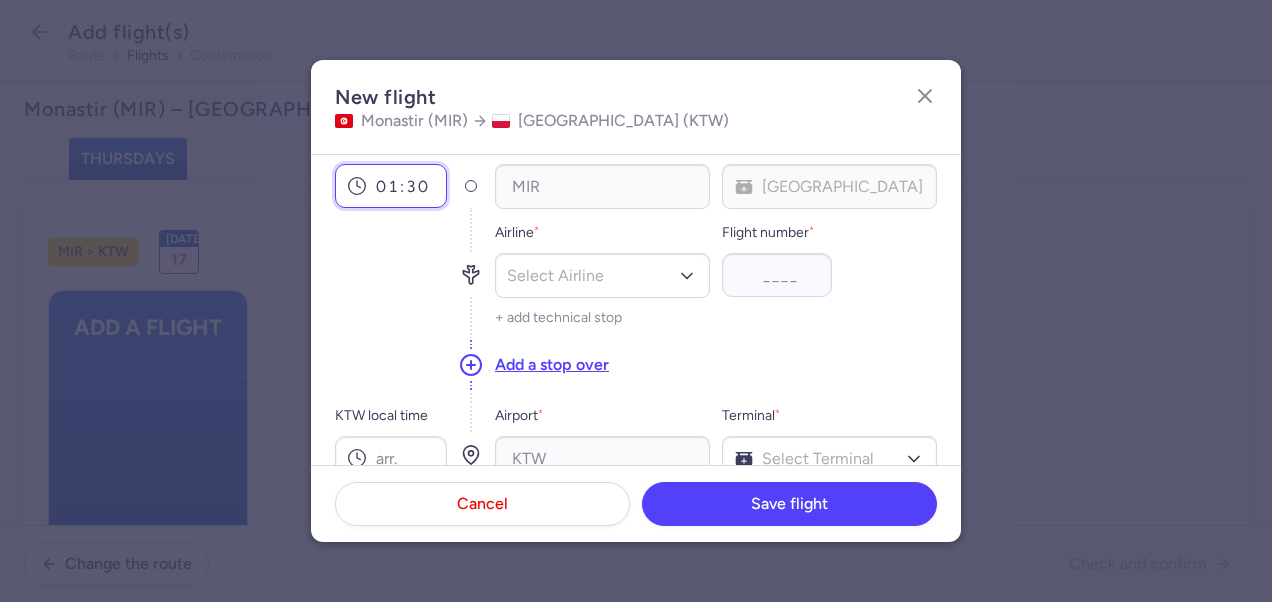scroll, scrollTop: 200, scrollLeft: 0, axis: vertical 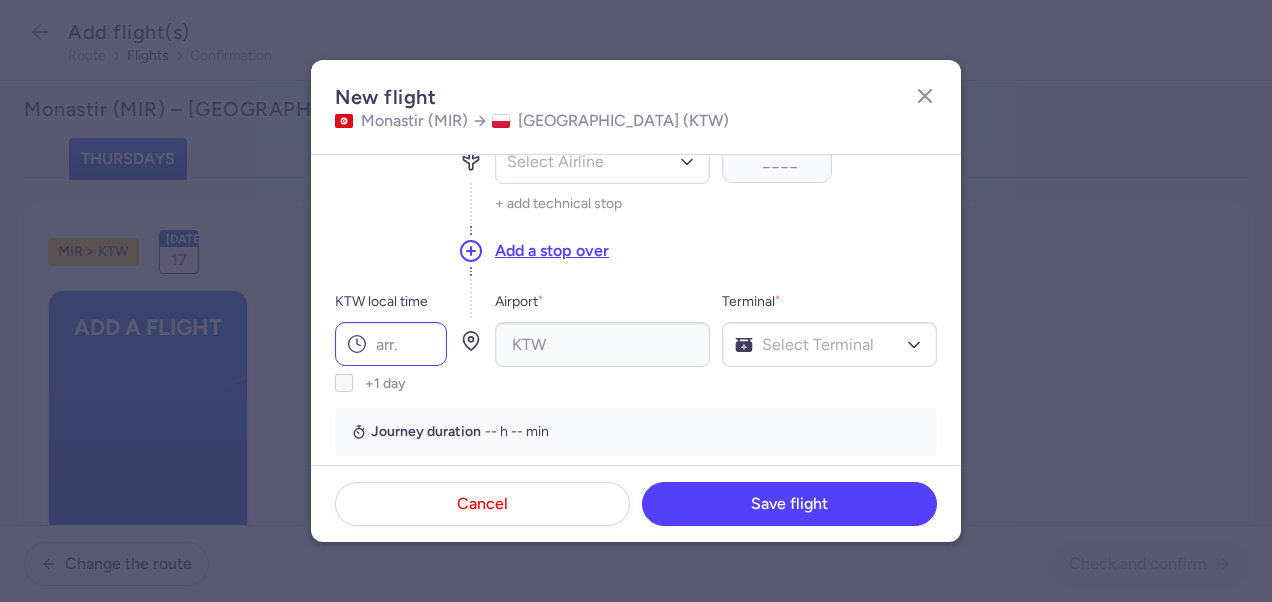 type on "01:30" 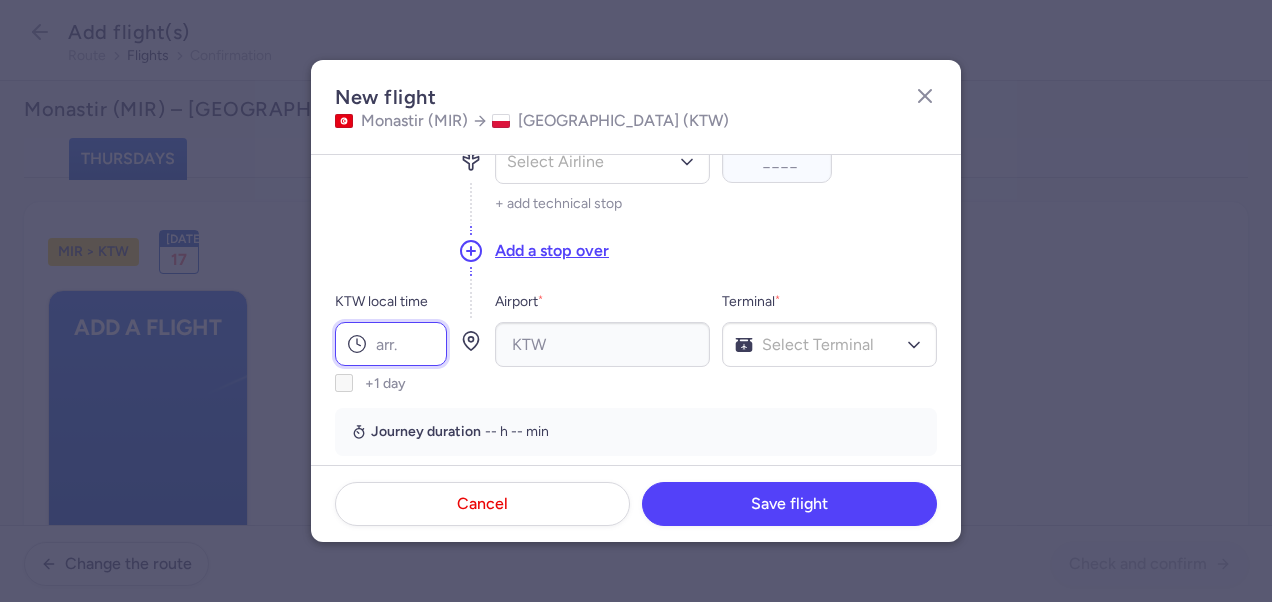 click on "KTW local time" at bounding box center (391, 344) 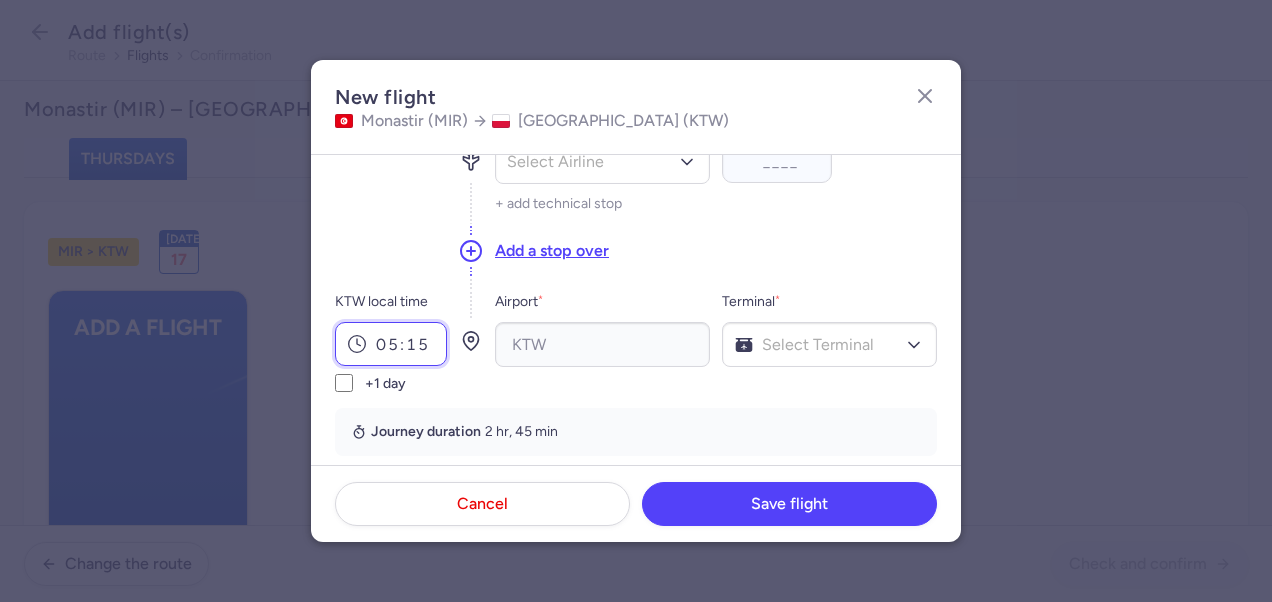 scroll, scrollTop: 100, scrollLeft: 0, axis: vertical 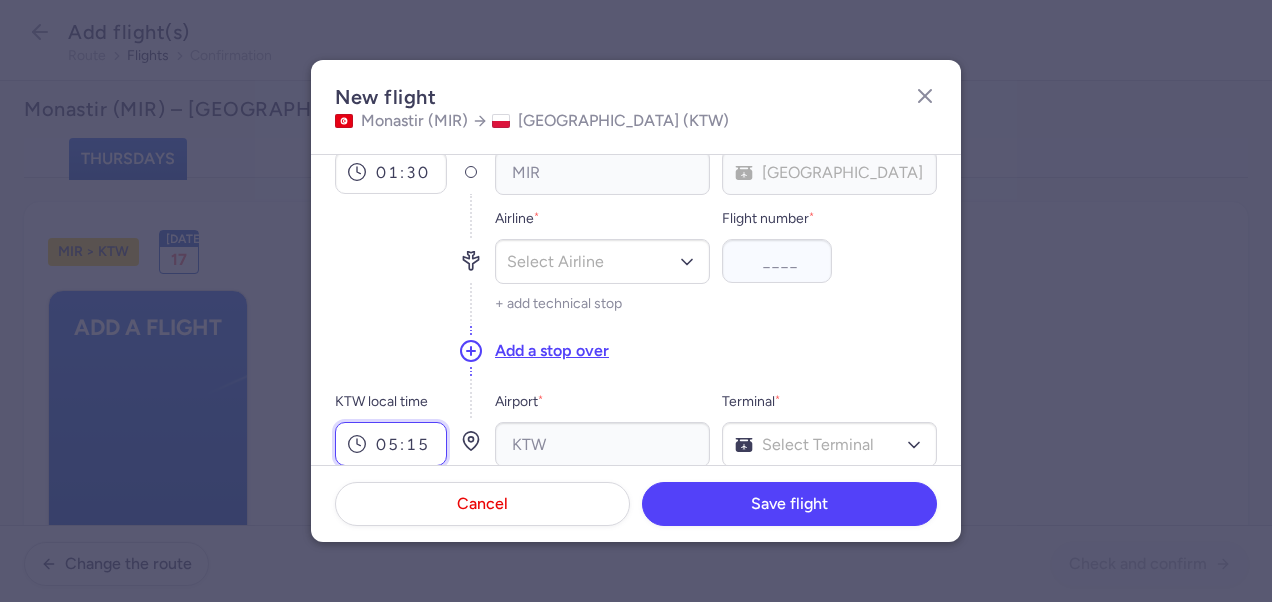 type on "05:15" 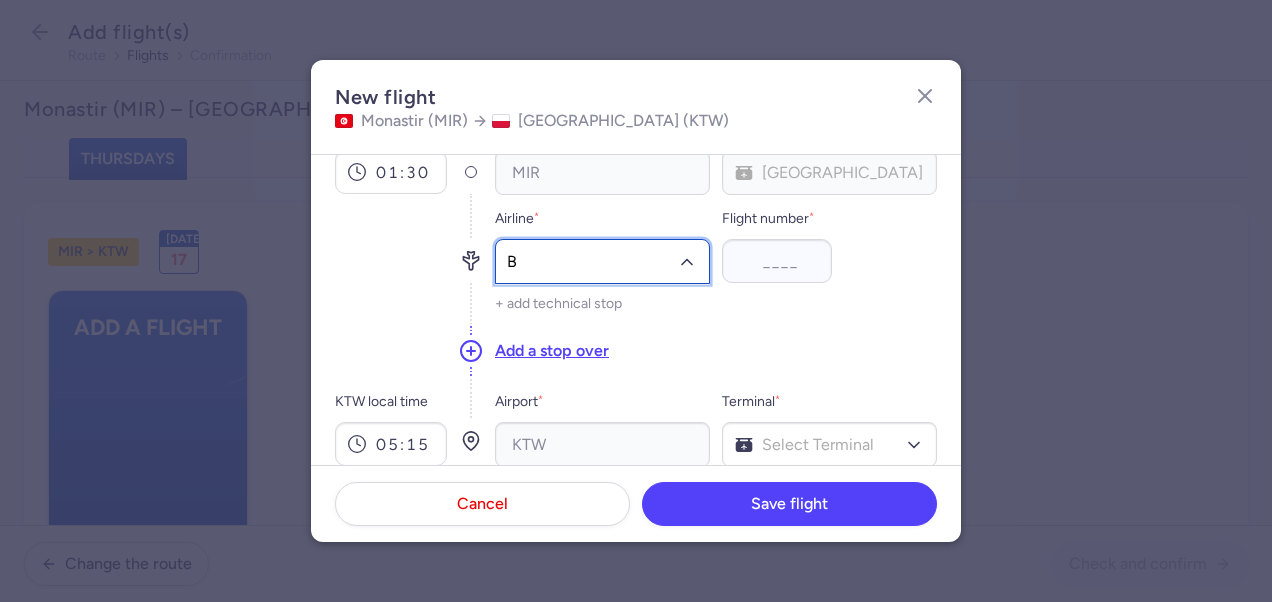 type on "BJ" 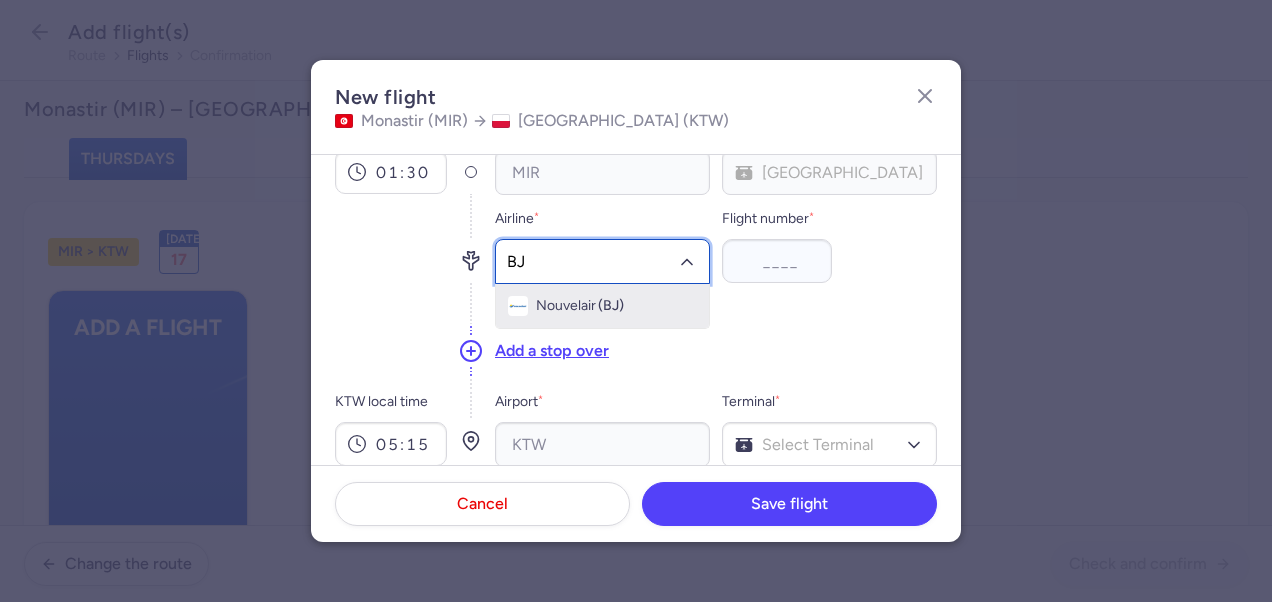 click on "(BJ)" at bounding box center [611, 306] 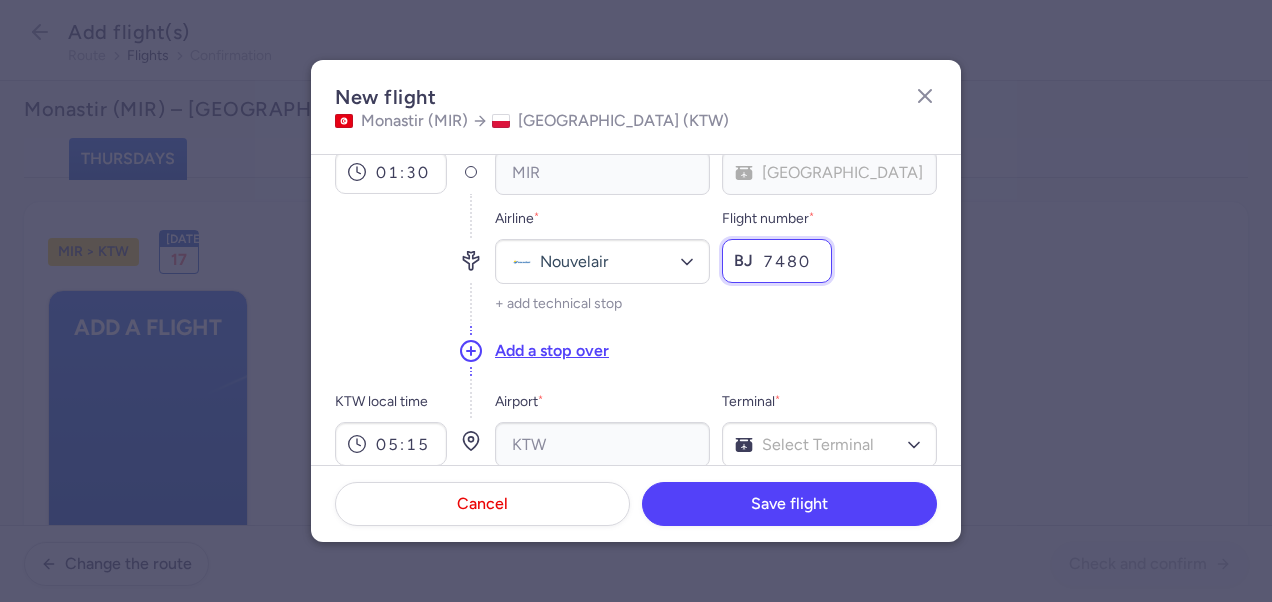 type on "7480" 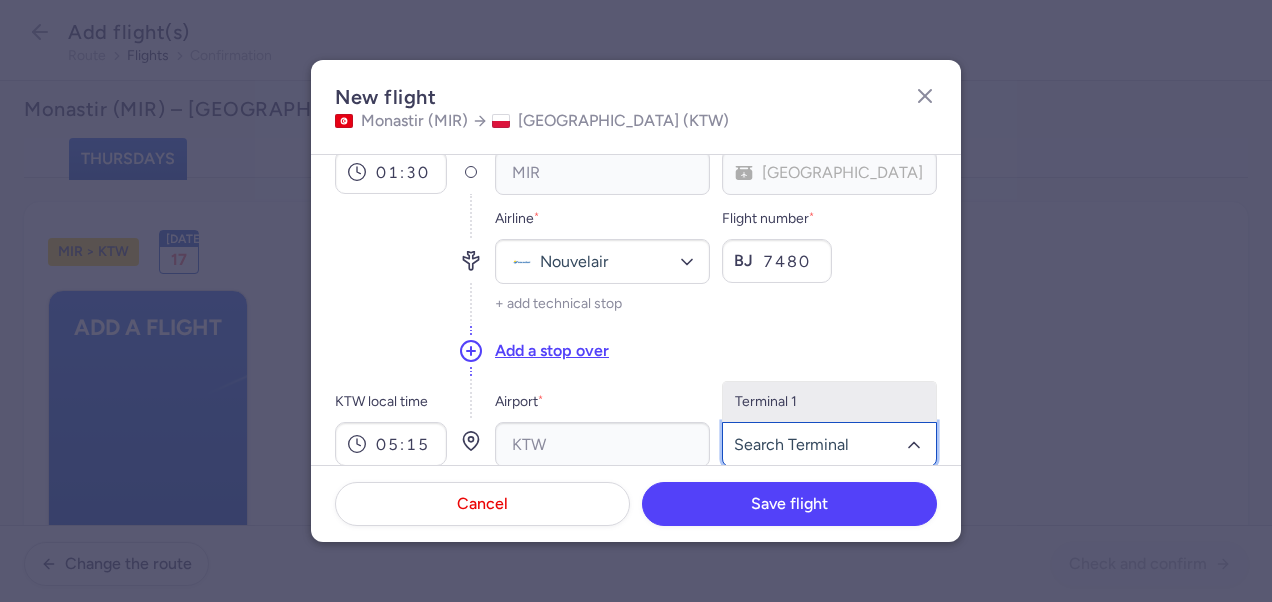 click on "Terminal 1" at bounding box center (829, 402) 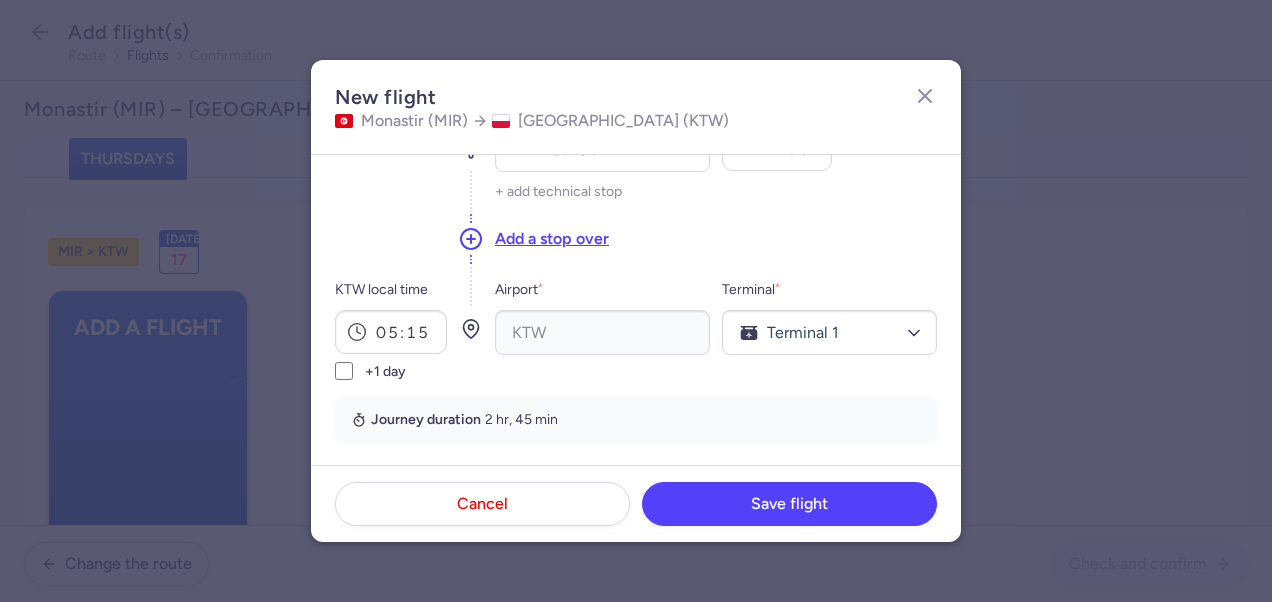 scroll, scrollTop: 400, scrollLeft: 0, axis: vertical 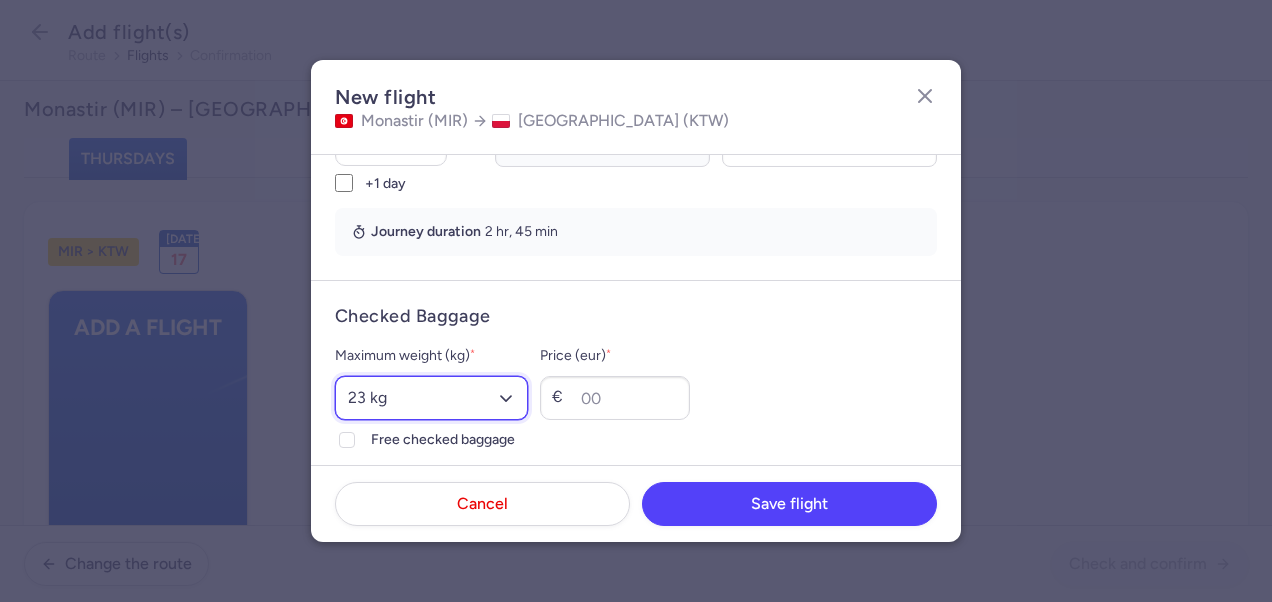 click on "Select an option 15 kg 16 kg 17 kg 18 kg 19 kg 20 kg 21 kg 22 kg 23 kg 24 kg 25 kg 26 kg 27 kg 28 kg 29 kg 30 kg 31 kg 32 kg 33 kg 34 kg 35 kg" at bounding box center [431, 398] 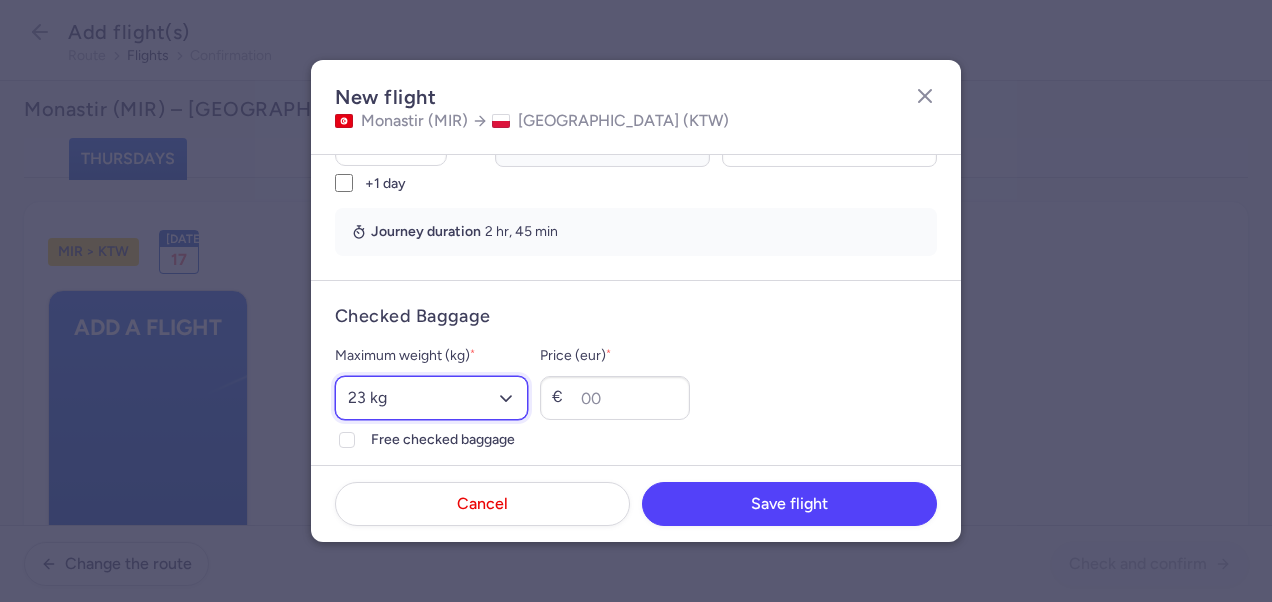 select on "20" 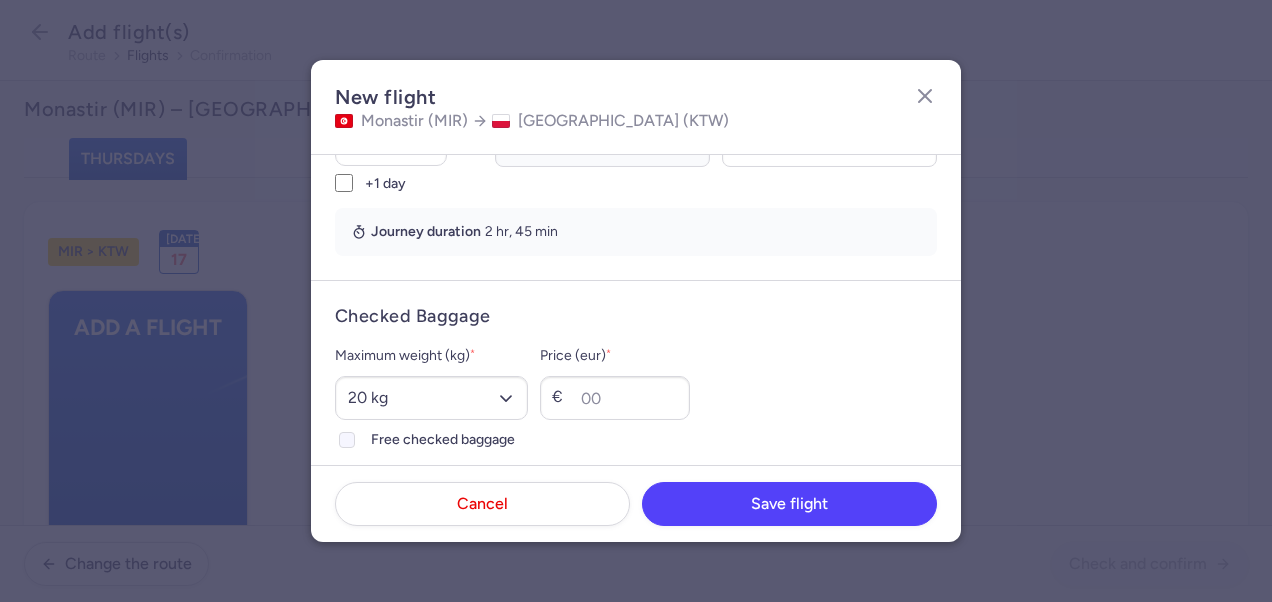 click on "Free checked baggage" 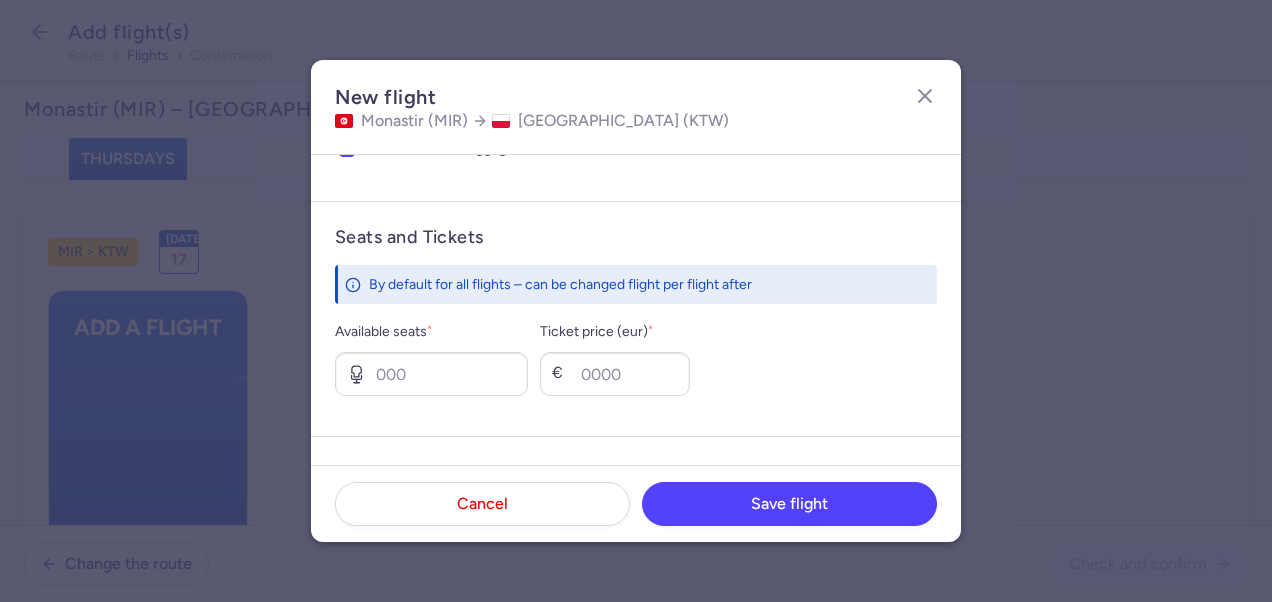 scroll, scrollTop: 700, scrollLeft: 0, axis: vertical 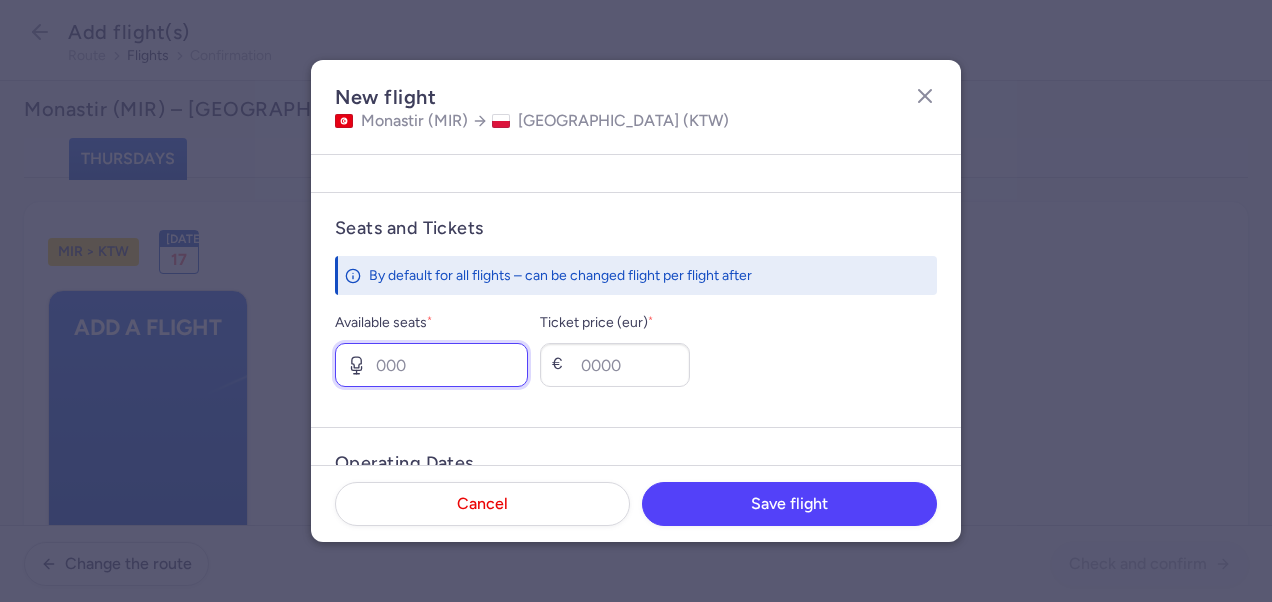 click on "Available seats  *" at bounding box center [431, 365] 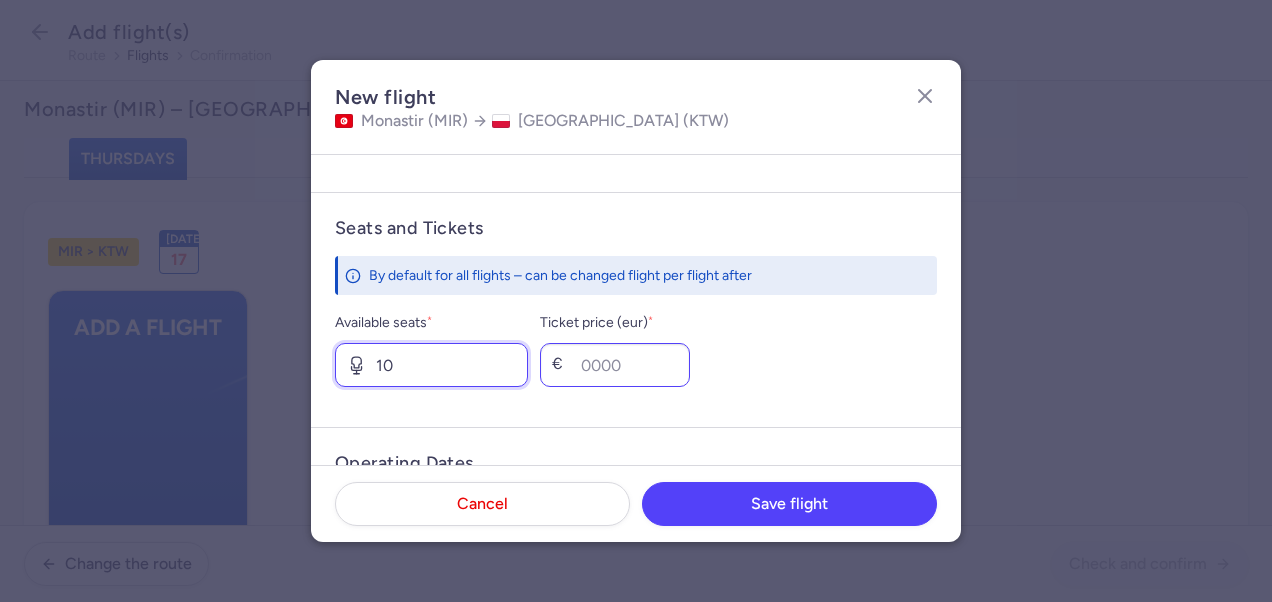type on "10" 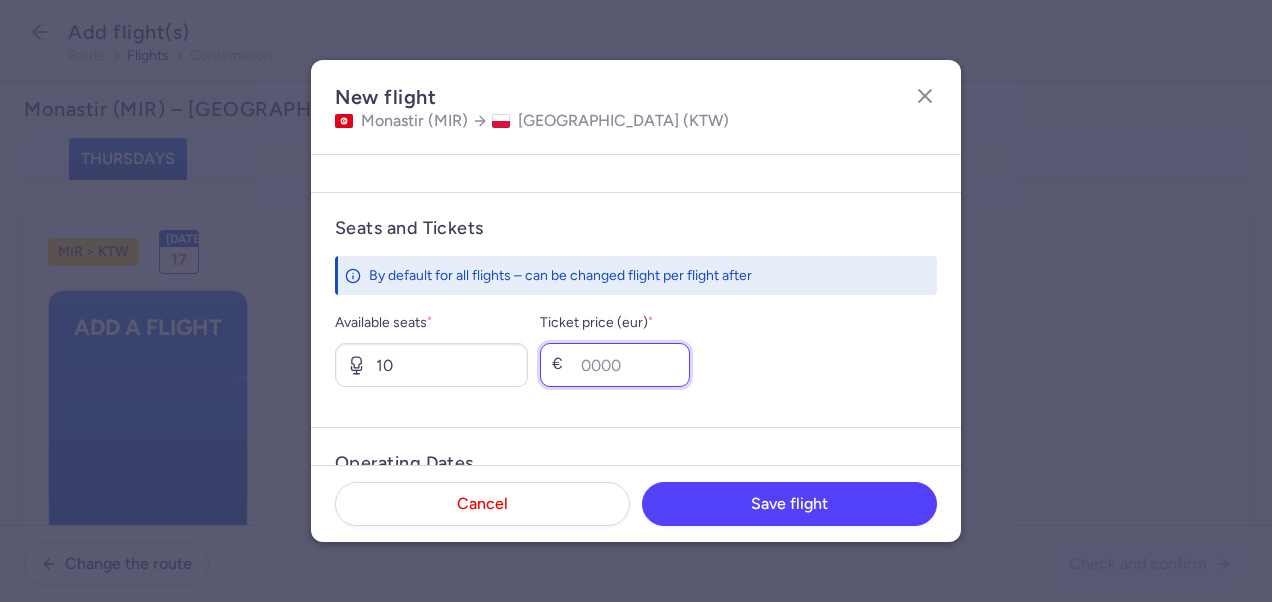 click on "Ticket price (eur)  *" at bounding box center [615, 365] 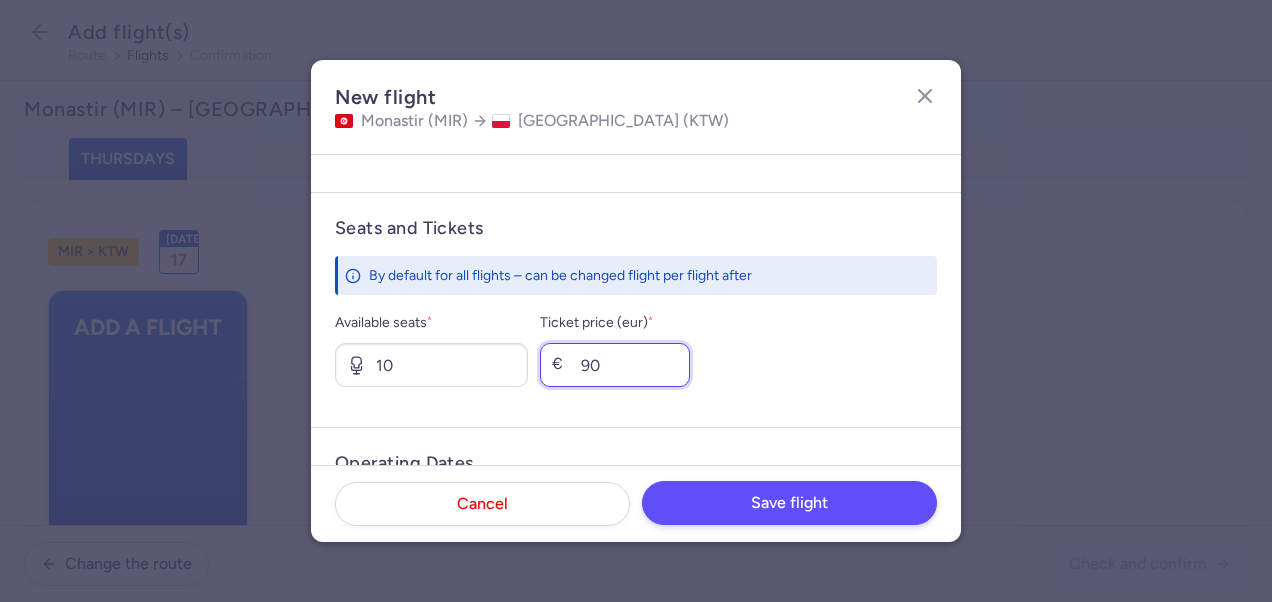 type on "90" 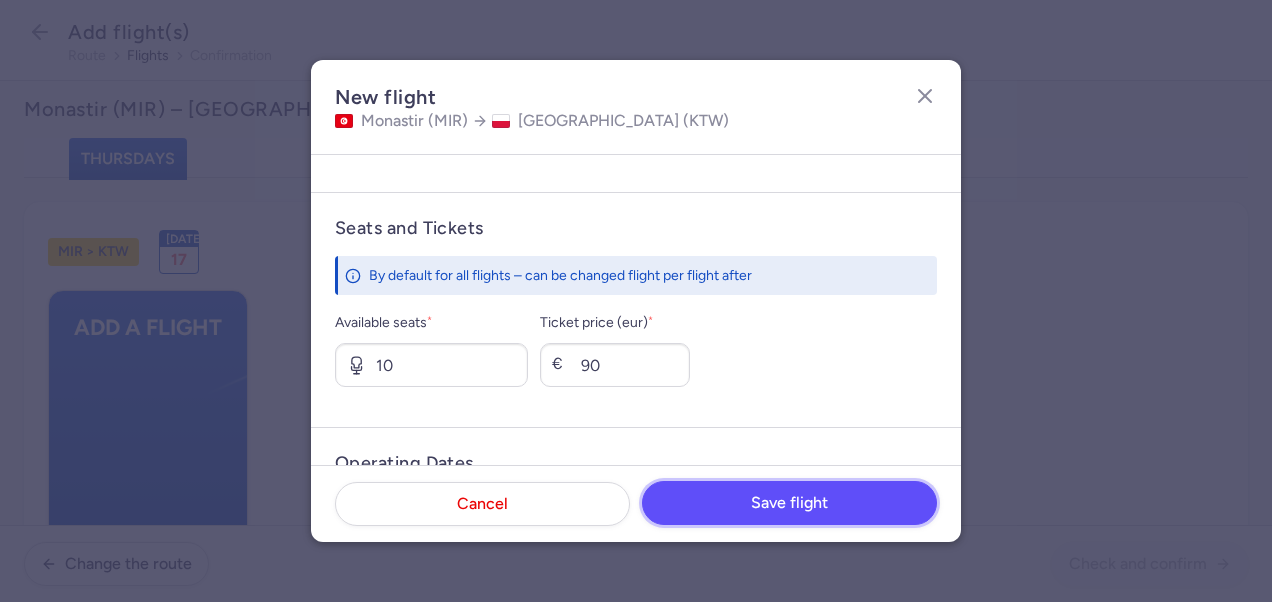 click on "Save flight" at bounding box center [789, 503] 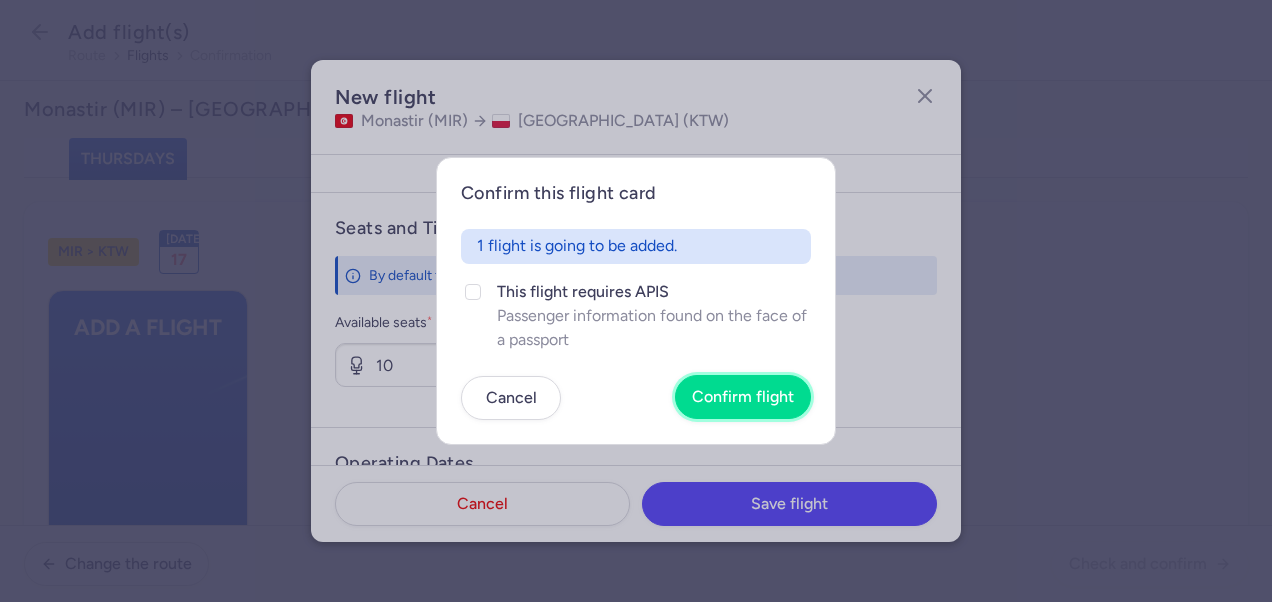 drag, startPoint x: 742, startPoint y: 391, endPoint x: 756, endPoint y: 396, distance: 14.866069 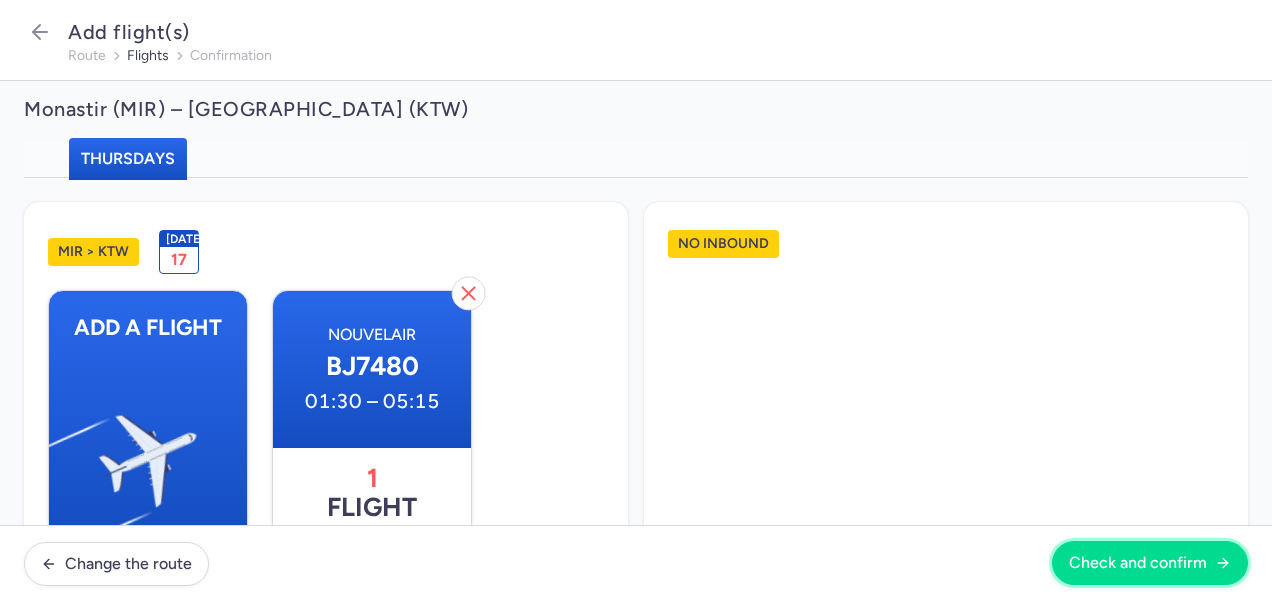 click on "Check and confirm" at bounding box center (1138, 563) 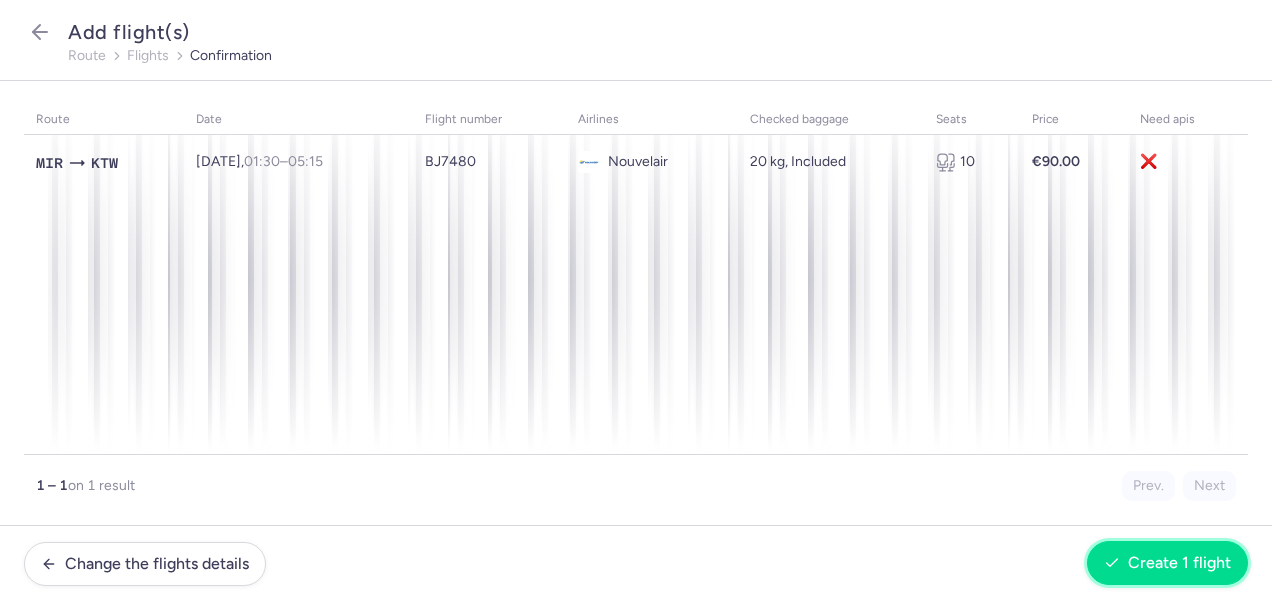 click on "Create 1 flight" at bounding box center (1179, 563) 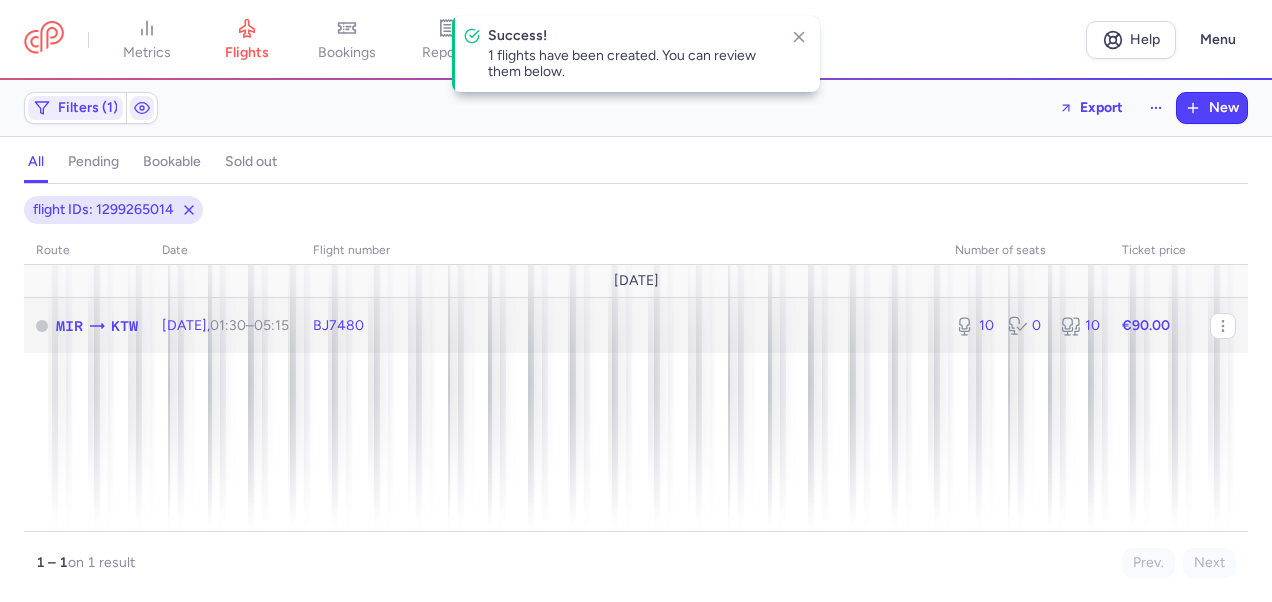 click on "€90.00" 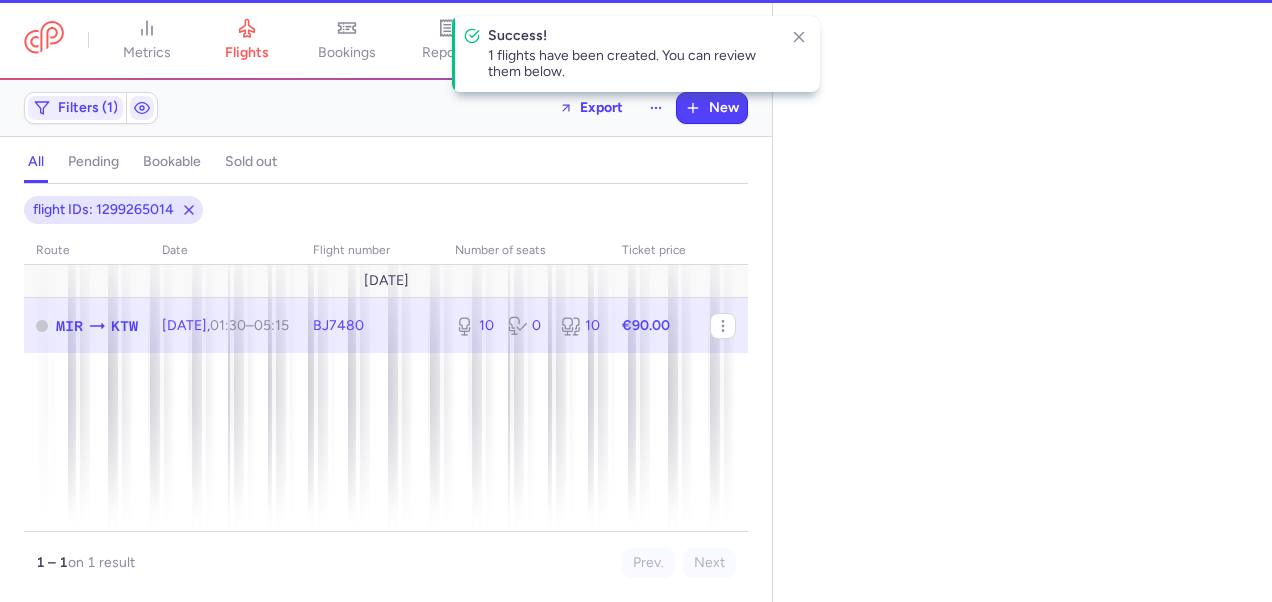 select on "days" 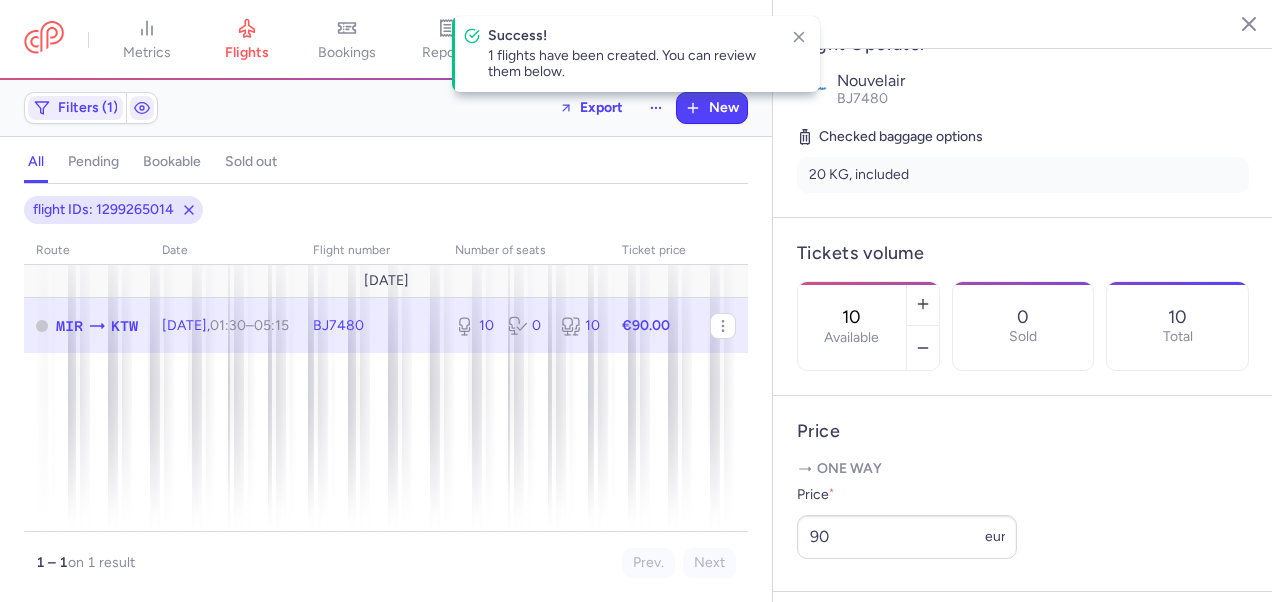 scroll, scrollTop: 700, scrollLeft: 0, axis: vertical 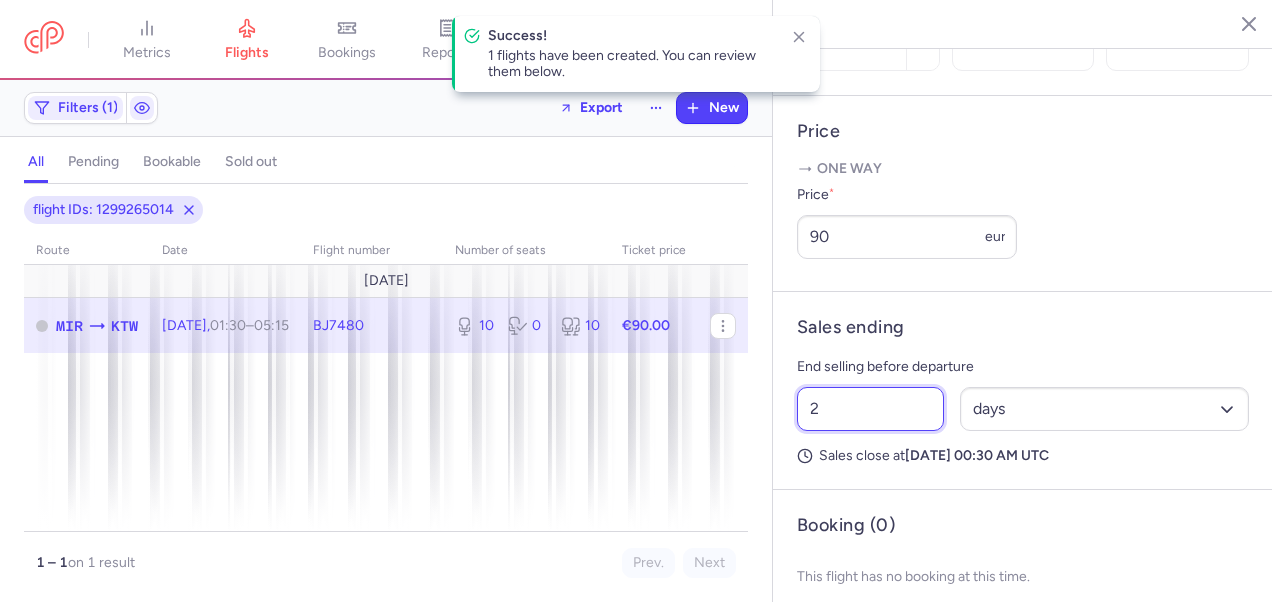 drag, startPoint x: 809, startPoint y: 462, endPoint x: 797, endPoint y: 468, distance: 13.416408 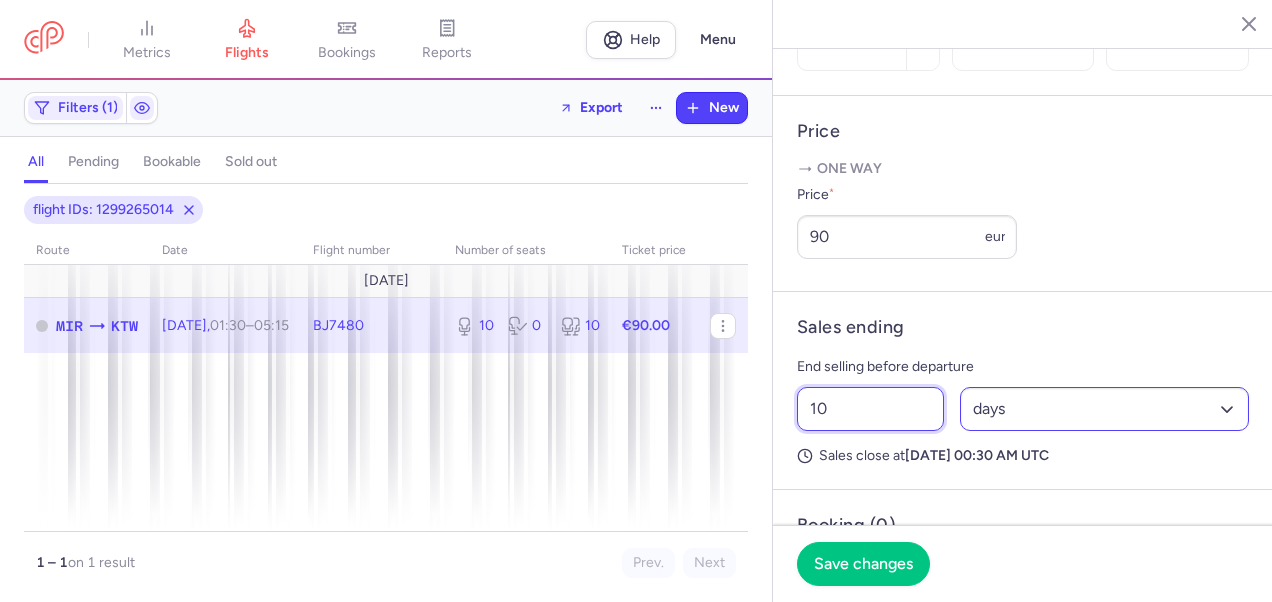 type on "10" 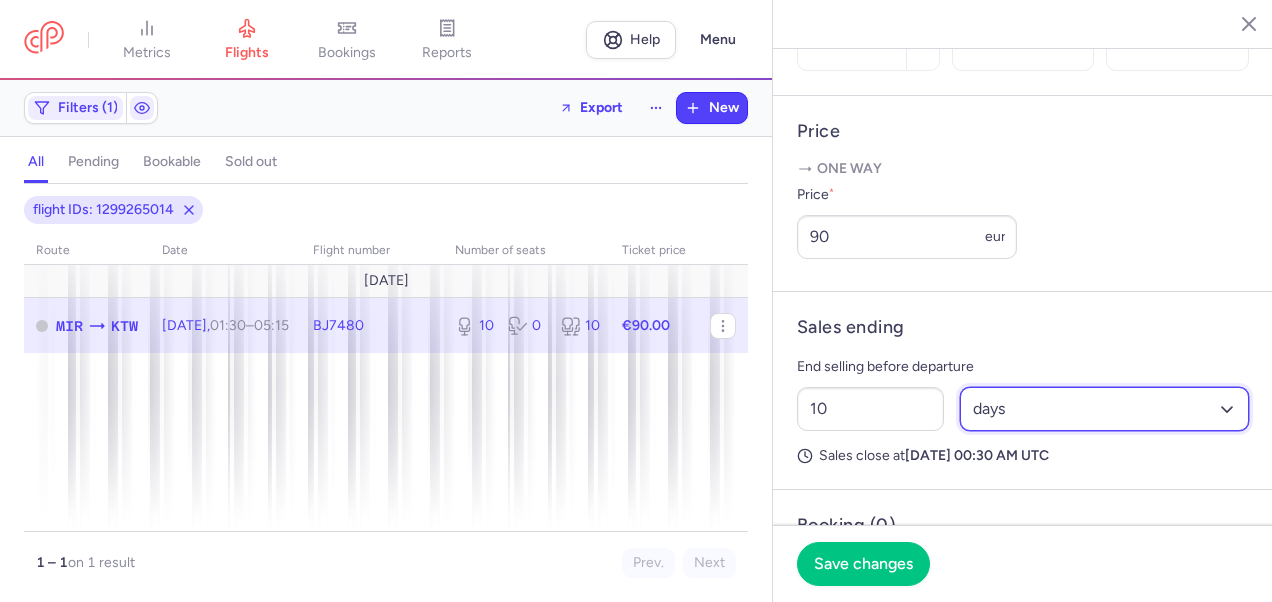 click on "Select an option hours days" at bounding box center (1105, 409) 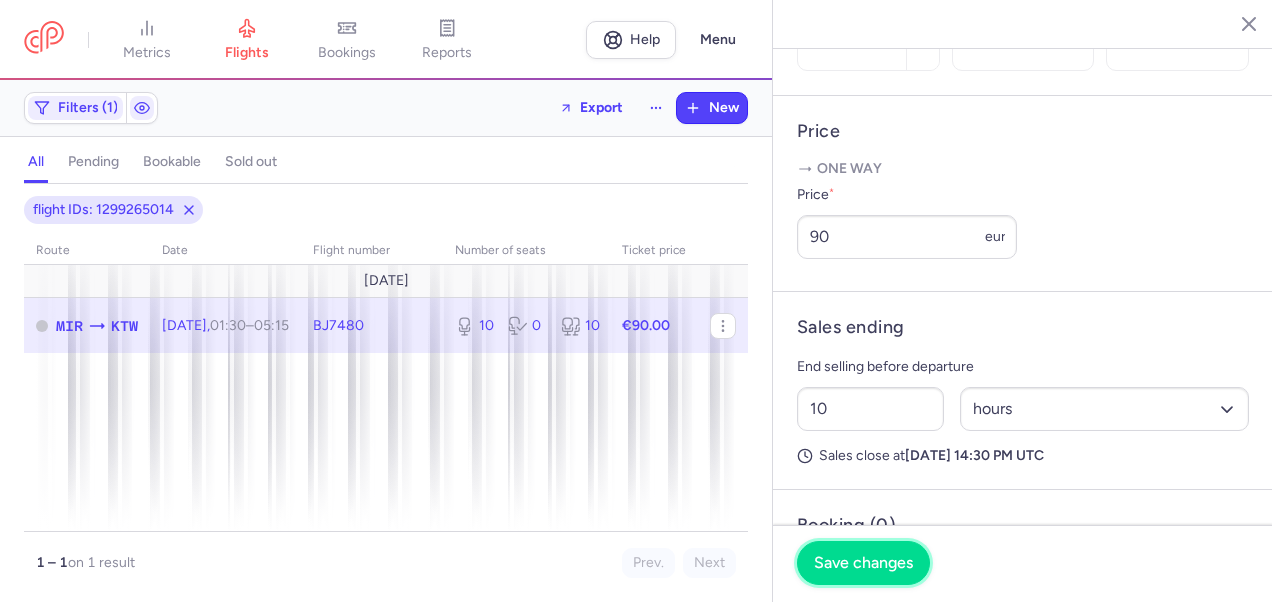 click on "Save changes" at bounding box center [863, 563] 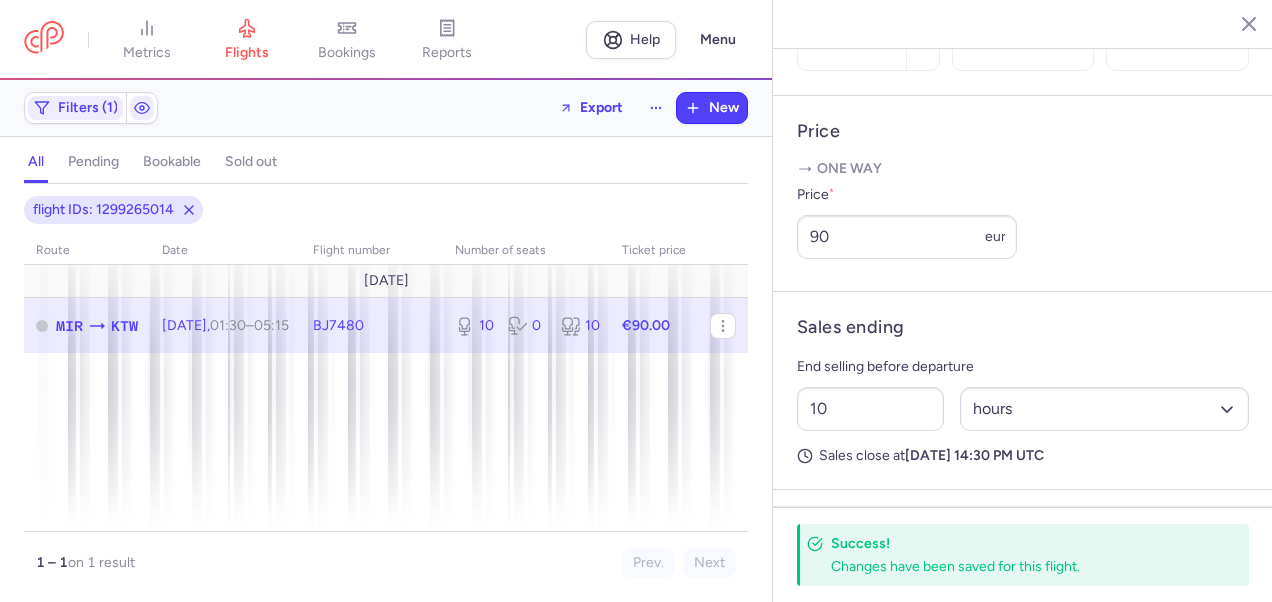 click 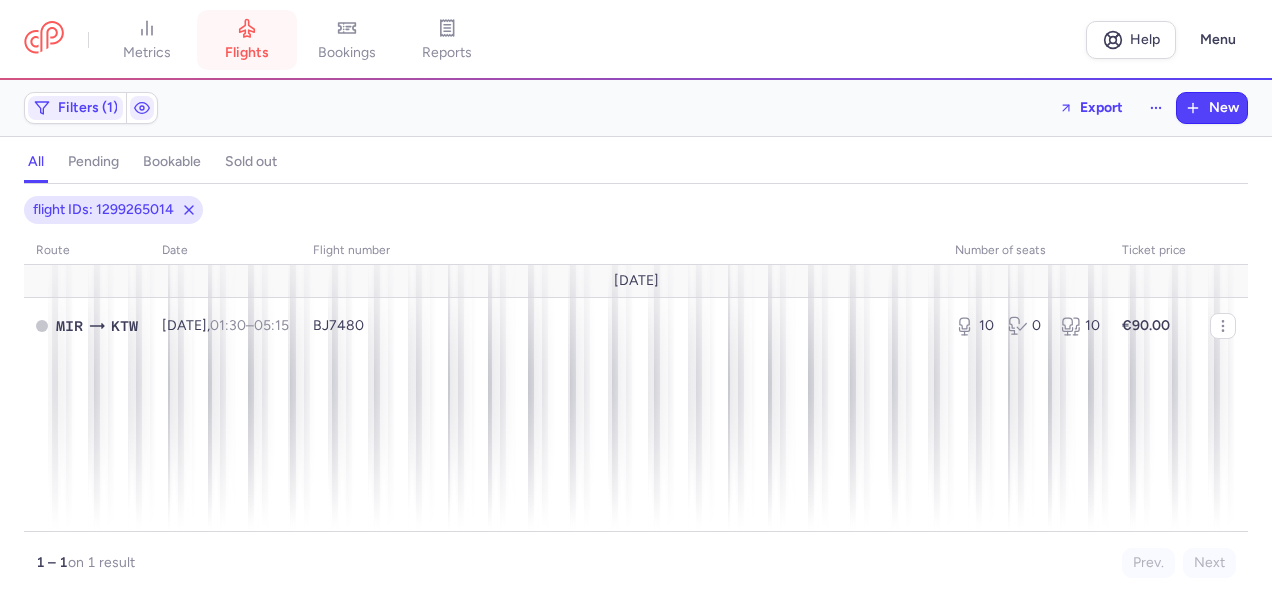 click on "flights" at bounding box center (247, 40) 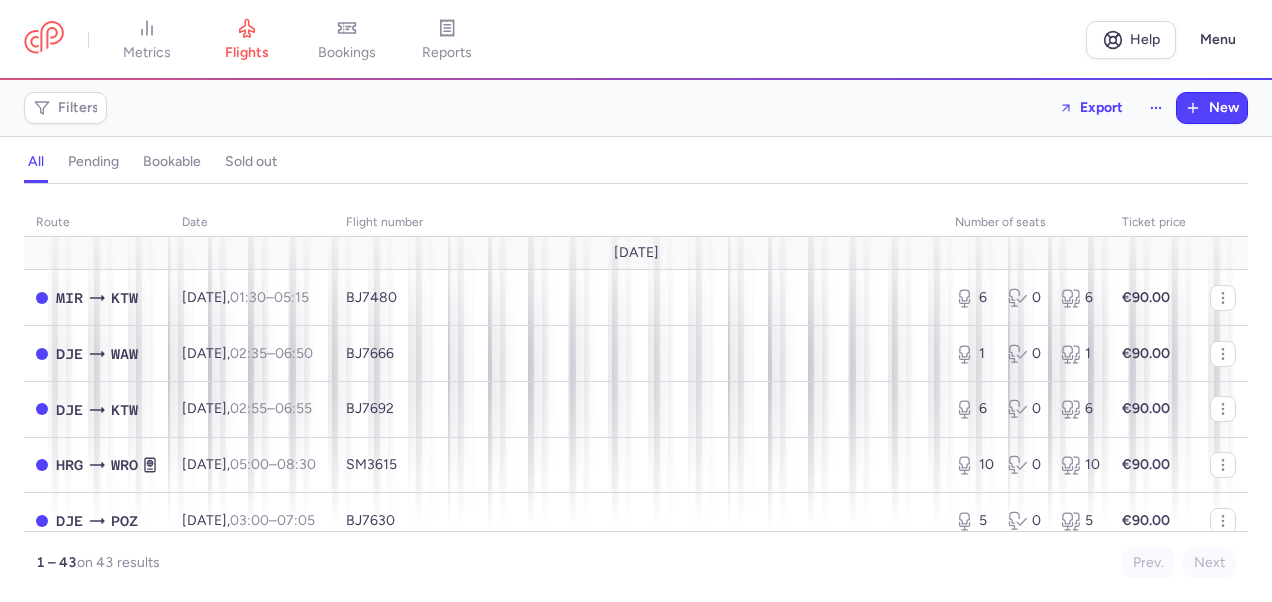 scroll, scrollTop: 0, scrollLeft: 0, axis: both 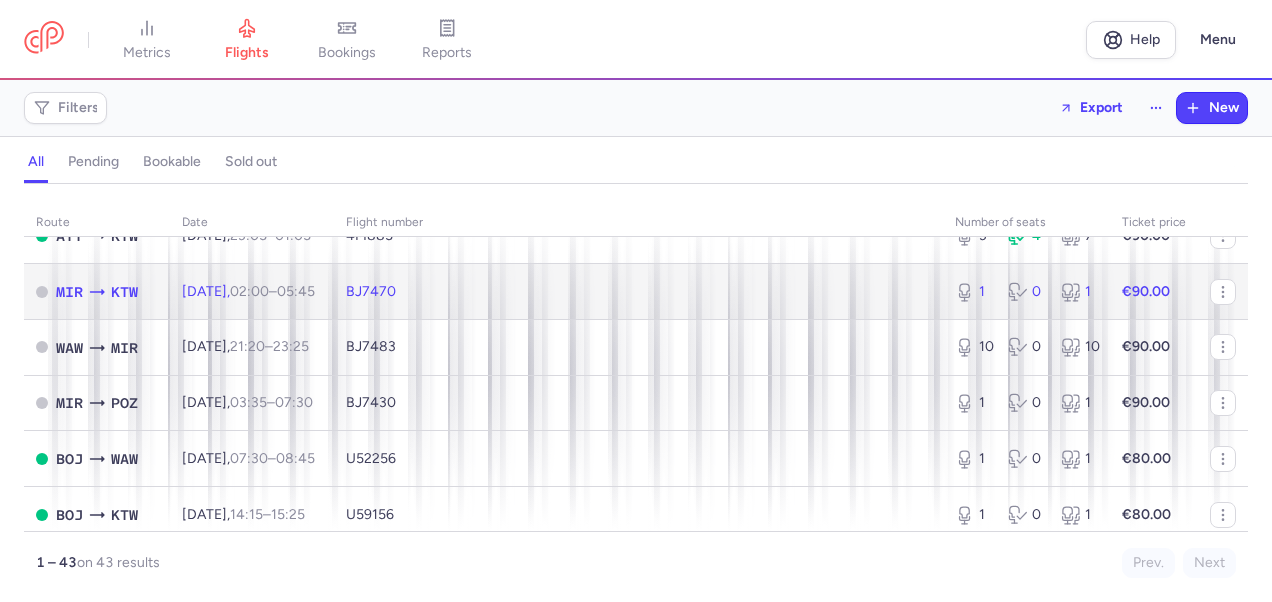 click on "€90.00" at bounding box center (1154, 292) 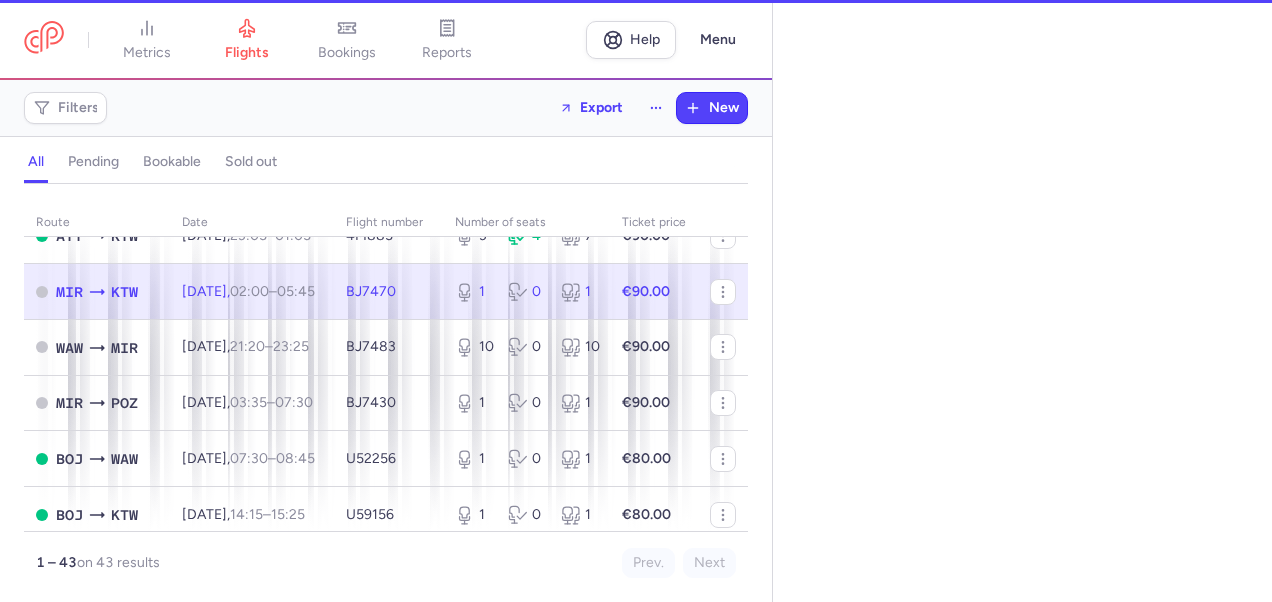 select on "hours" 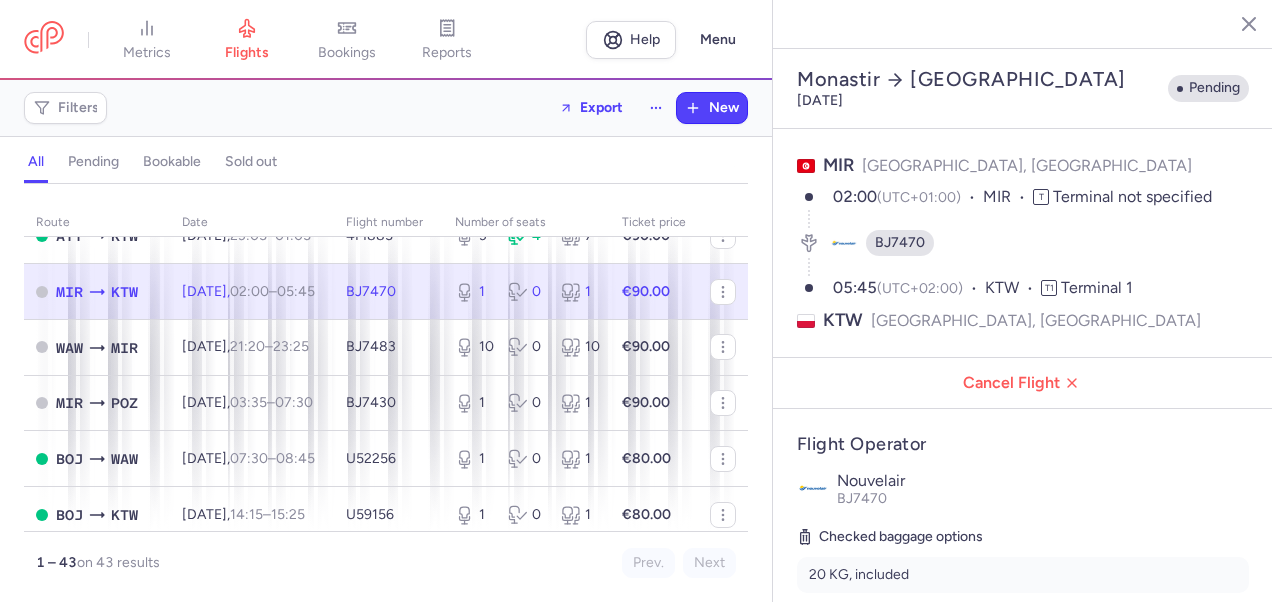 scroll, scrollTop: 300, scrollLeft: 0, axis: vertical 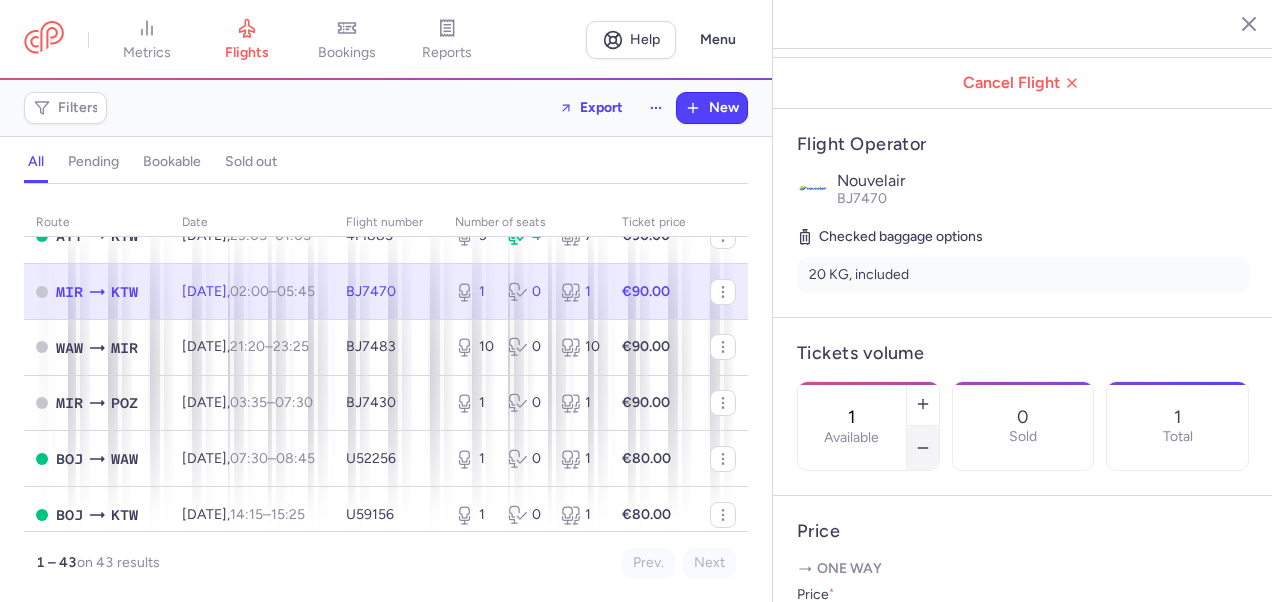 click 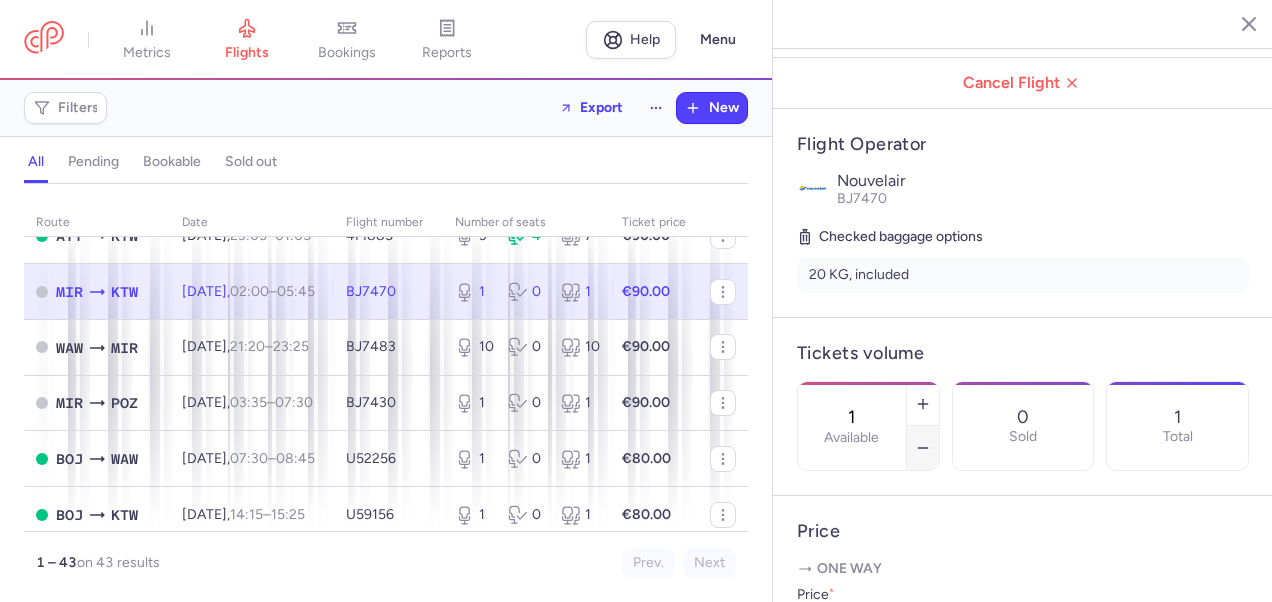 type on "0" 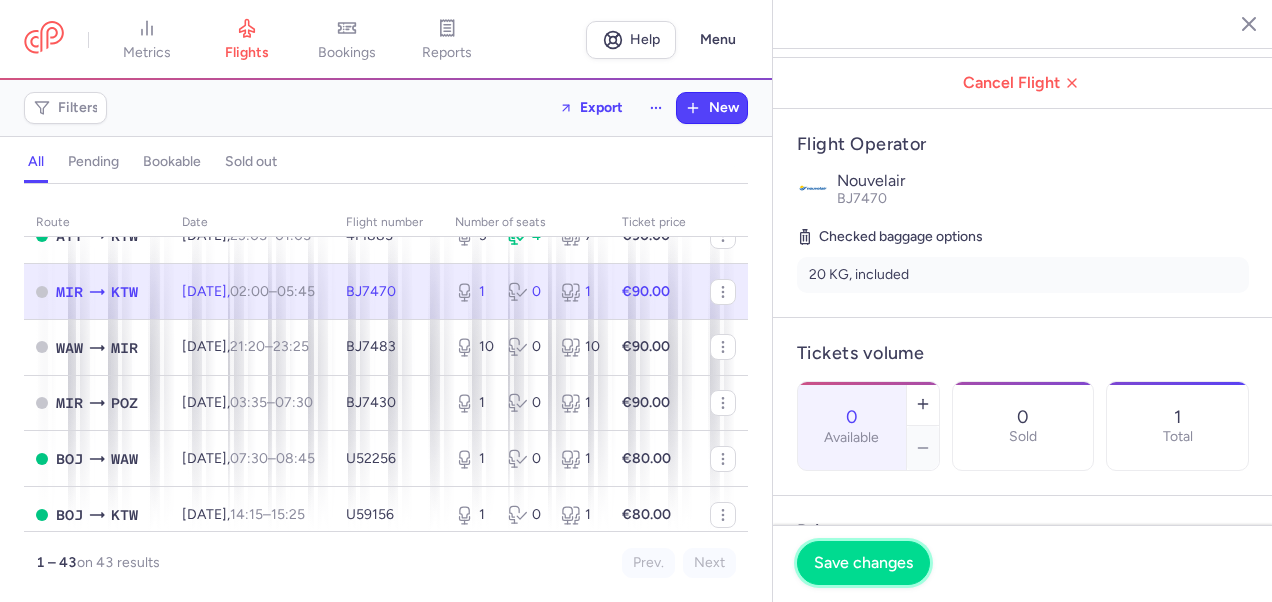 click on "Save changes" at bounding box center (863, 563) 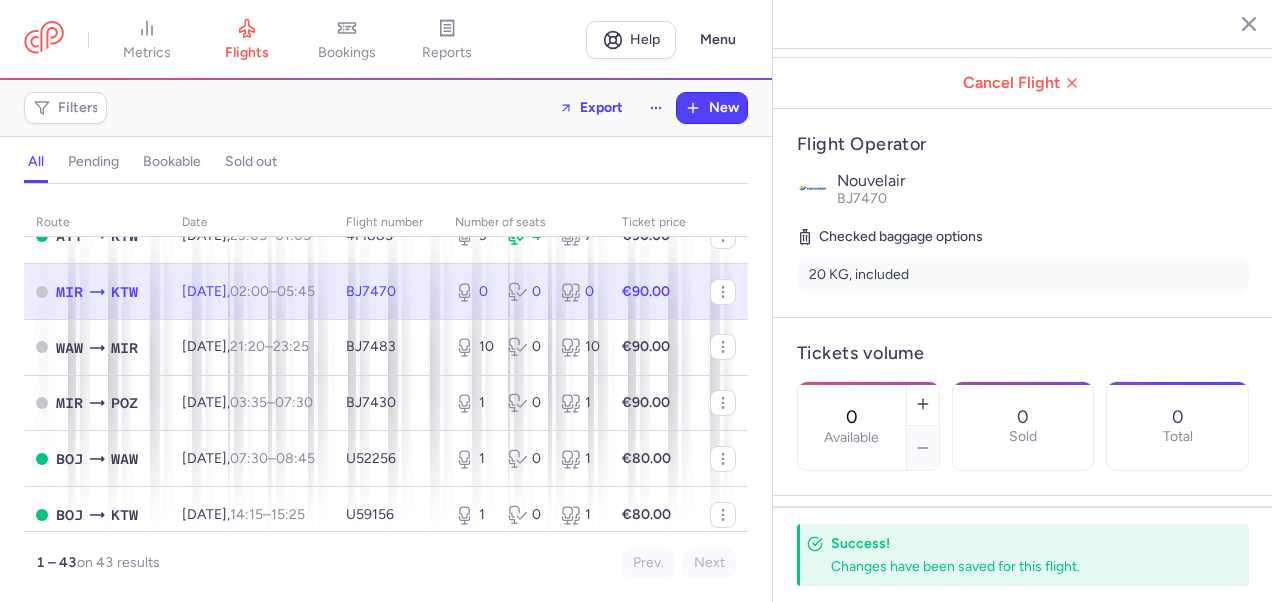 click 